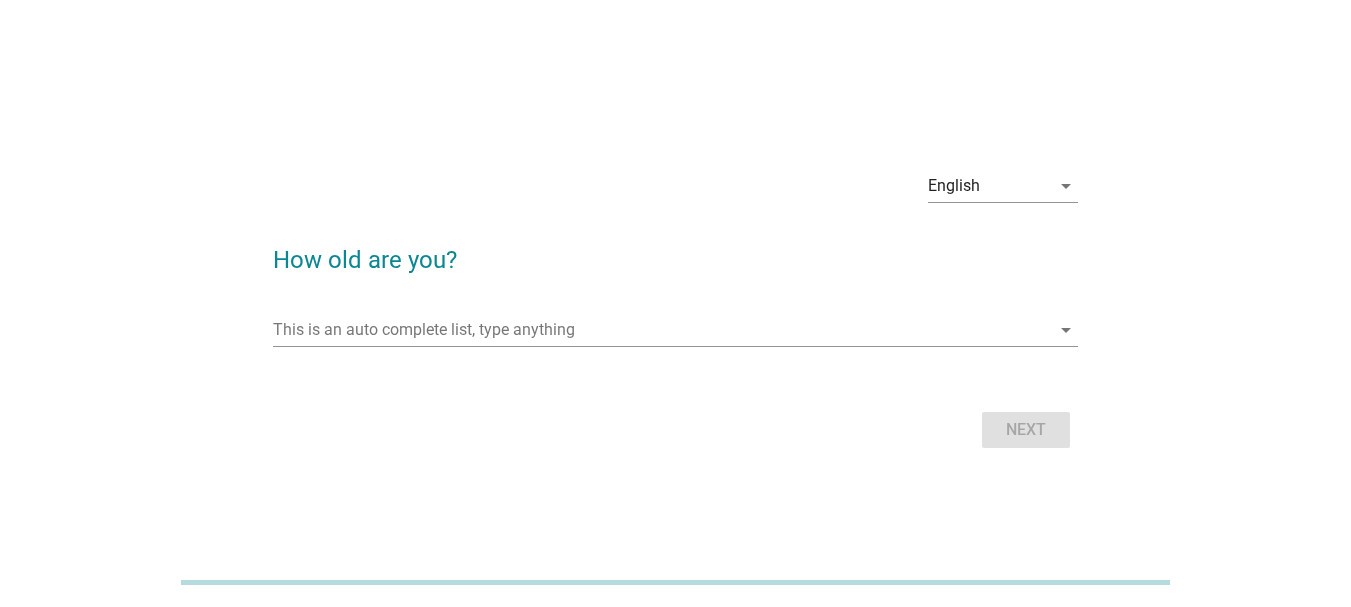 scroll, scrollTop: 0, scrollLeft: 0, axis: both 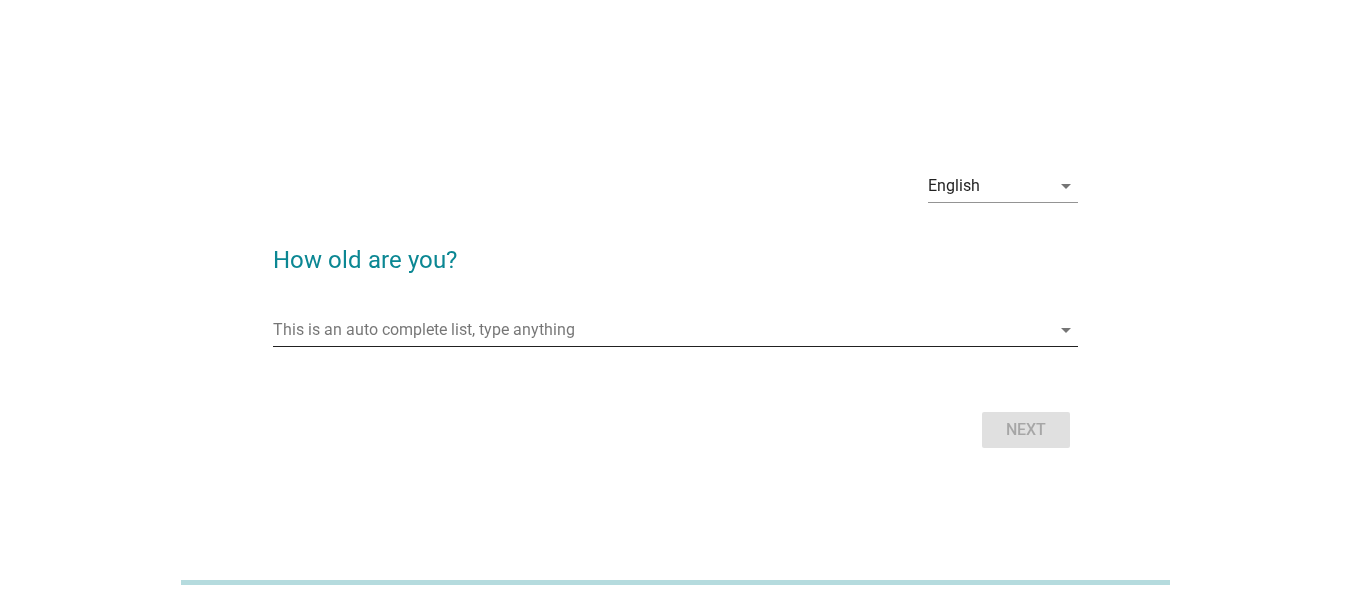 click at bounding box center (661, 330) 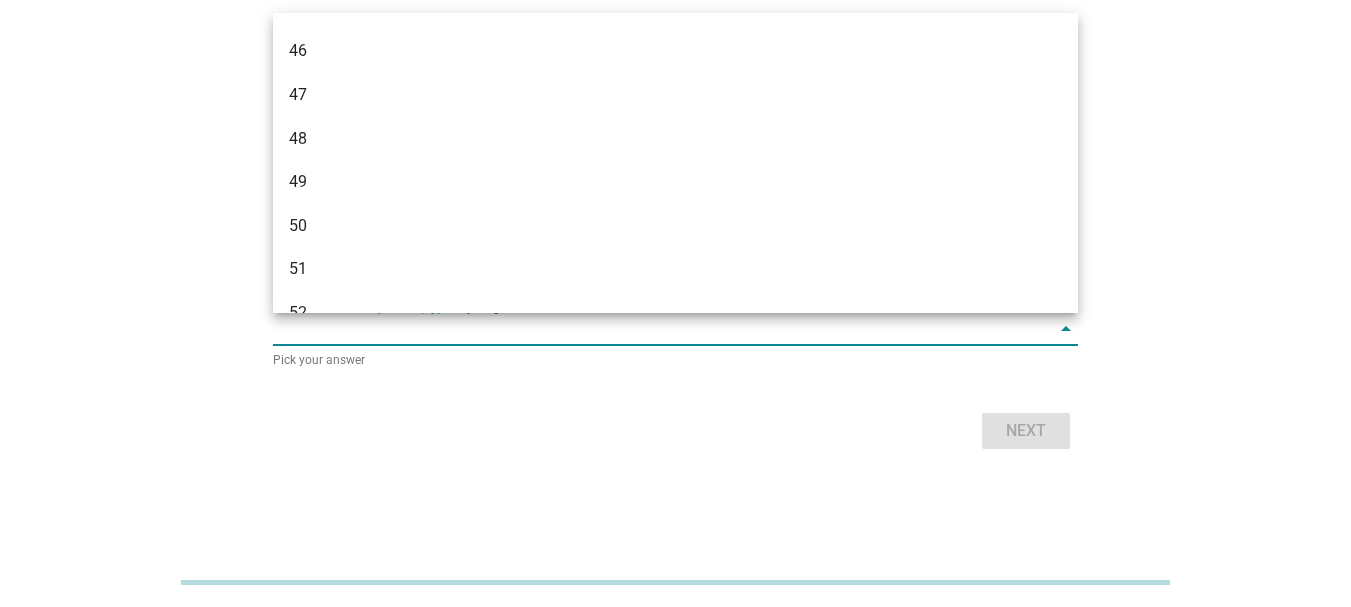 scroll, scrollTop: 1388, scrollLeft: 0, axis: vertical 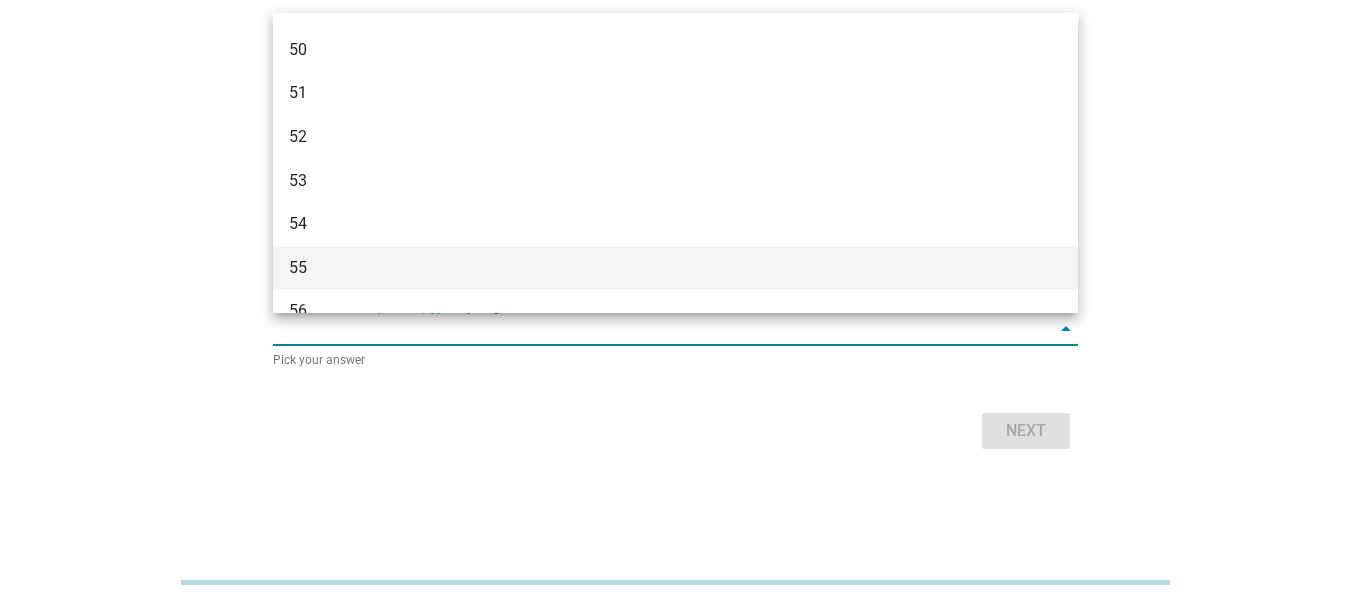 click on "55" at bounding box center (643, 268) 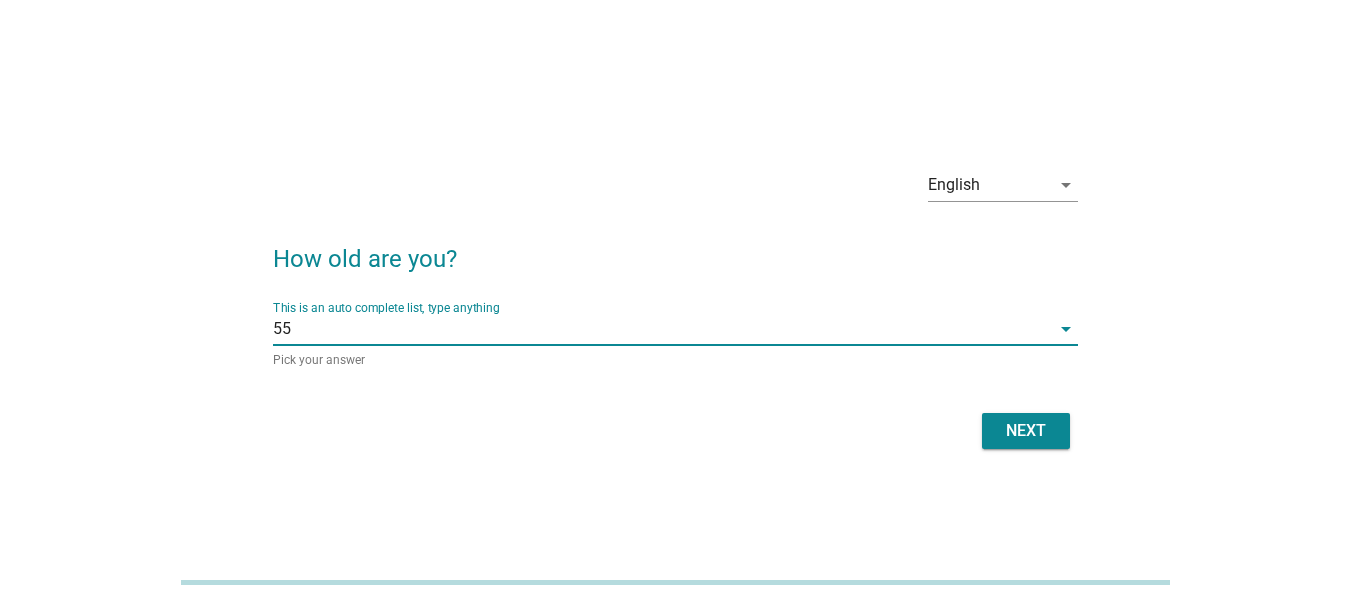 click on "Next" at bounding box center (1026, 431) 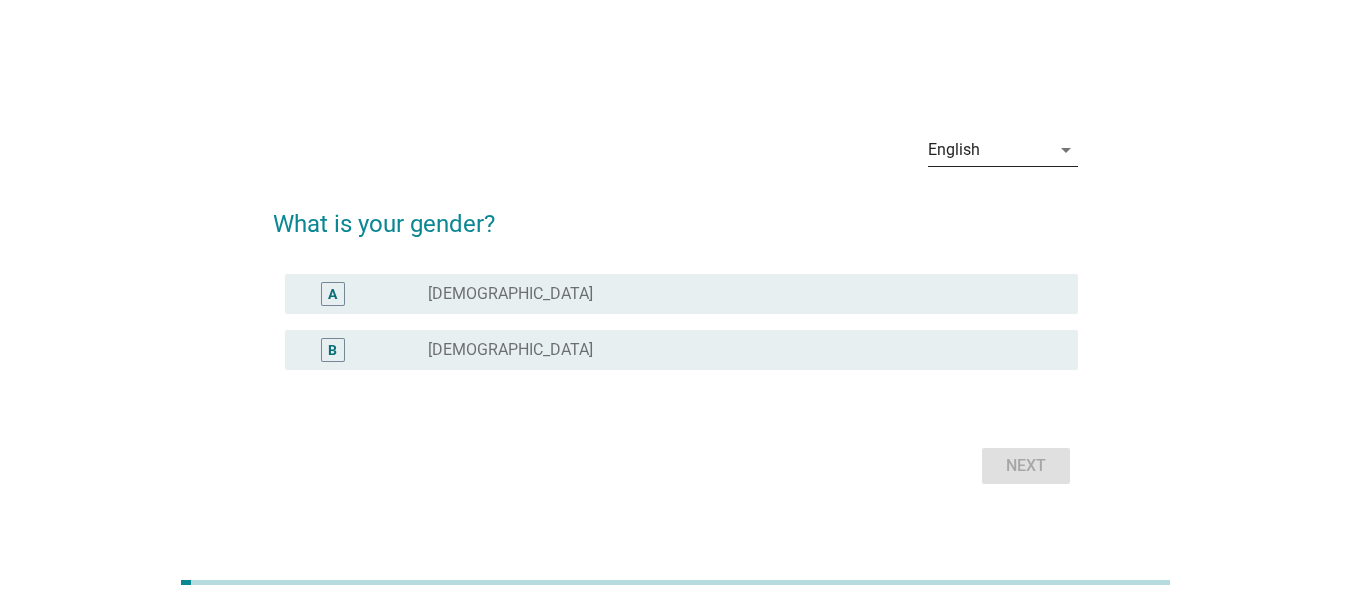 click on "arrow_drop_down" at bounding box center (1066, 150) 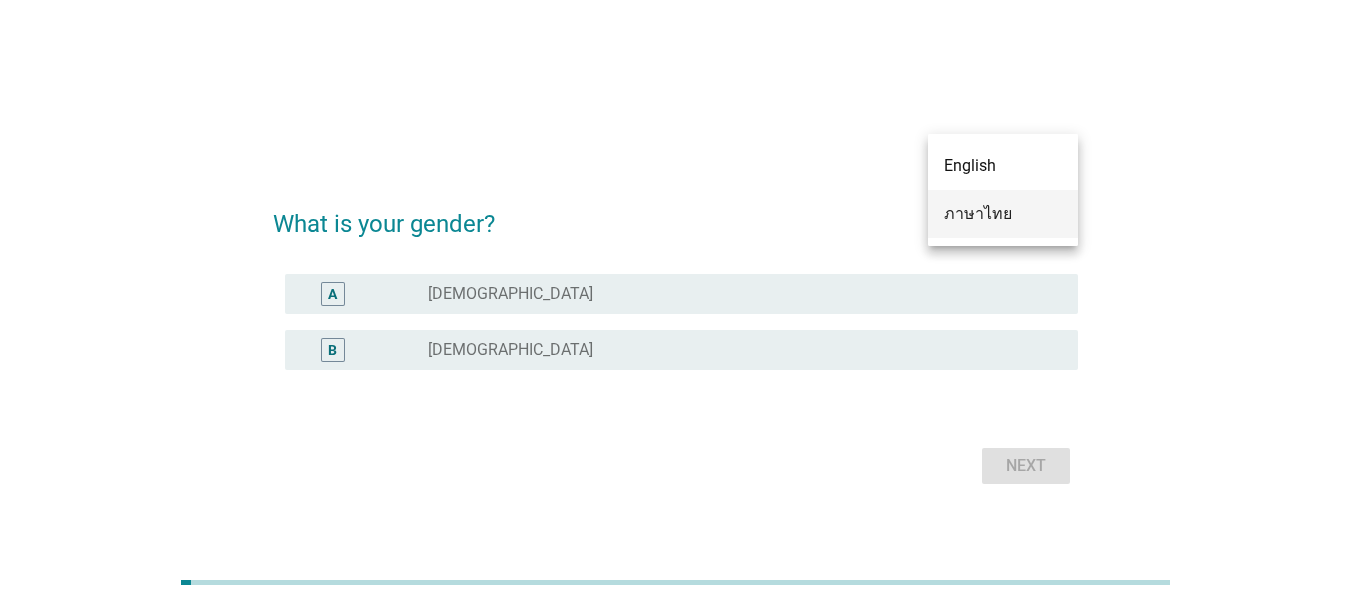 click on "ภาษาไทย" at bounding box center (1003, 214) 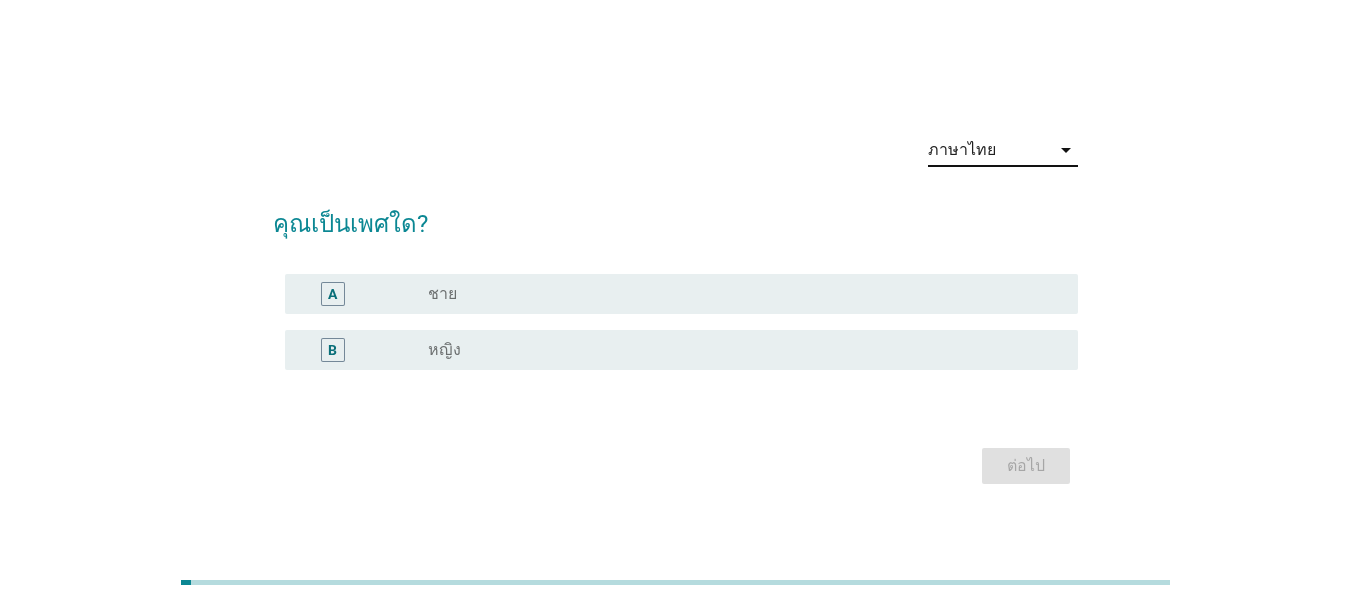 click on "radio_button_unchecked ชาย" at bounding box center [737, 294] 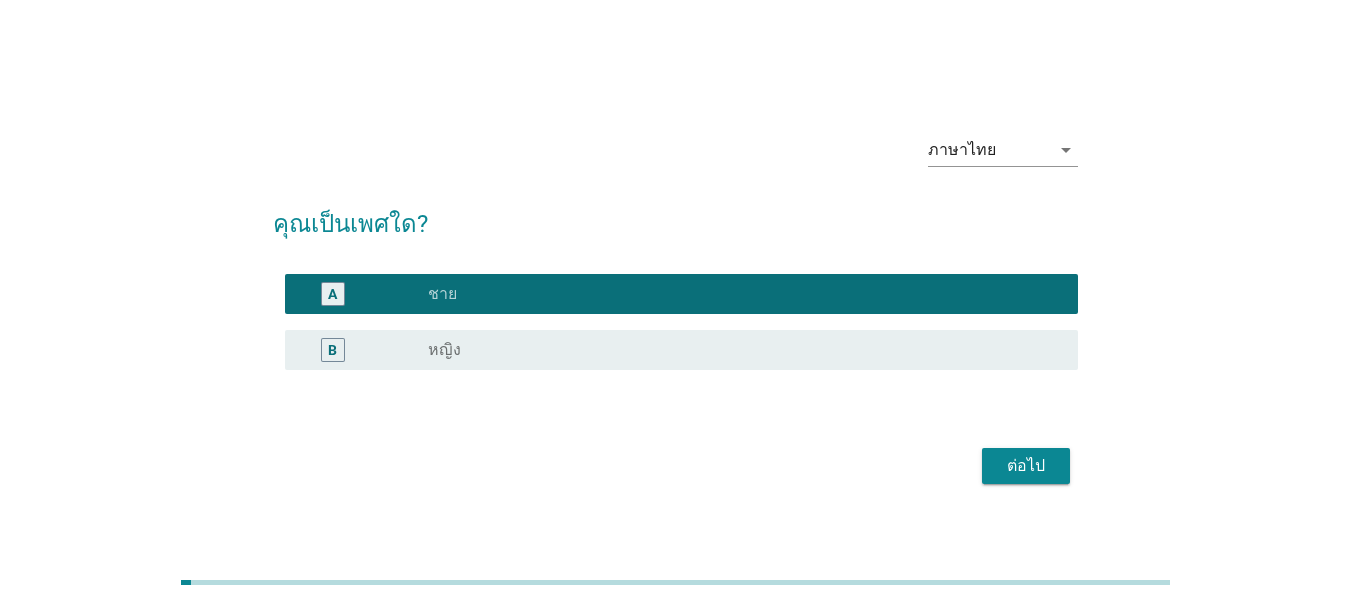 click on "ต่อไป" at bounding box center (1026, 466) 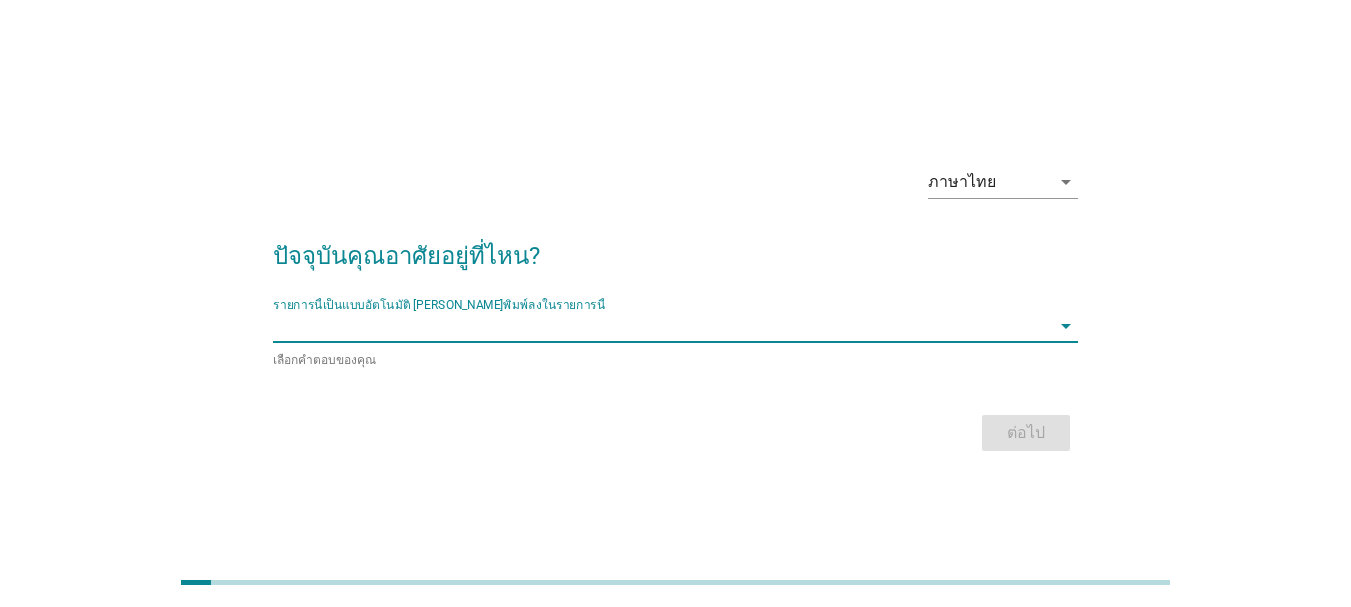 click at bounding box center [661, 326] 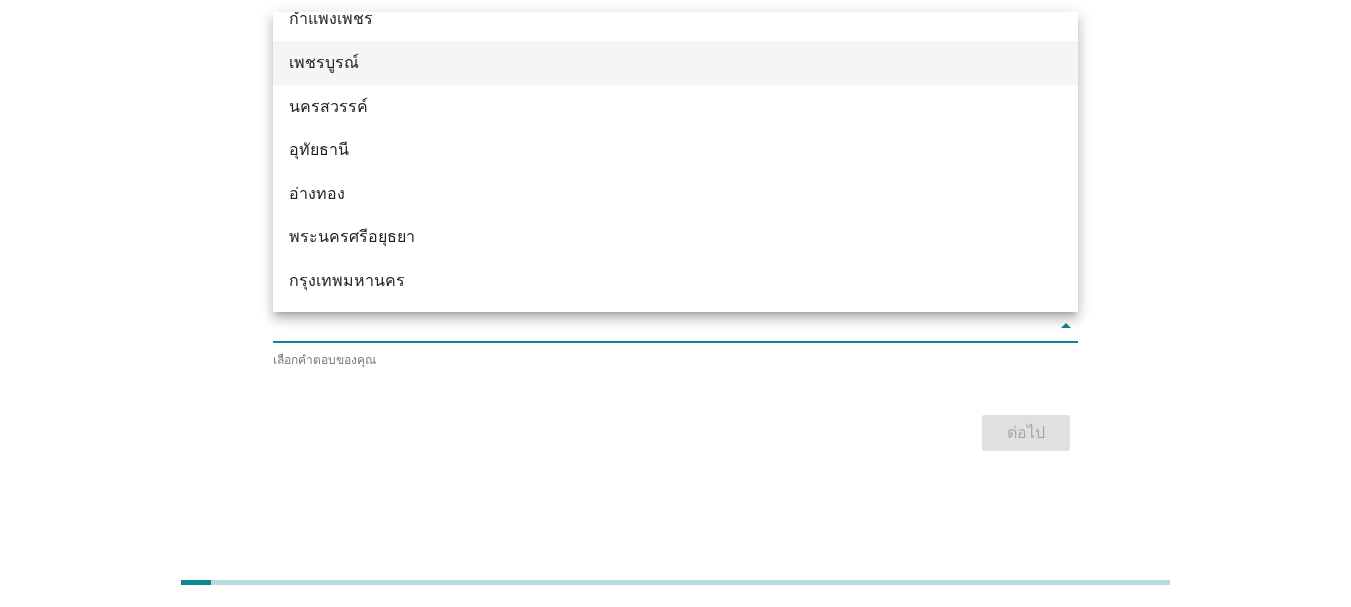 scroll, scrollTop: 1467, scrollLeft: 0, axis: vertical 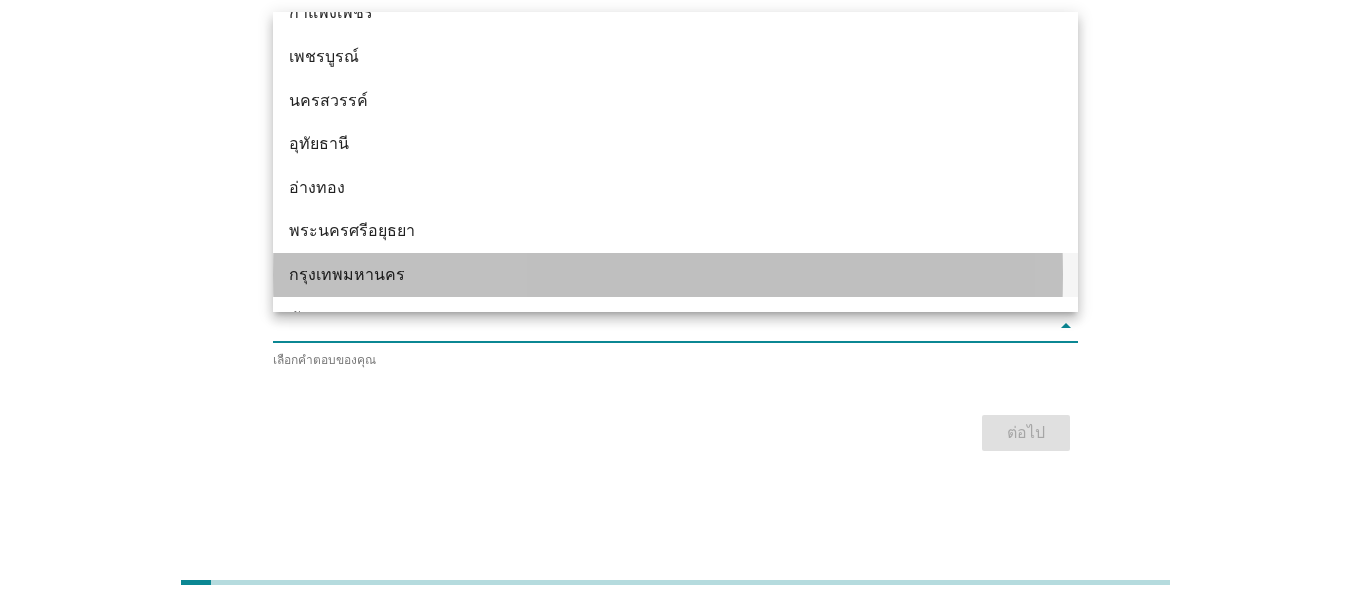 click on "กรุงเทพมหานคร" at bounding box center (643, 275) 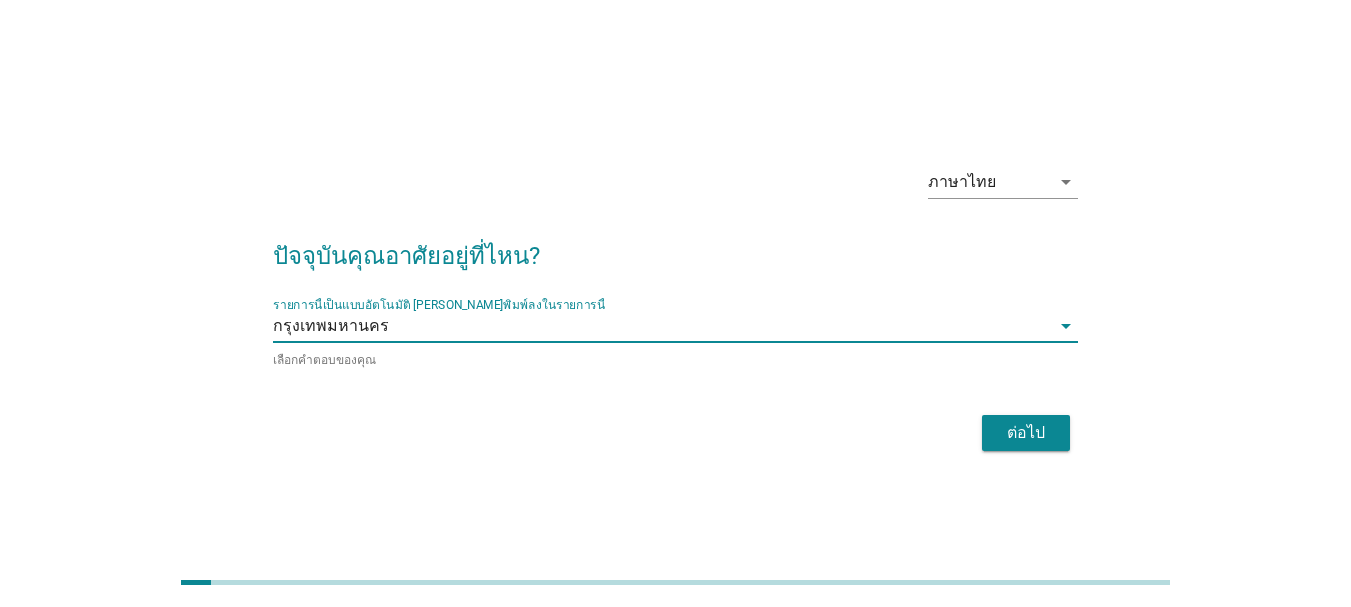 click on "ต่อไป" at bounding box center [1026, 433] 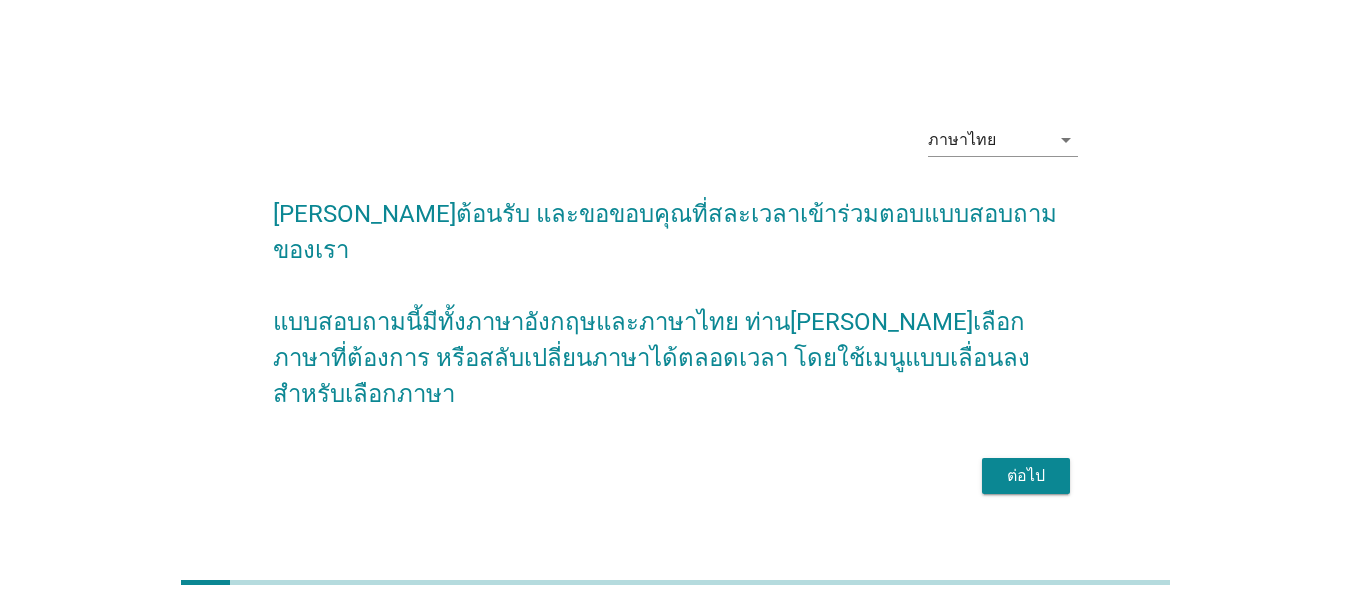 click on "ต่อไป" at bounding box center (1026, 476) 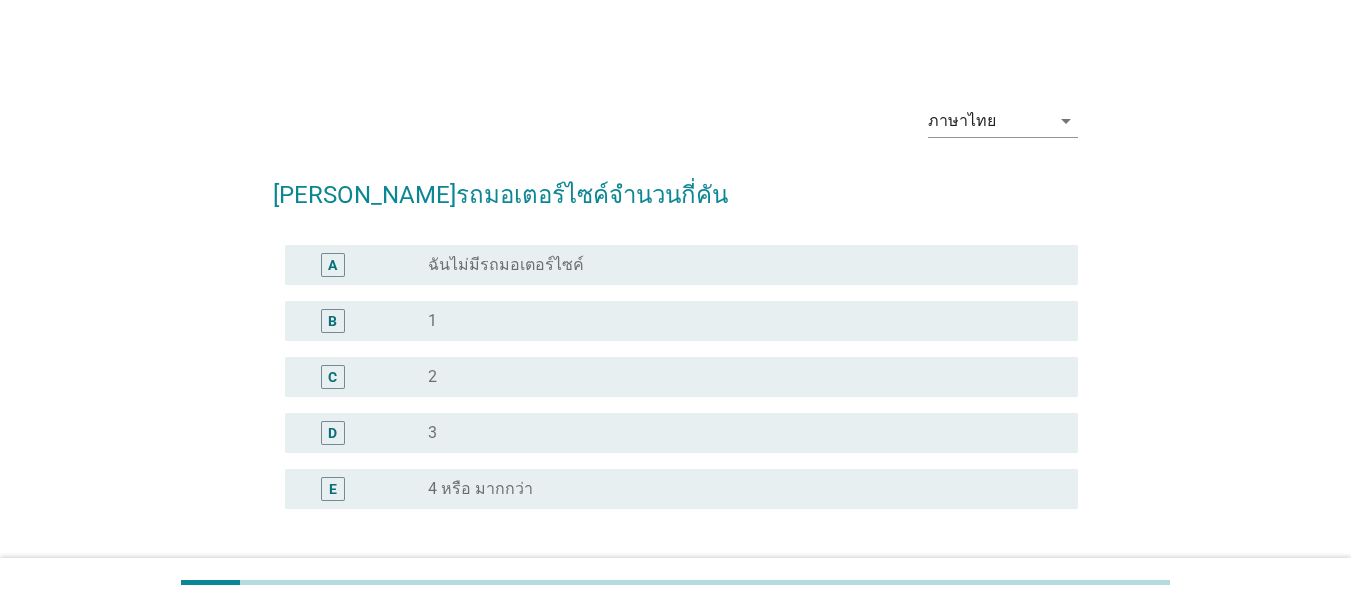 click on "radio_button_unchecked 1" at bounding box center [737, 321] 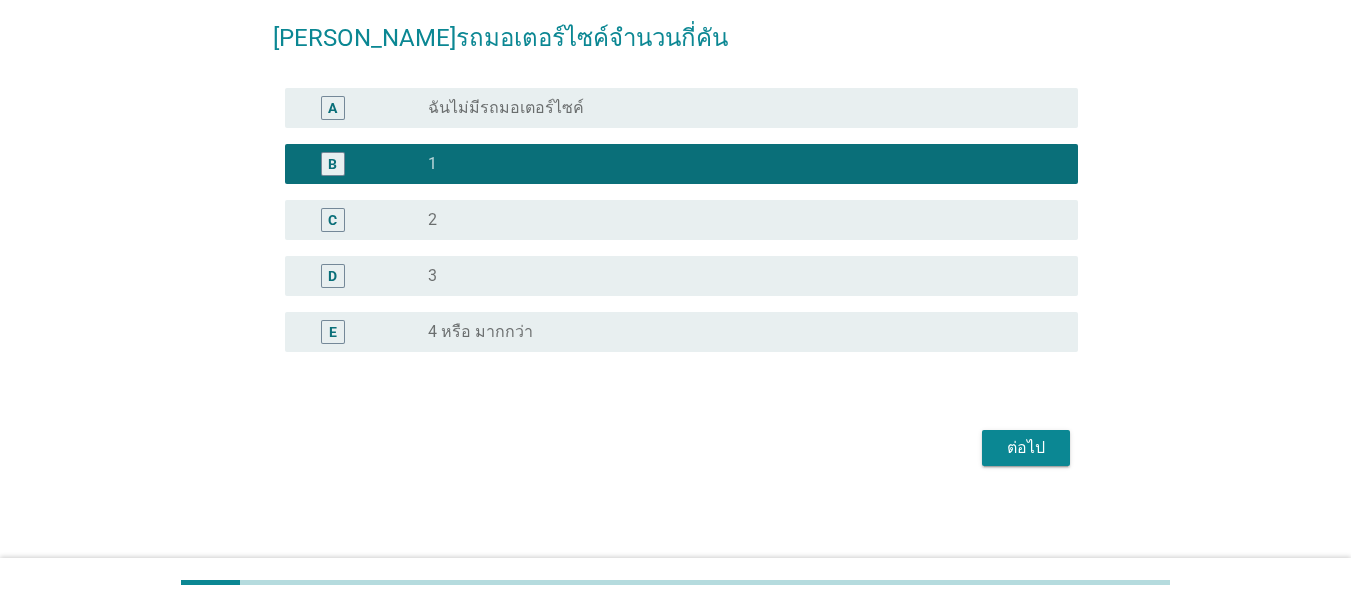 scroll, scrollTop: 159, scrollLeft: 0, axis: vertical 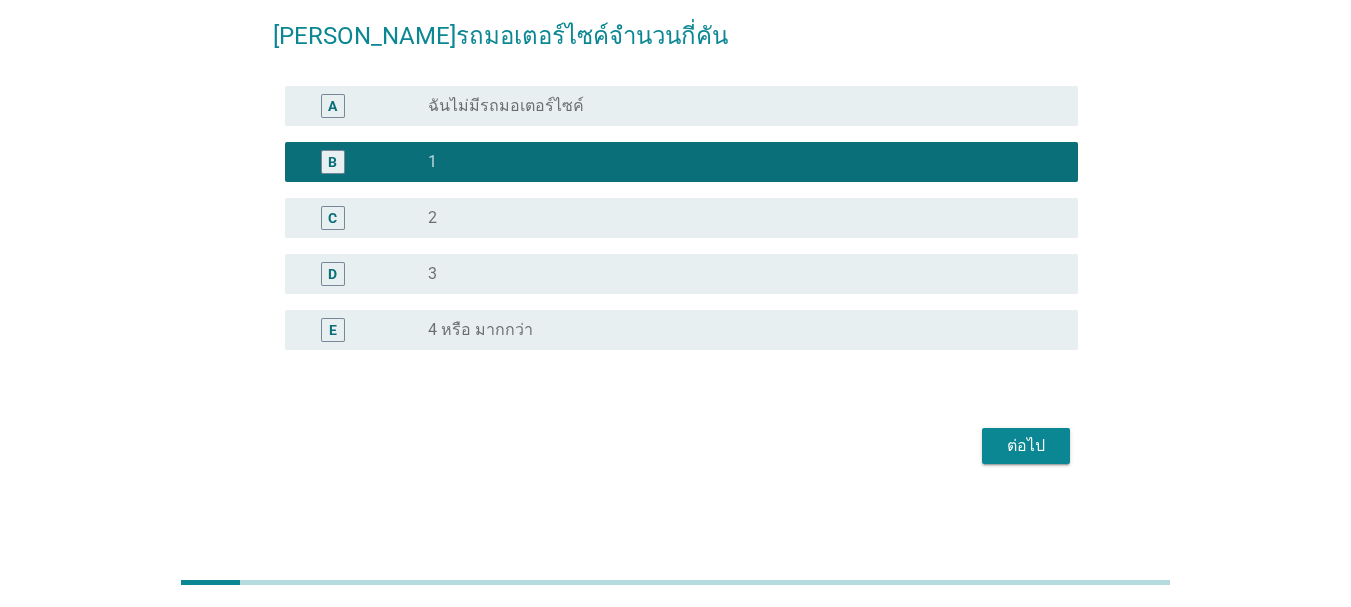 click on "ต่อไป" at bounding box center [1026, 446] 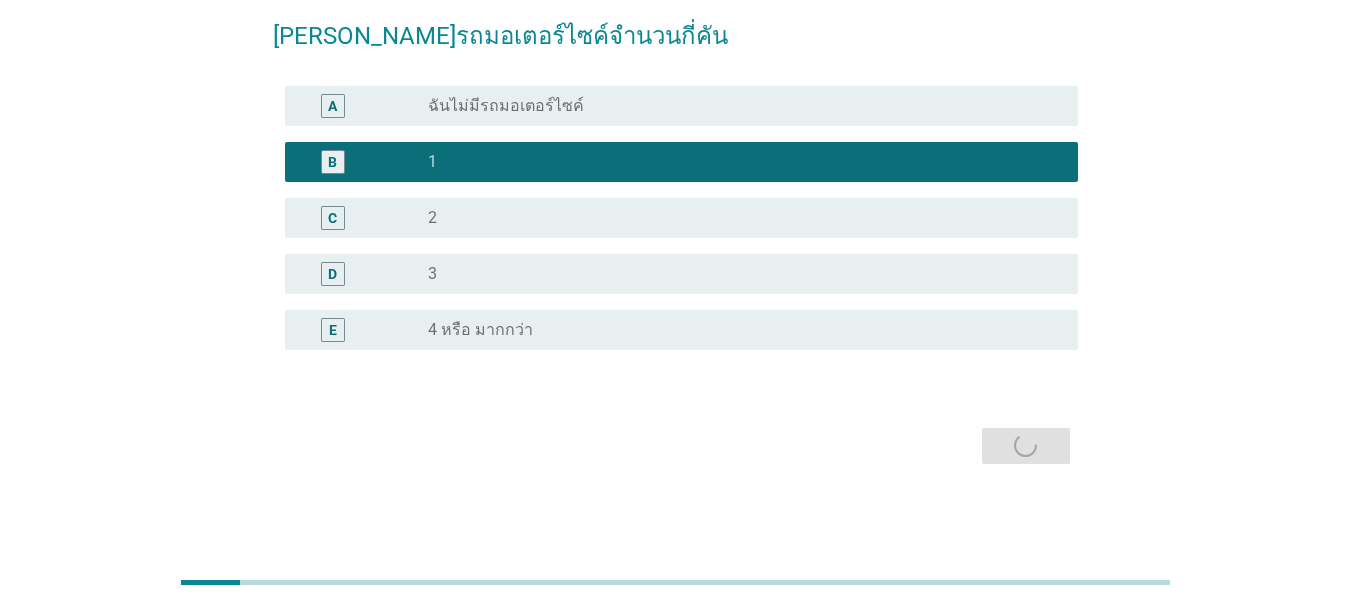scroll, scrollTop: 0, scrollLeft: 0, axis: both 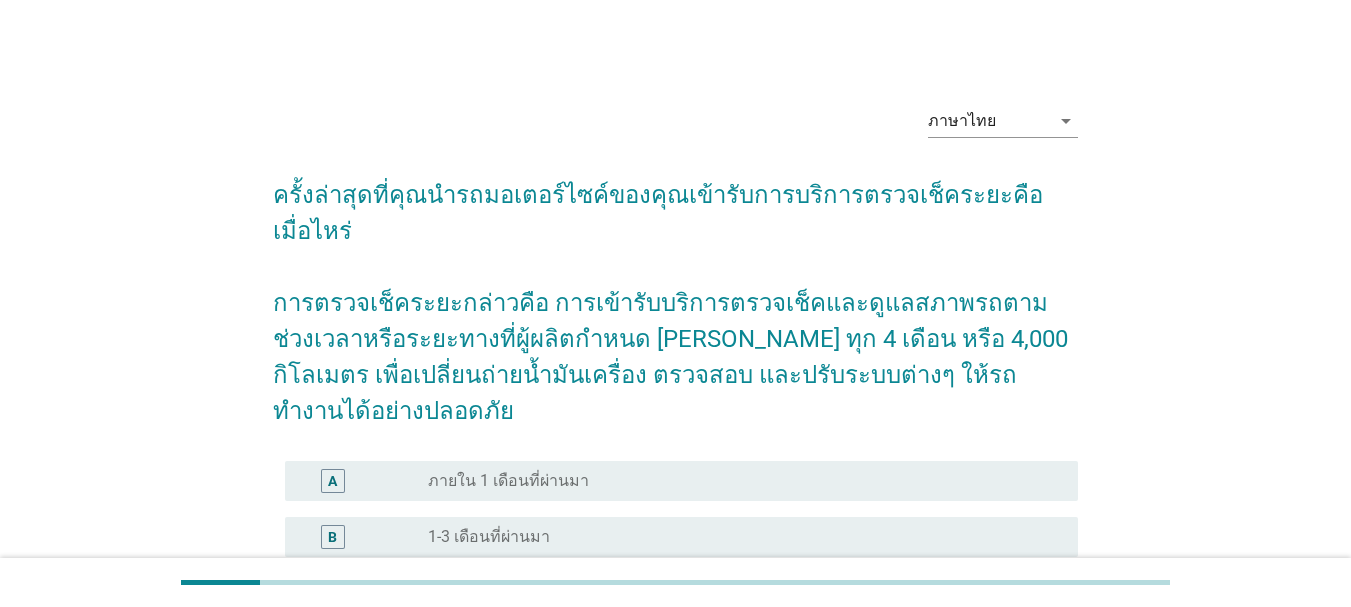 click on "ภายใน 1 เดือนที่ผ่านมา" at bounding box center (508, 481) 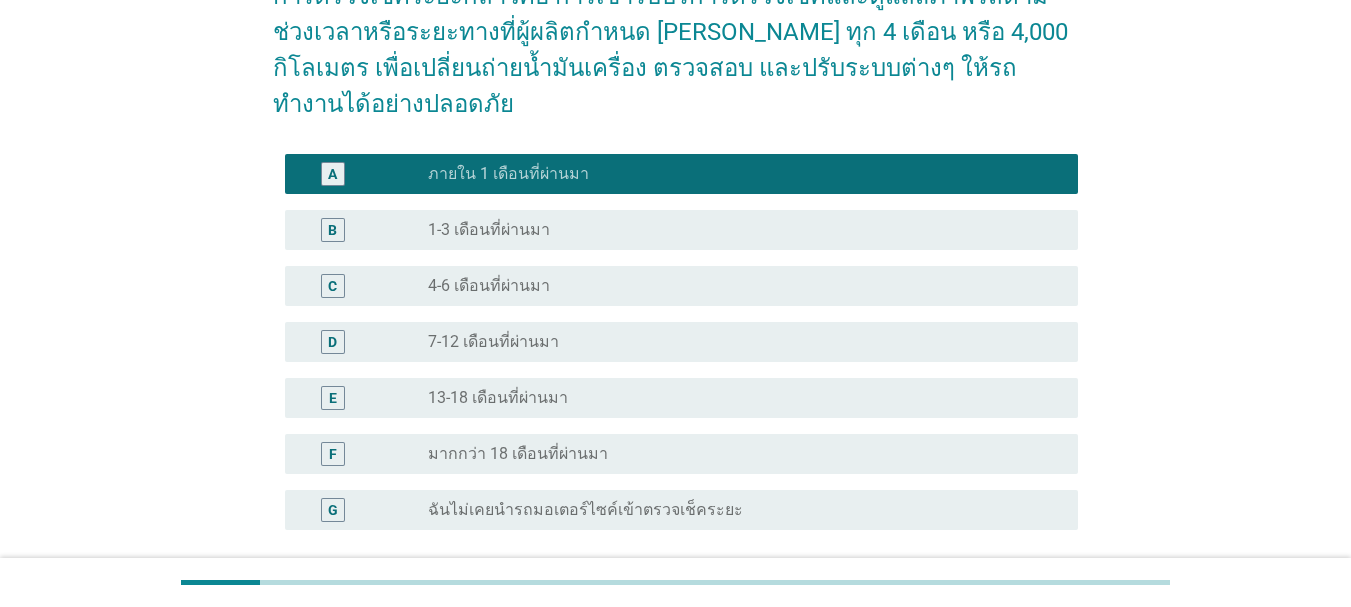 scroll, scrollTop: 415, scrollLeft: 0, axis: vertical 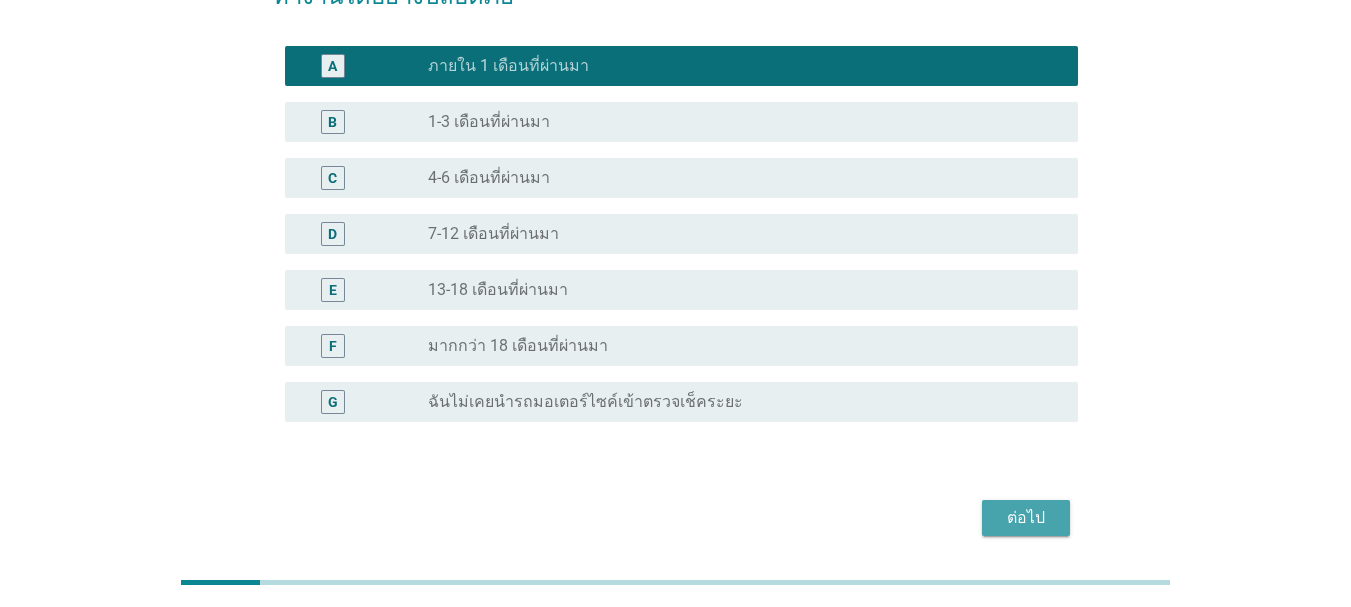 click on "ต่อไป" at bounding box center [1026, 518] 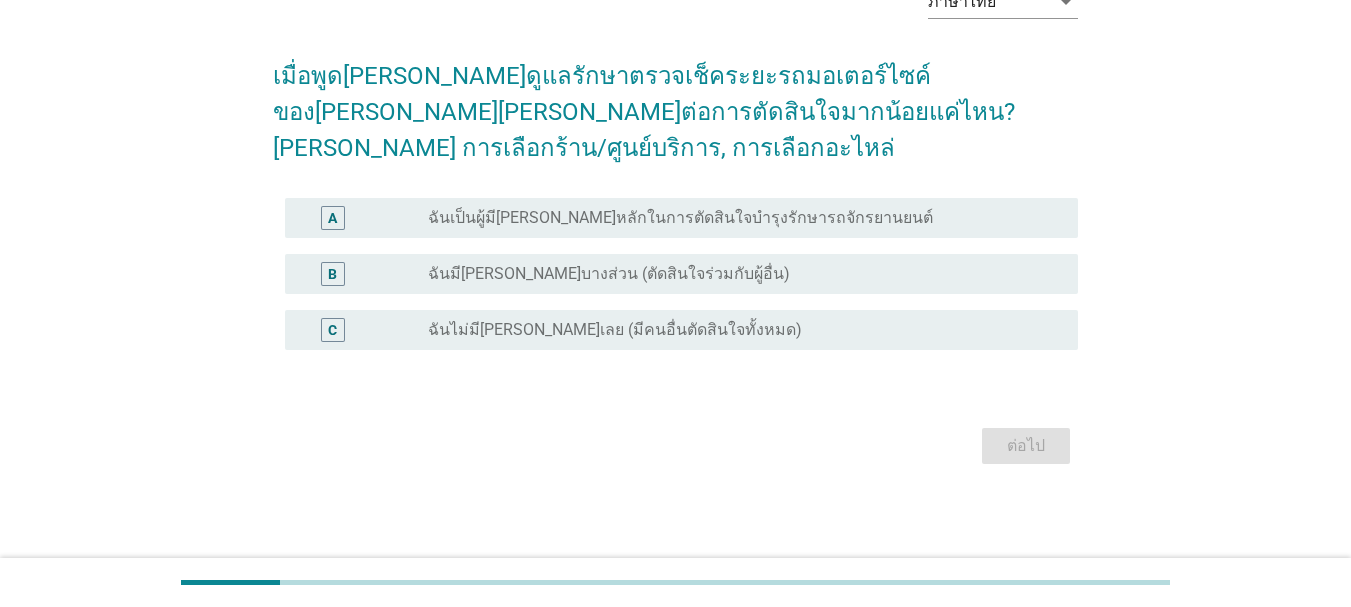 scroll, scrollTop: 0, scrollLeft: 0, axis: both 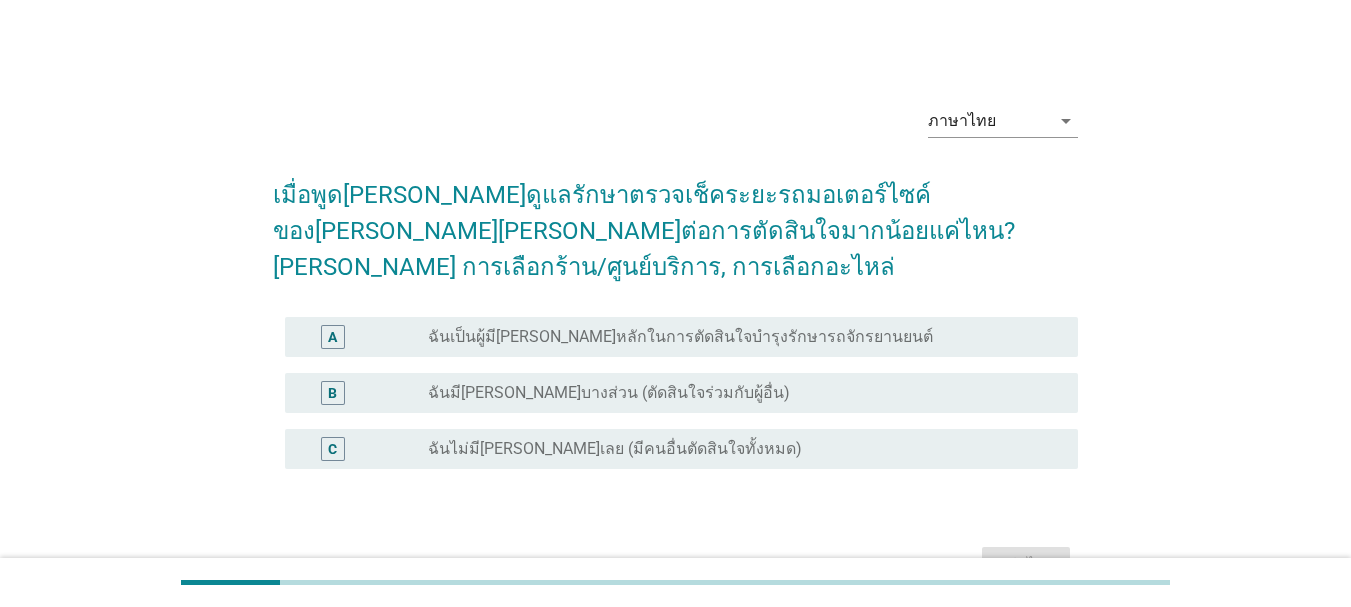 click on "ฉันเป็นผู้มี[PERSON_NAME]หลักในการตัดสินใจบำรุงรักษารถจักรยานยนต์" at bounding box center (680, 337) 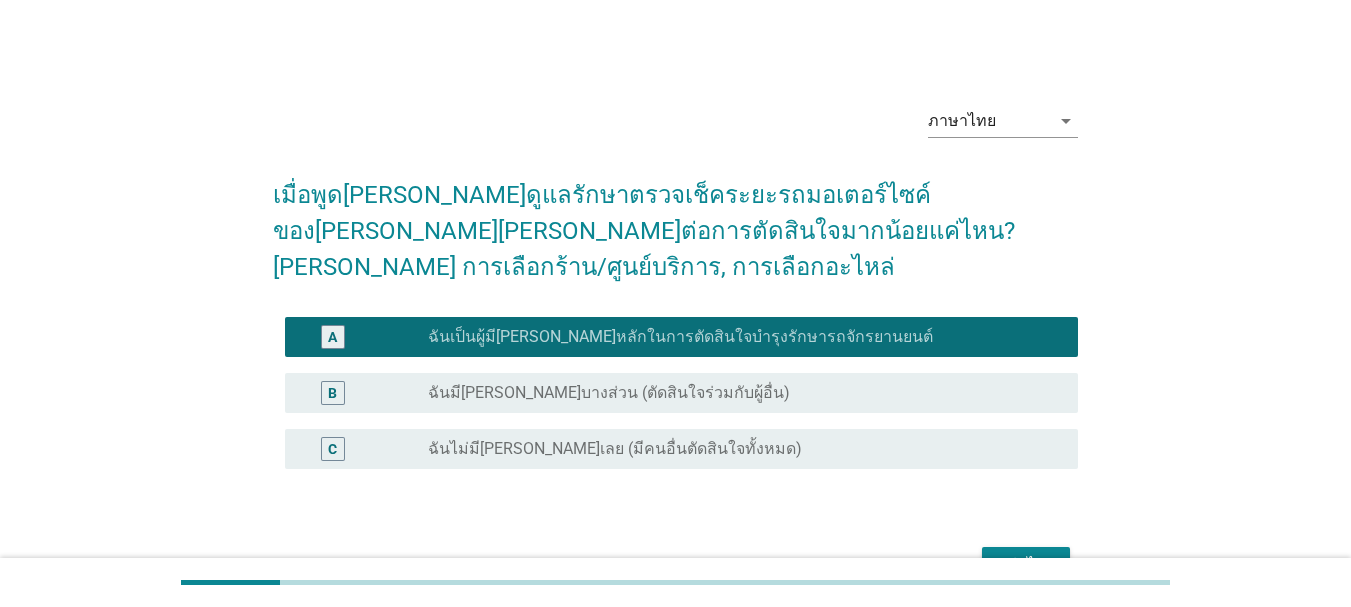 click on "ต่อไป" at bounding box center (1026, 565) 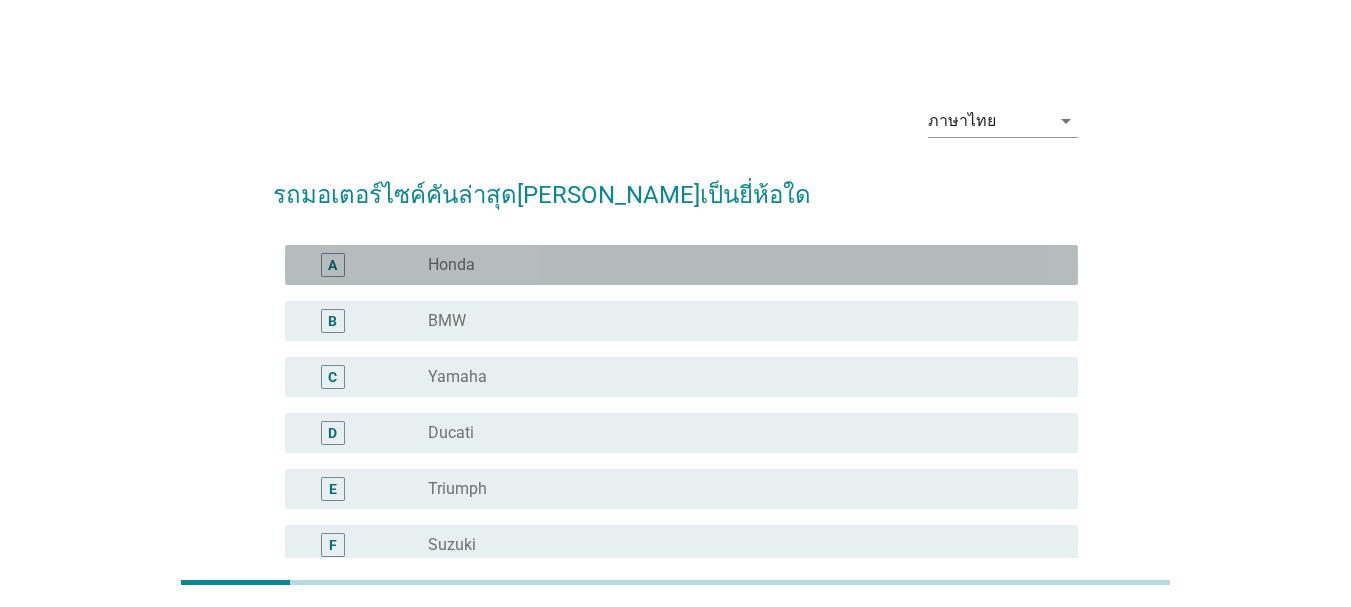 click on "radio_button_unchecked Honda" at bounding box center (737, 265) 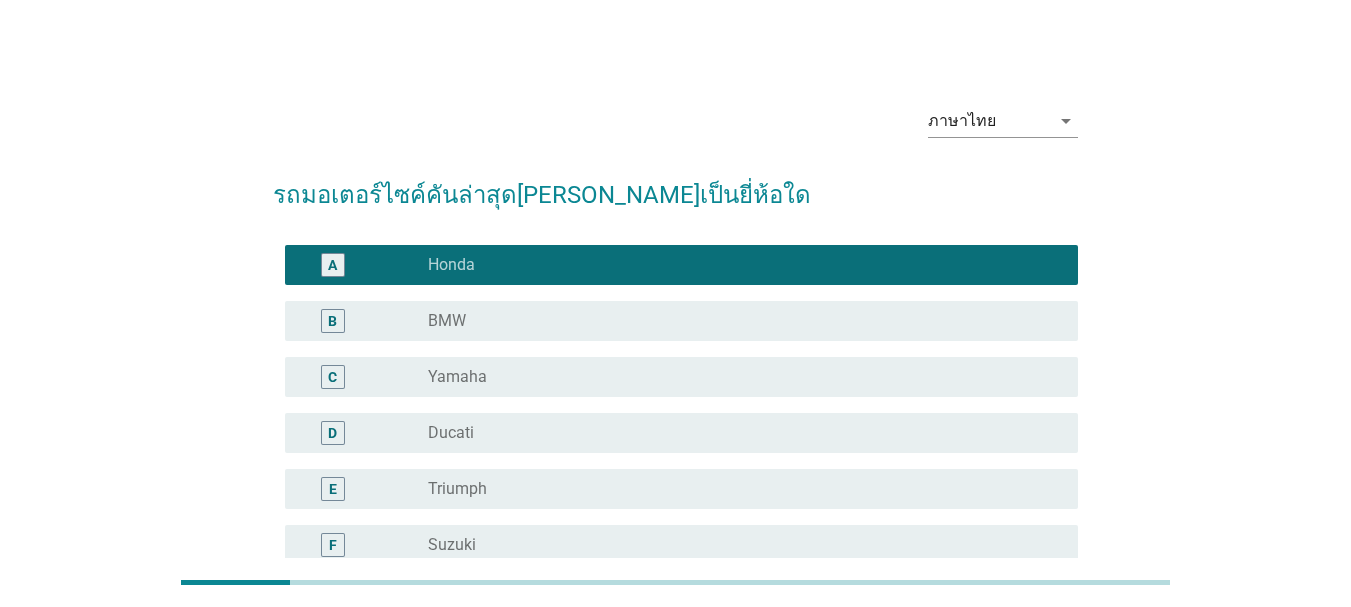 scroll, scrollTop: 383, scrollLeft: 0, axis: vertical 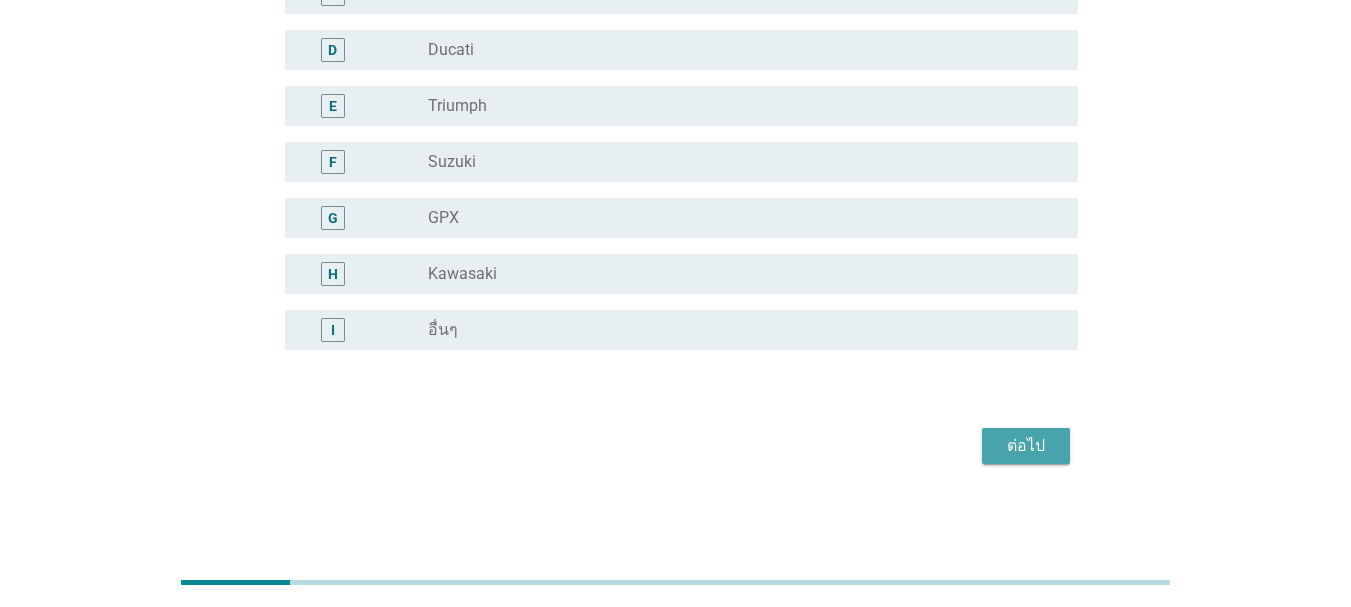 click on "ต่อไป" at bounding box center (1026, 446) 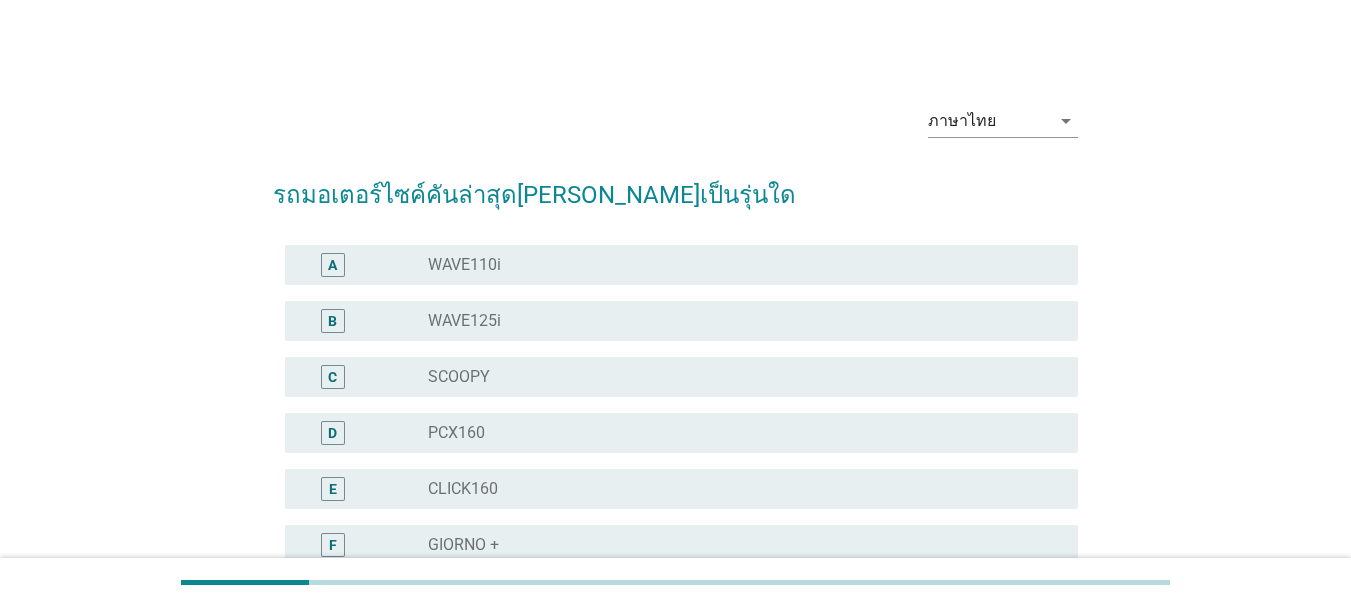 scroll, scrollTop: 67, scrollLeft: 0, axis: vertical 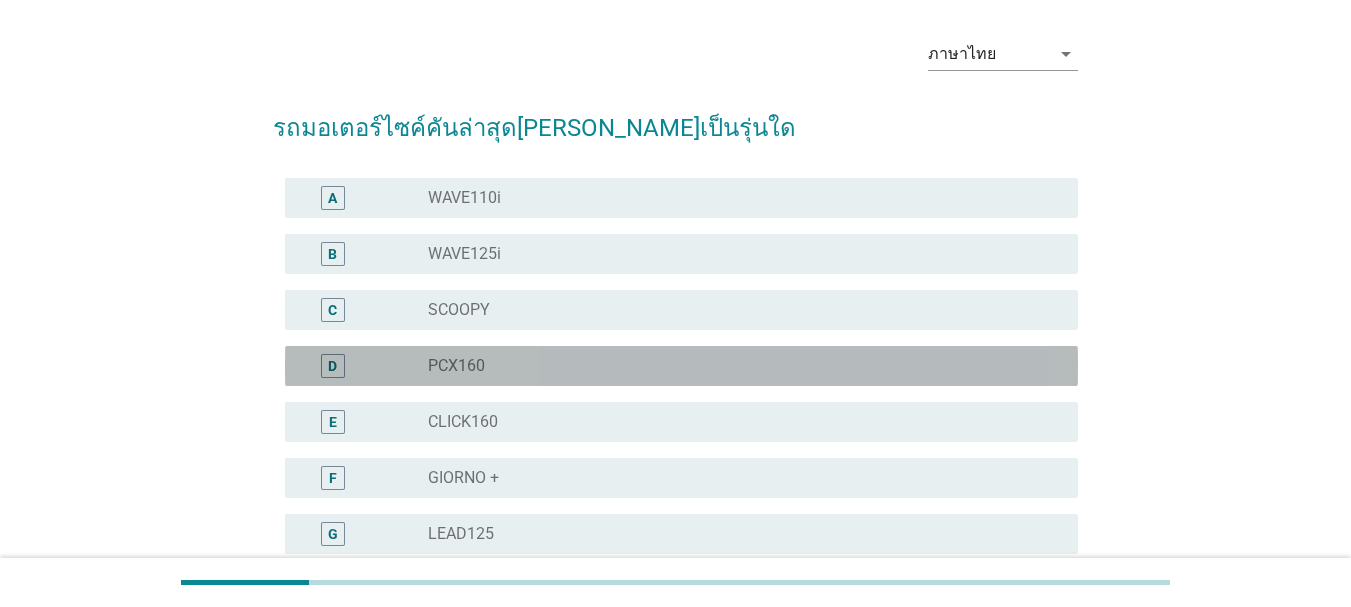 click on "radio_button_unchecked PCX160" at bounding box center (737, 366) 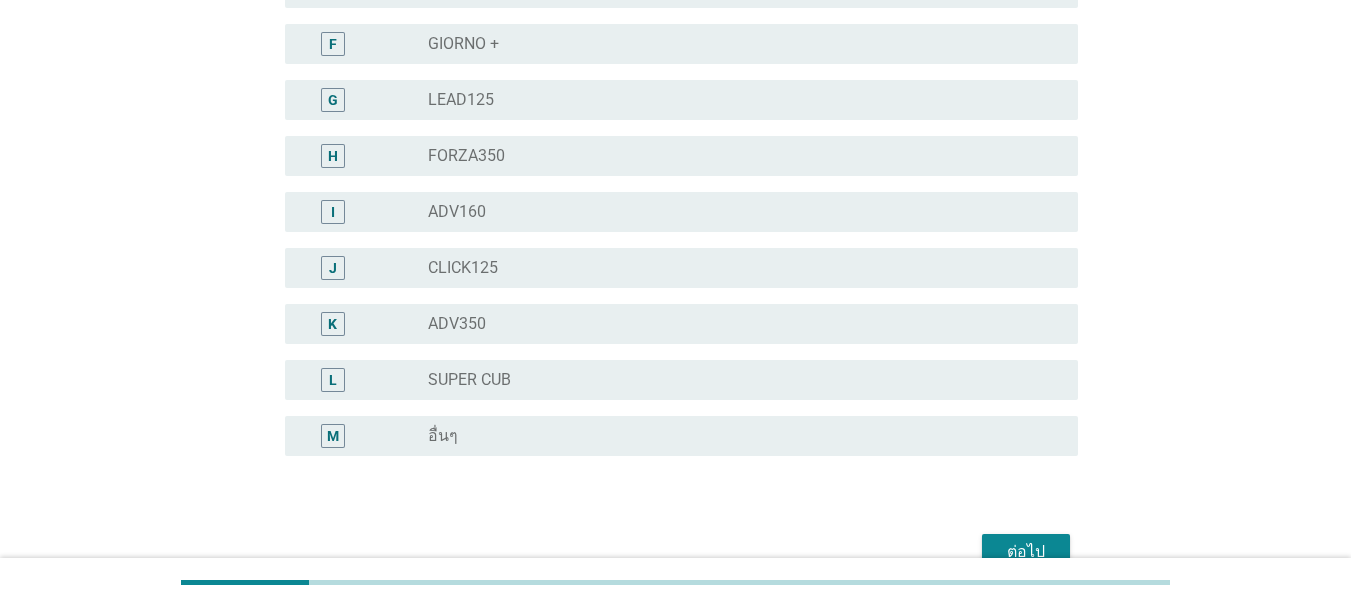 scroll, scrollTop: 600, scrollLeft: 0, axis: vertical 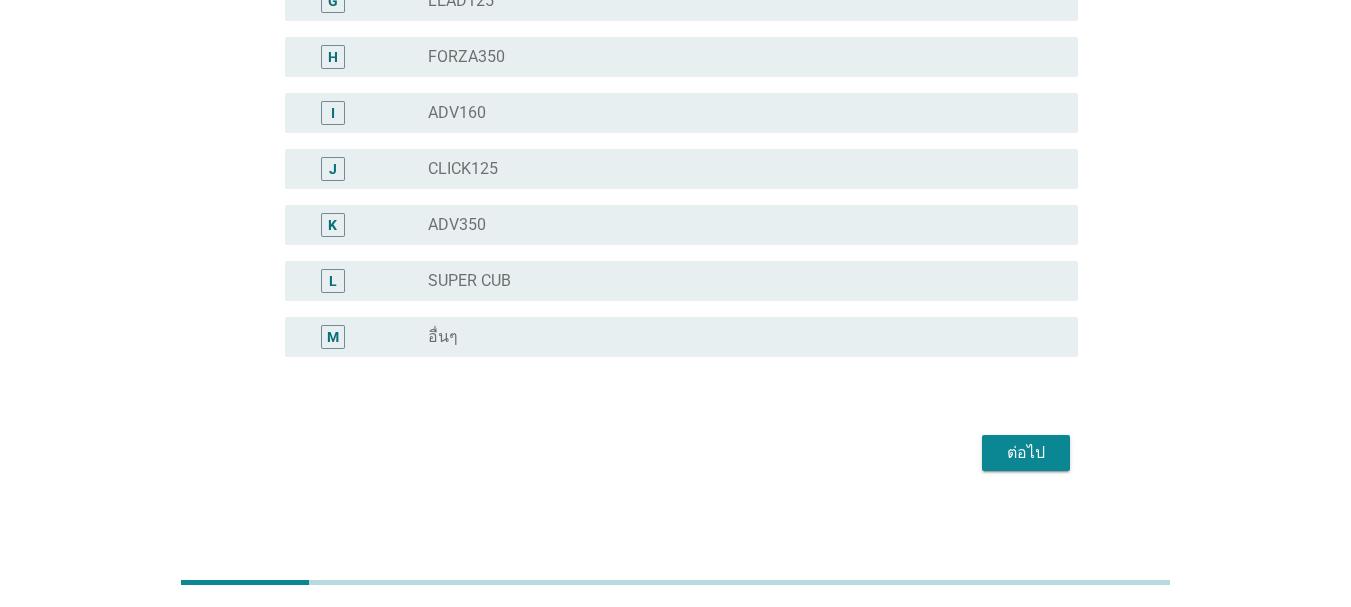 click on "ต่อไป" at bounding box center [1026, 453] 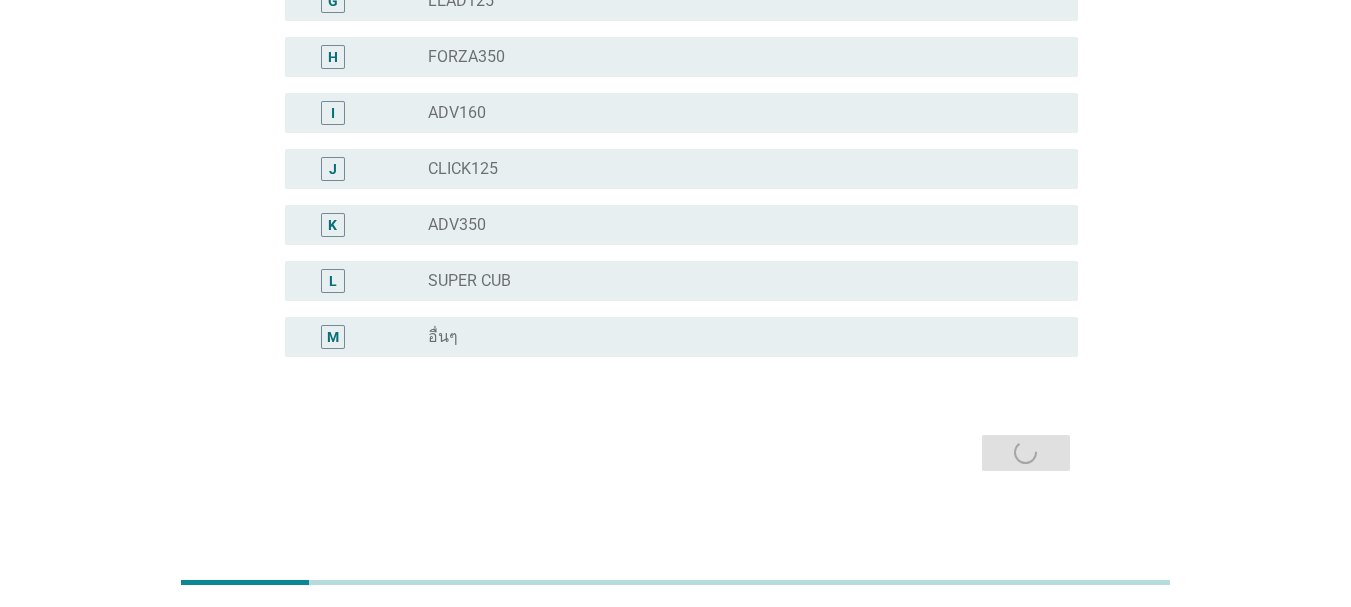 scroll, scrollTop: 0, scrollLeft: 0, axis: both 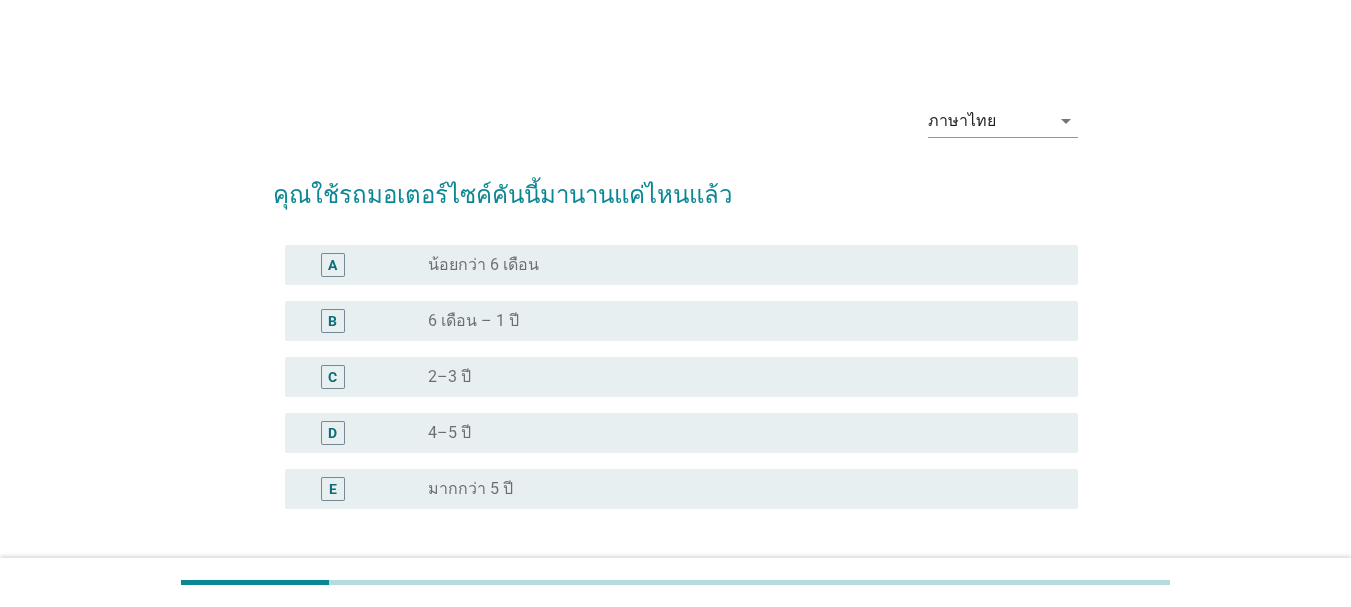 click on "radio_button_unchecked 6 เดือน – 1 ปี" at bounding box center [745, 321] 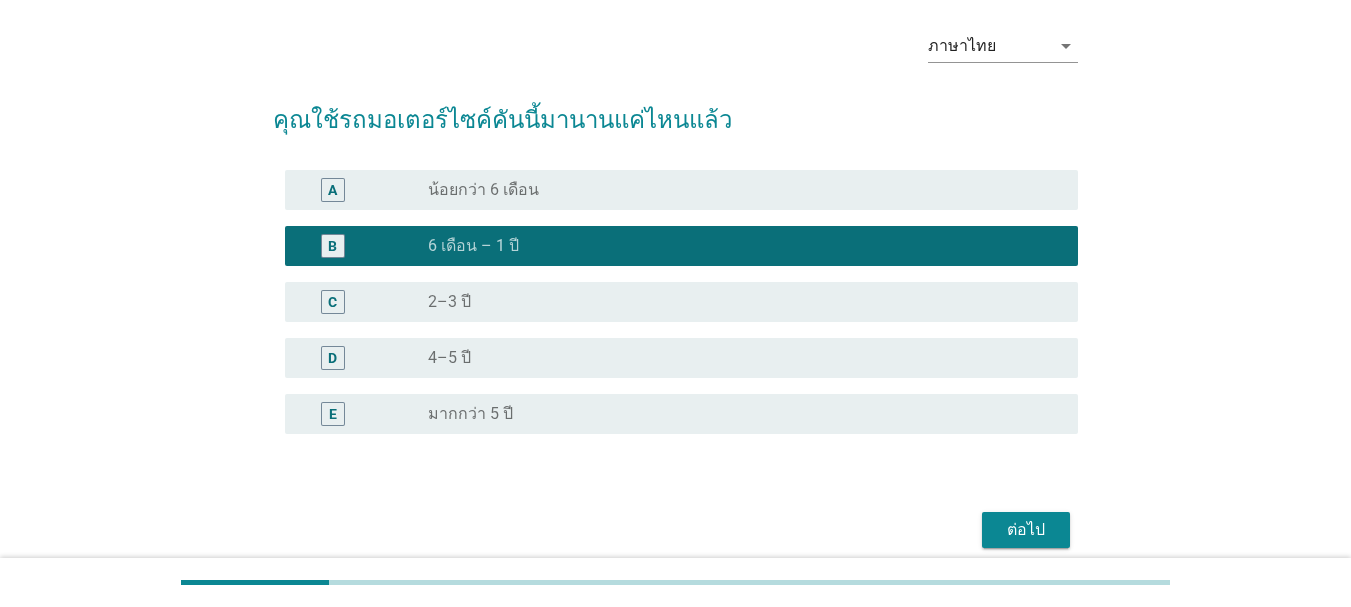 scroll, scrollTop: 159, scrollLeft: 0, axis: vertical 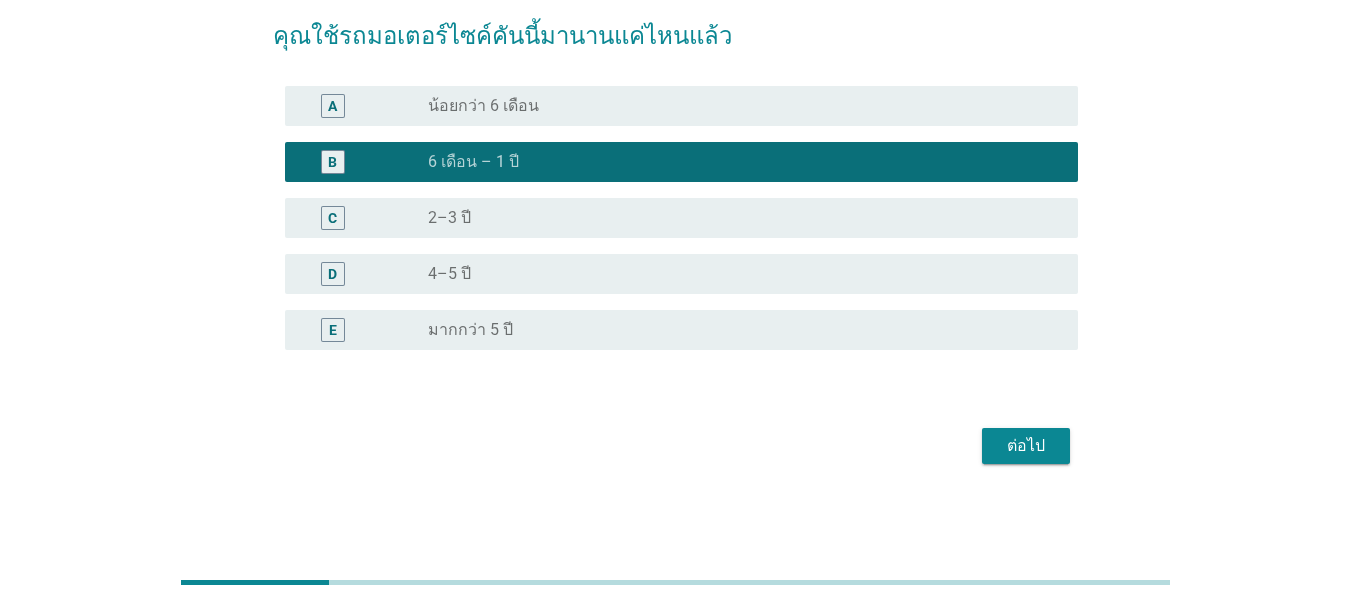 click on "ต่อไป" at bounding box center (1026, 446) 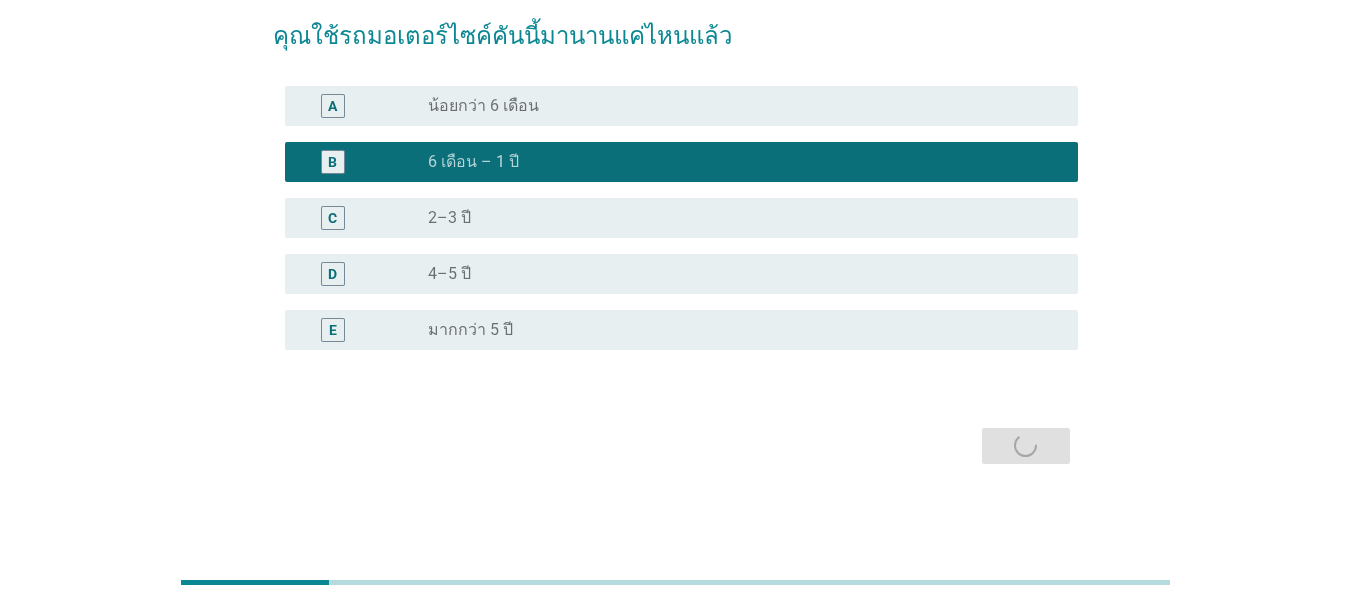 scroll, scrollTop: 0, scrollLeft: 0, axis: both 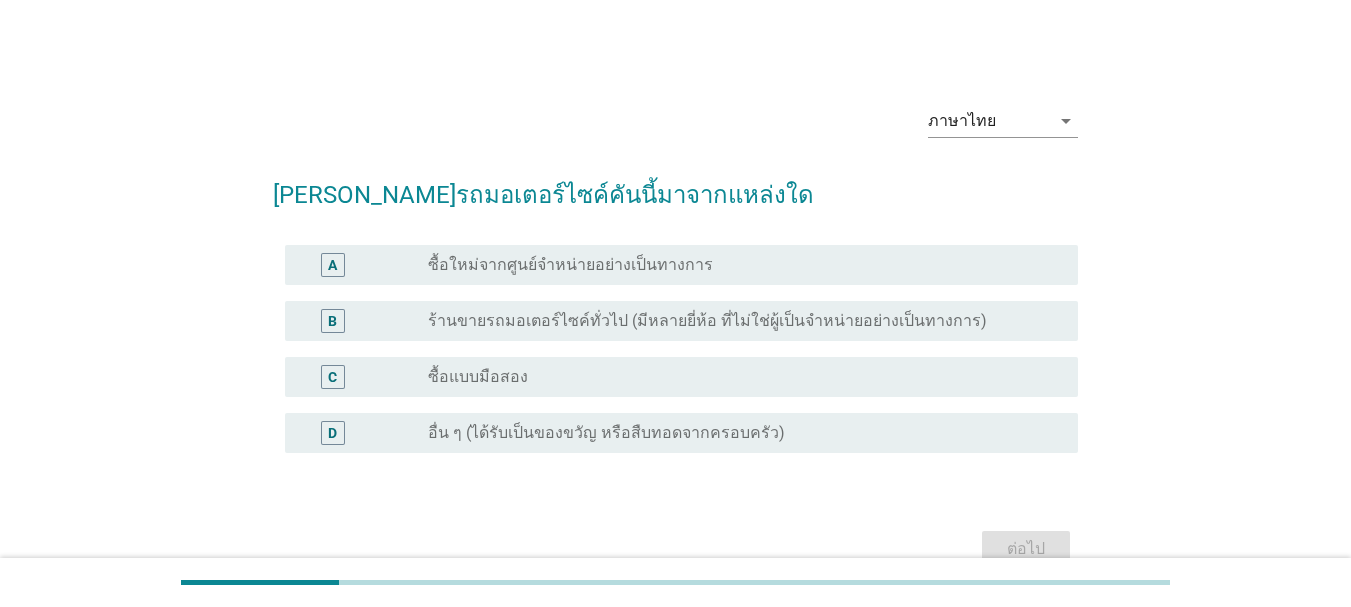 click on "ซื้อใหม่จากศูนย์จำหน่ายอย่างเป็นทางการ" at bounding box center (570, 265) 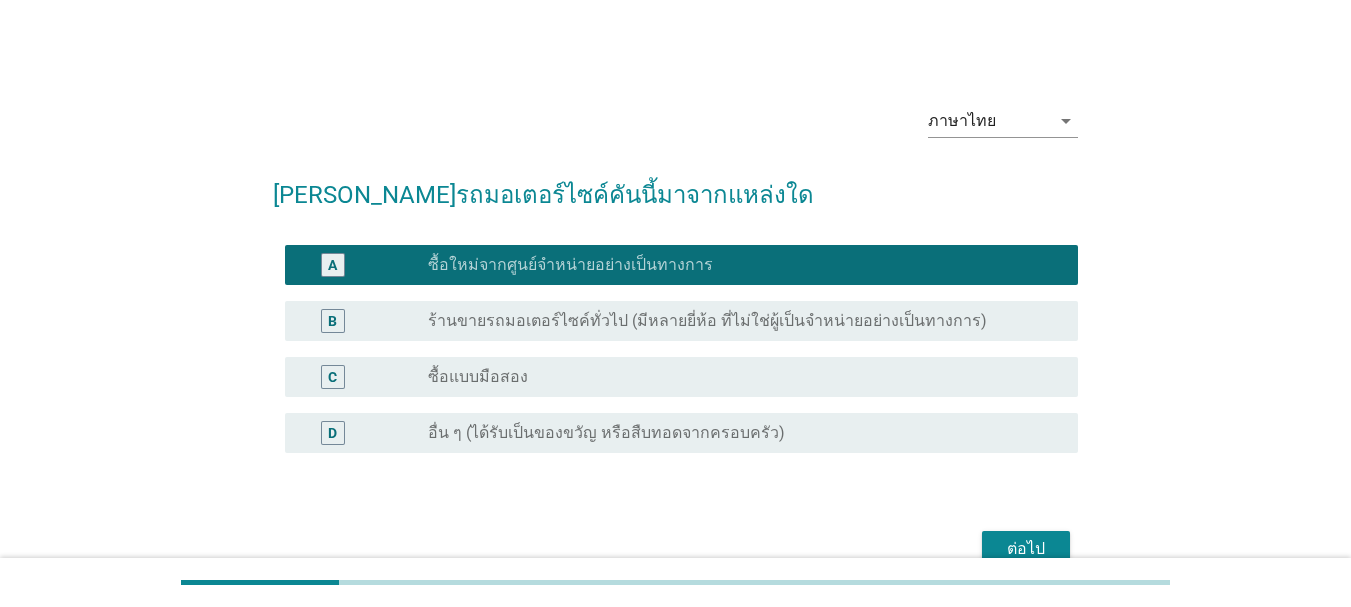click on "ต่อไป" at bounding box center [1026, 549] 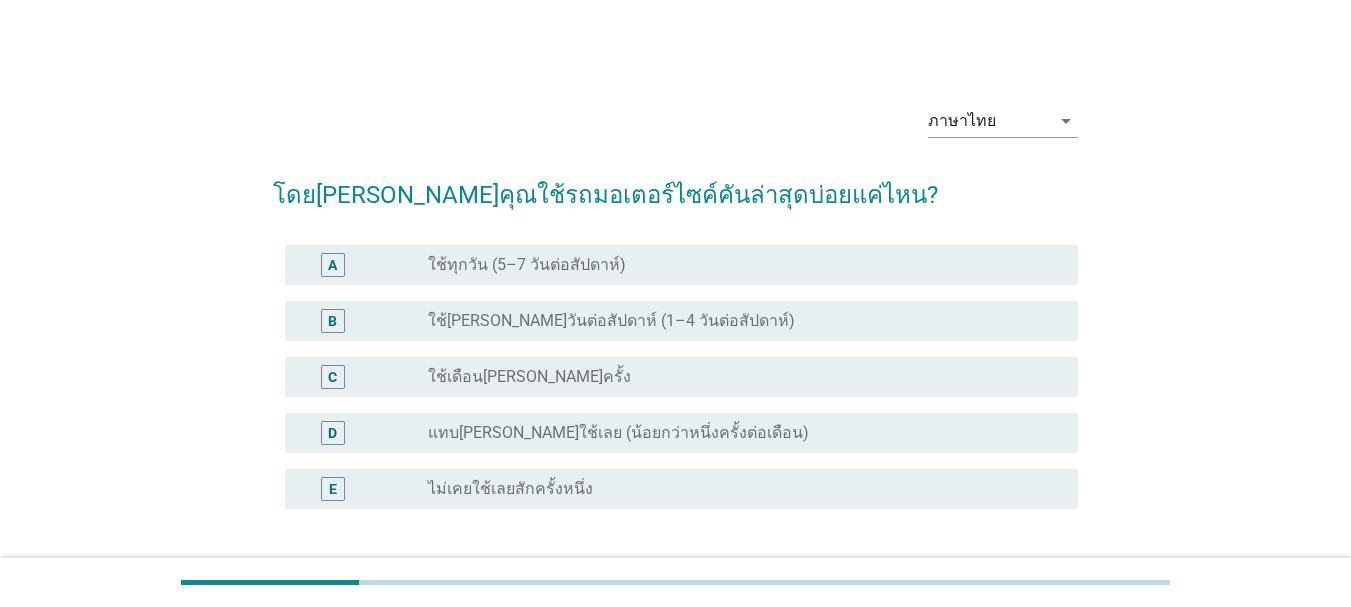 click on "ใช้[PERSON_NAME]วันต่อสัปดาห์ (1–4 วันต่อสัปดาห์)" at bounding box center (611, 321) 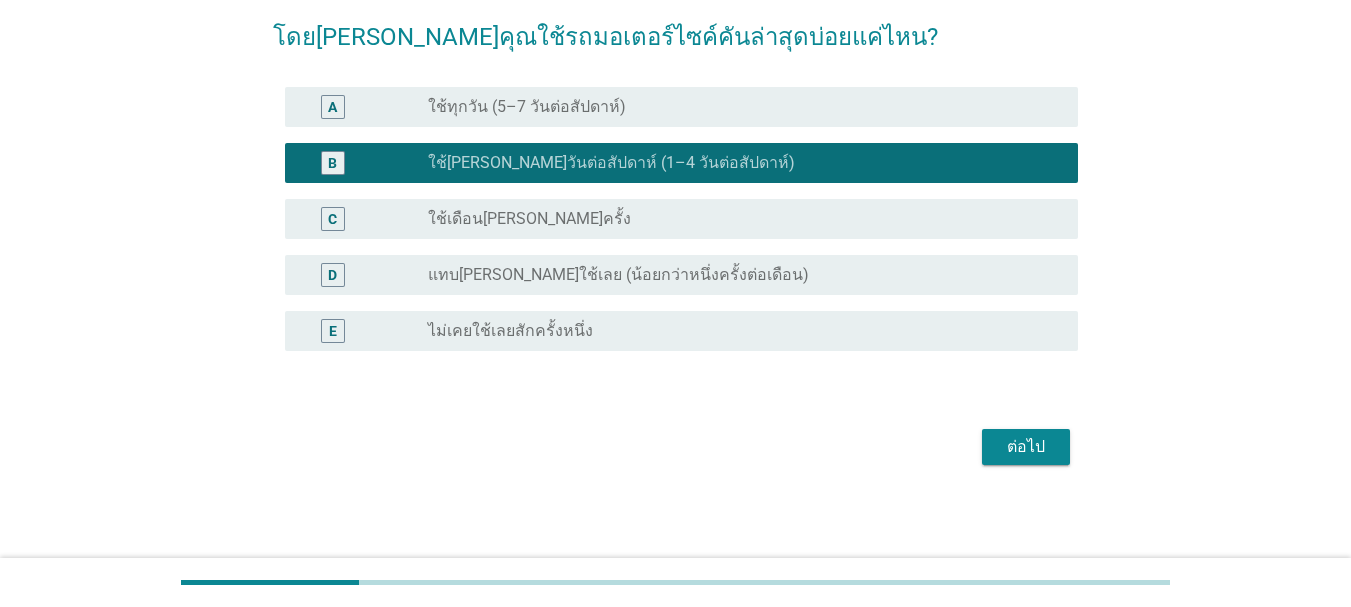 scroll, scrollTop: 159, scrollLeft: 0, axis: vertical 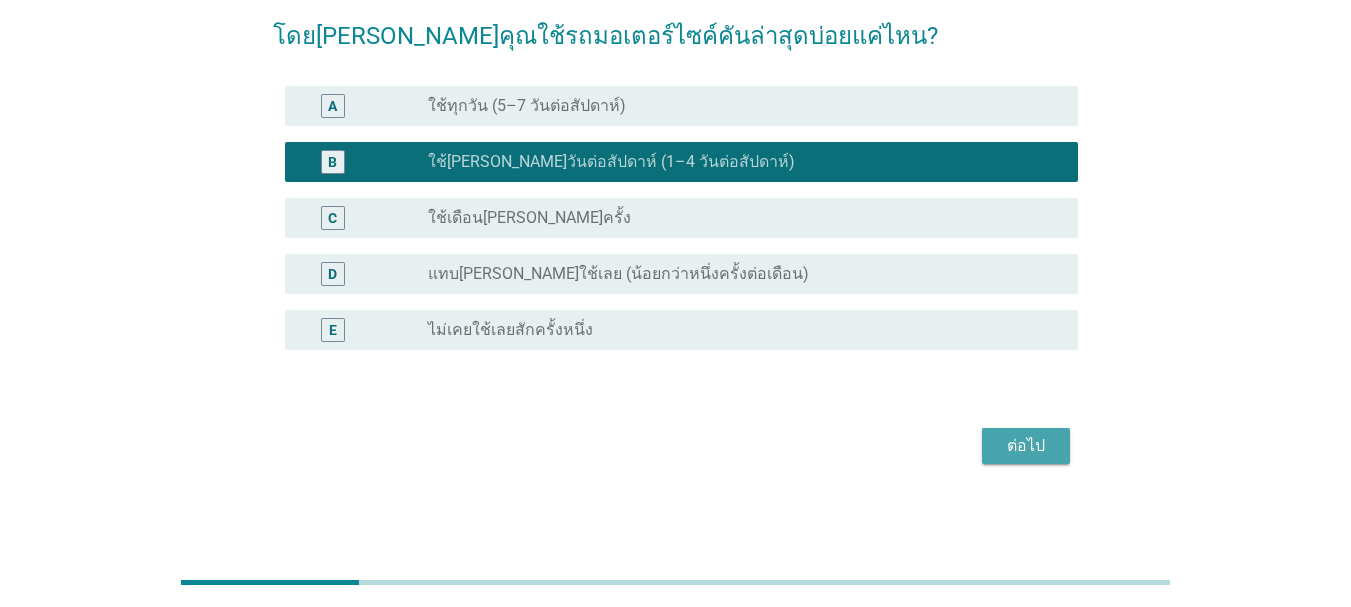 click on "ต่อไป" at bounding box center [1026, 446] 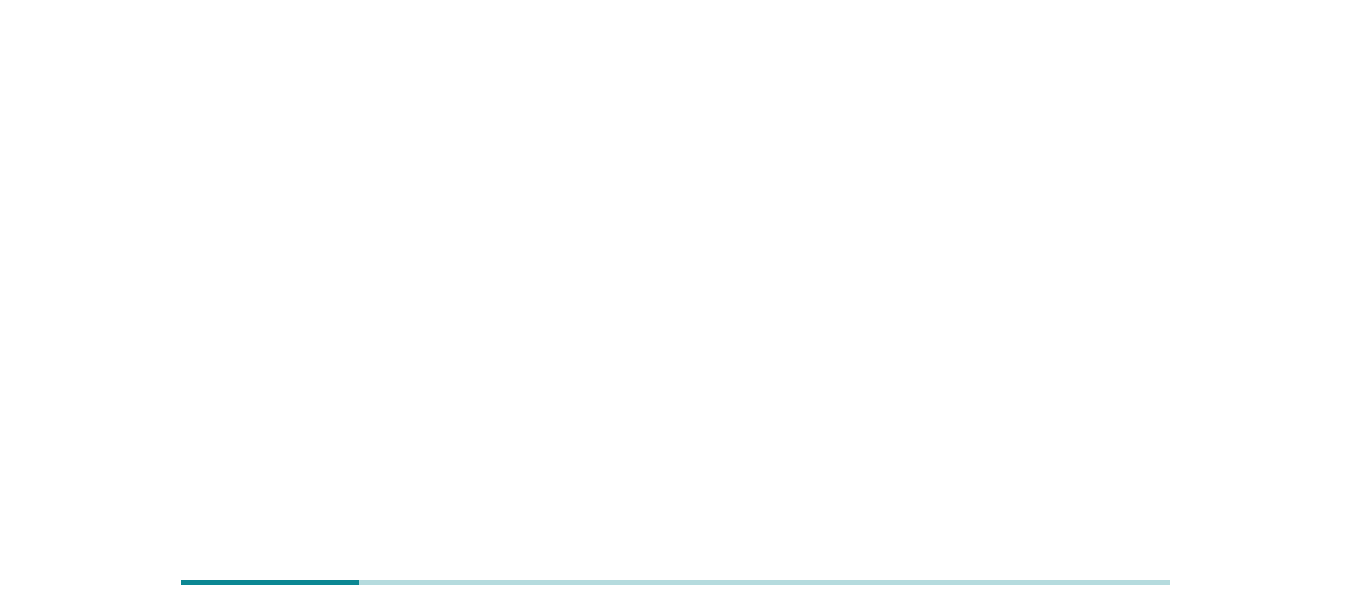 scroll, scrollTop: 0, scrollLeft: 0, axis: both 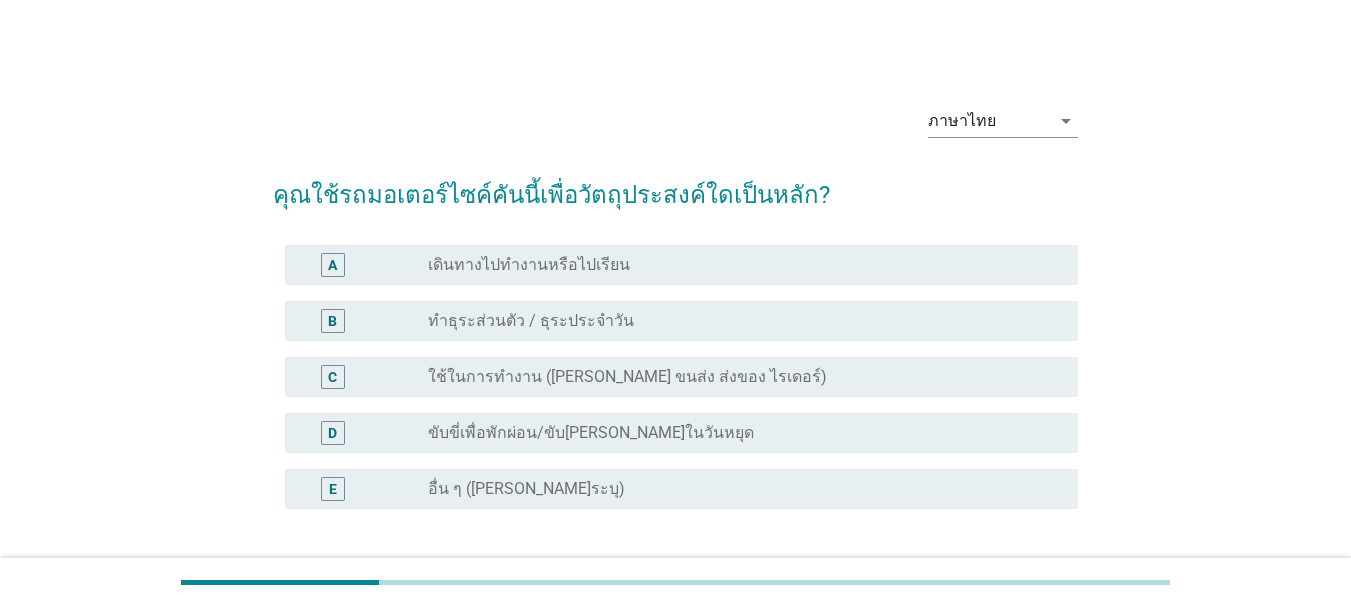click on "ทำธุระส่วนตัว / ธุระประจำวัน" at bounding box center (531, 321) 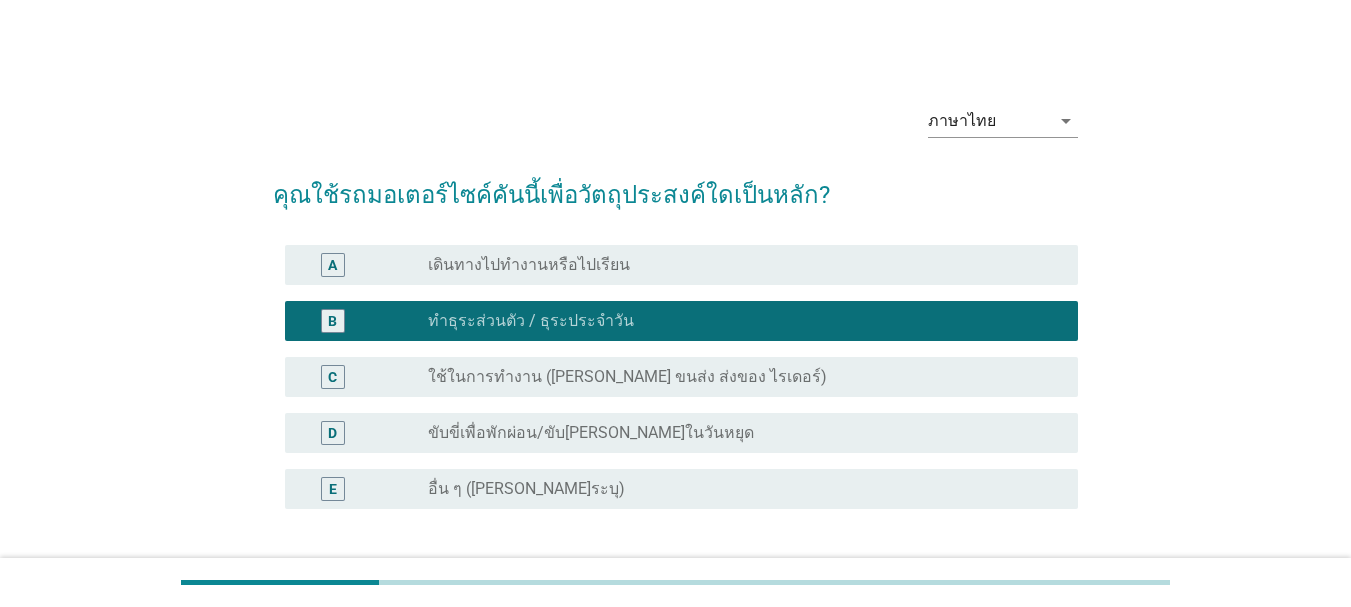 click on "radio_button_unchecked ขับขี่เพื่อพักผ่อน/ขับ[PERSON_NAME]ในวันหยุด" at bounding box center (737, 433) 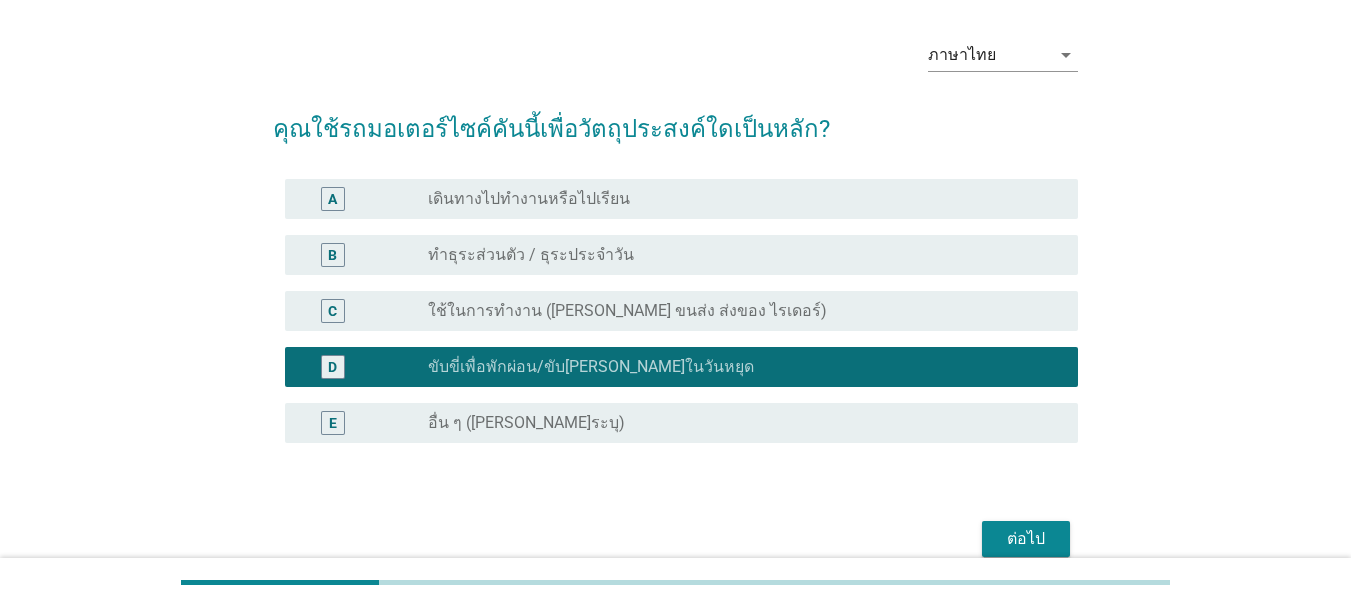 scroll, scrollTop: 159, scrollLeft: 0, axis: vertical 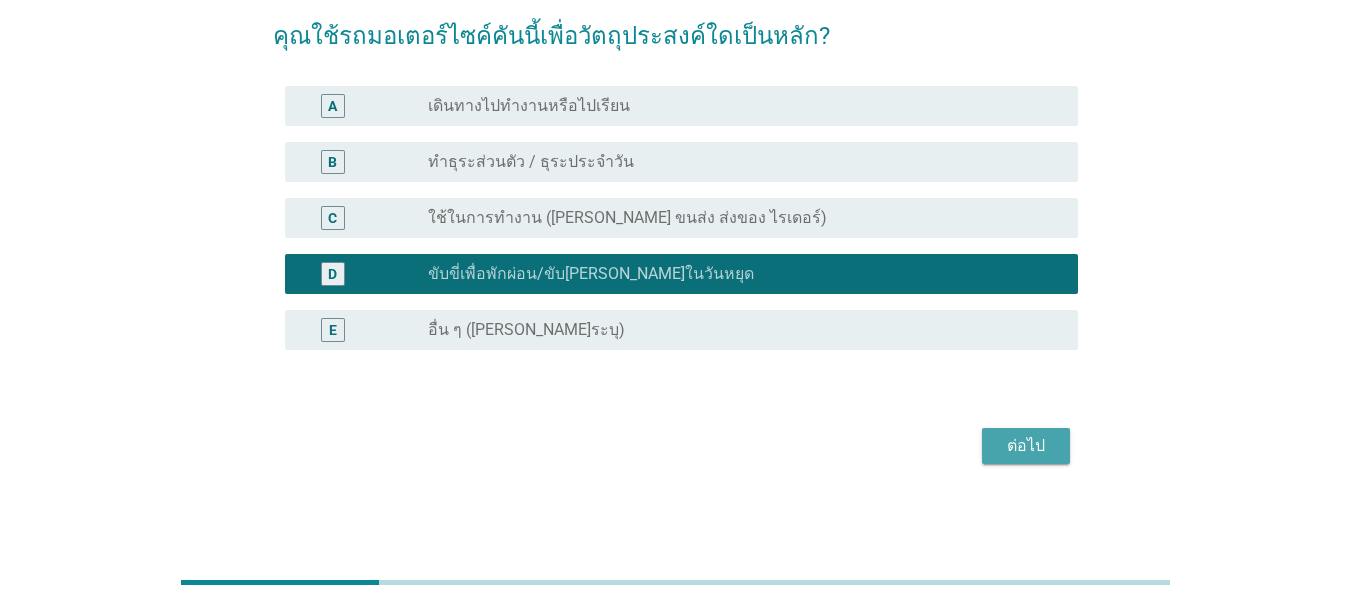 click on "ต่อไป" at bounding box center (1026, 446) 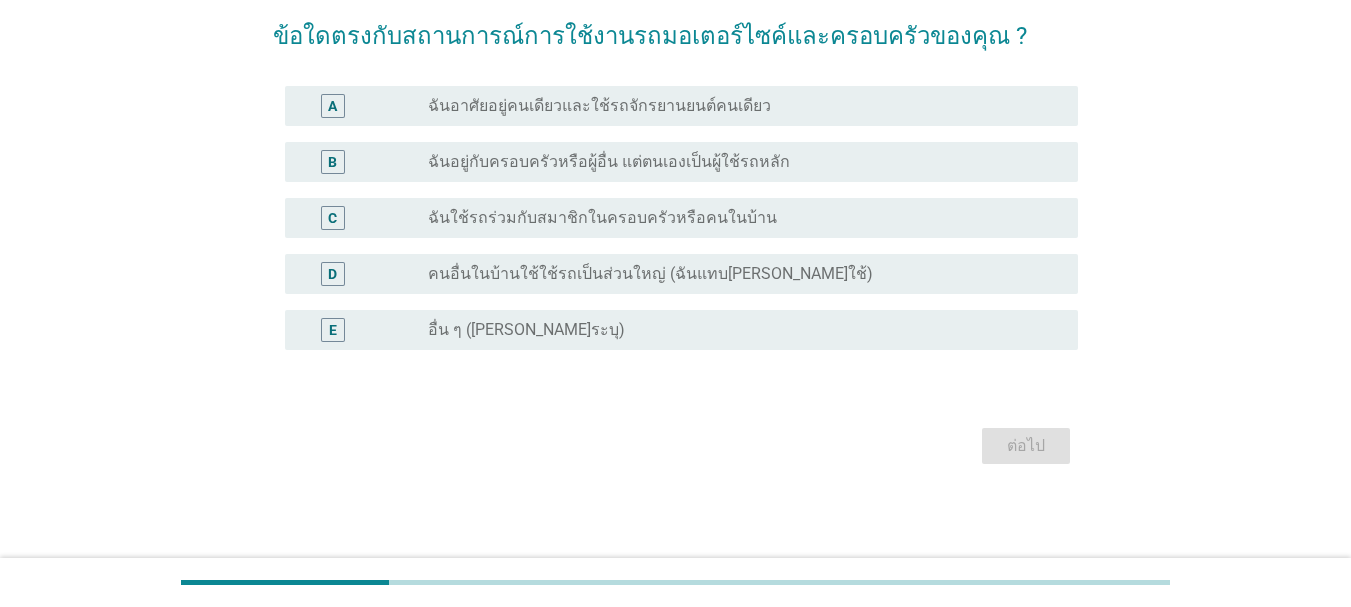 scroll, scrollTop: 0, scrollLeft: 0, axis: both 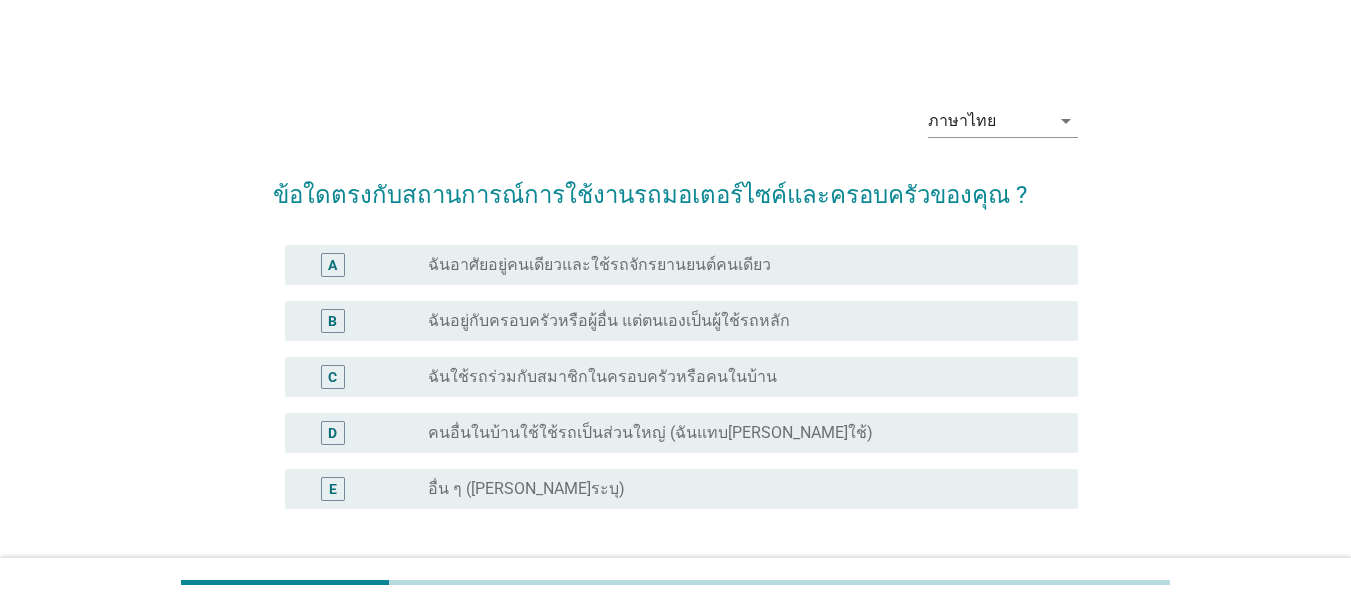 click on "ฉันใช้รถร่วมกับสมาชิกในครอบครัวหรือคนในบ้าน" at bounding box center (602, 377) 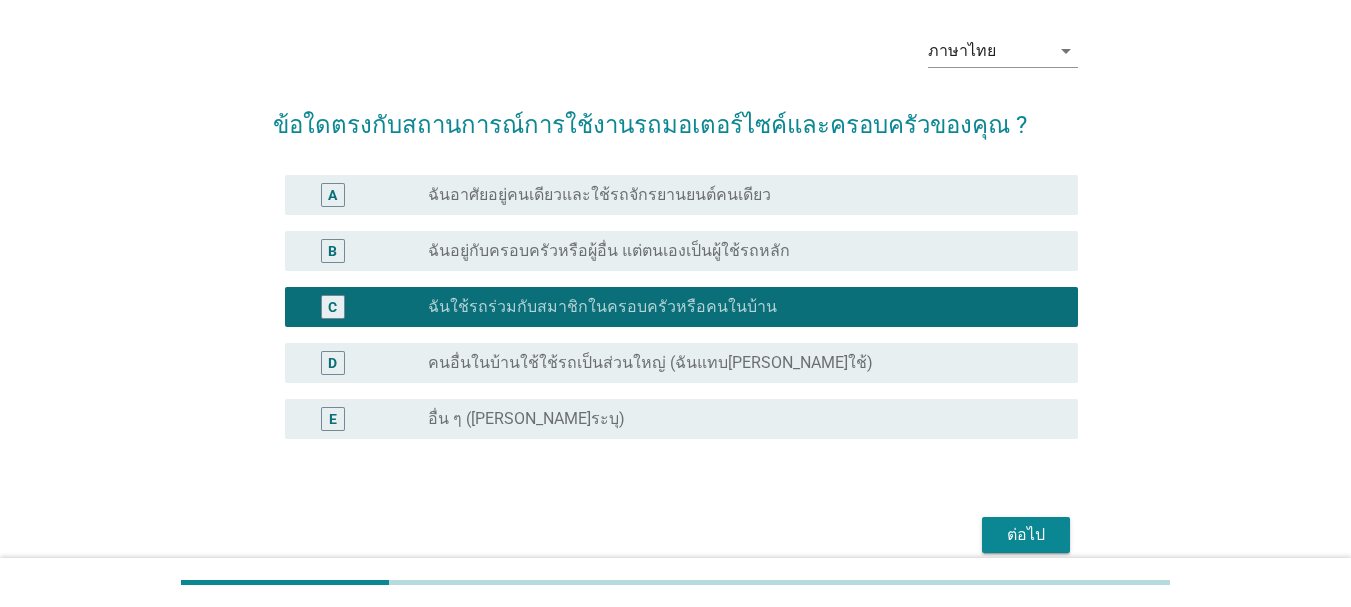 scroll, scrollTop: 159, scrollLeft: 0, axis: vertical 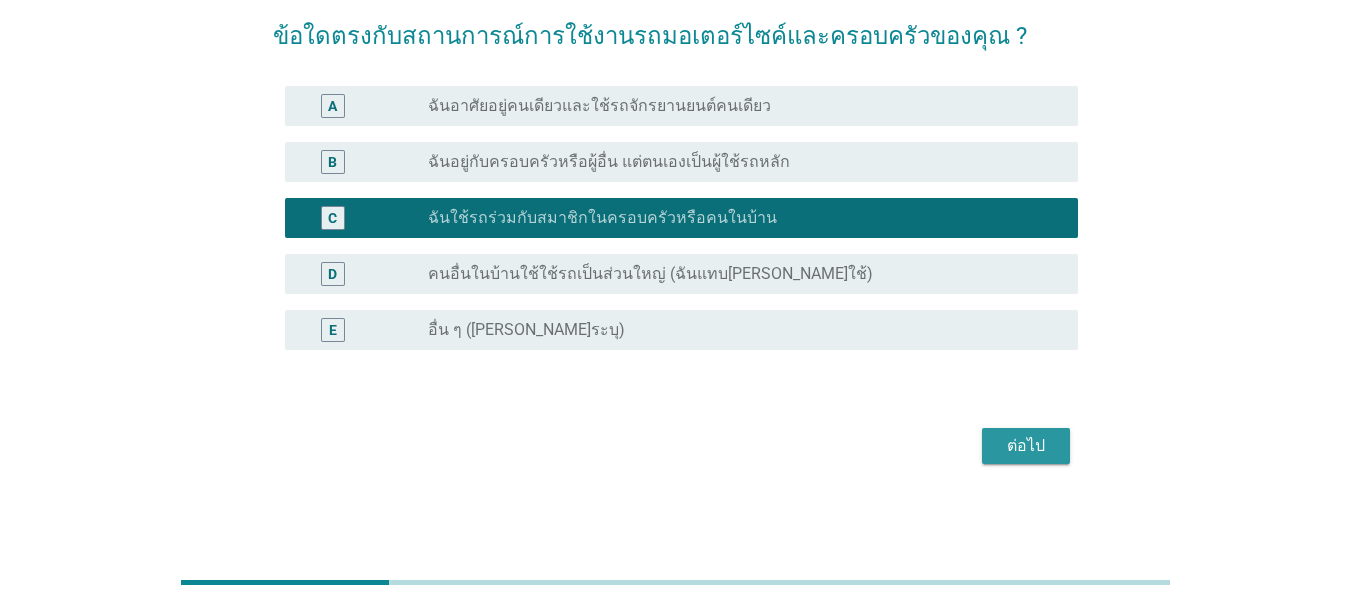 click on "ต่อไป" at bounding box center (1026, 446) 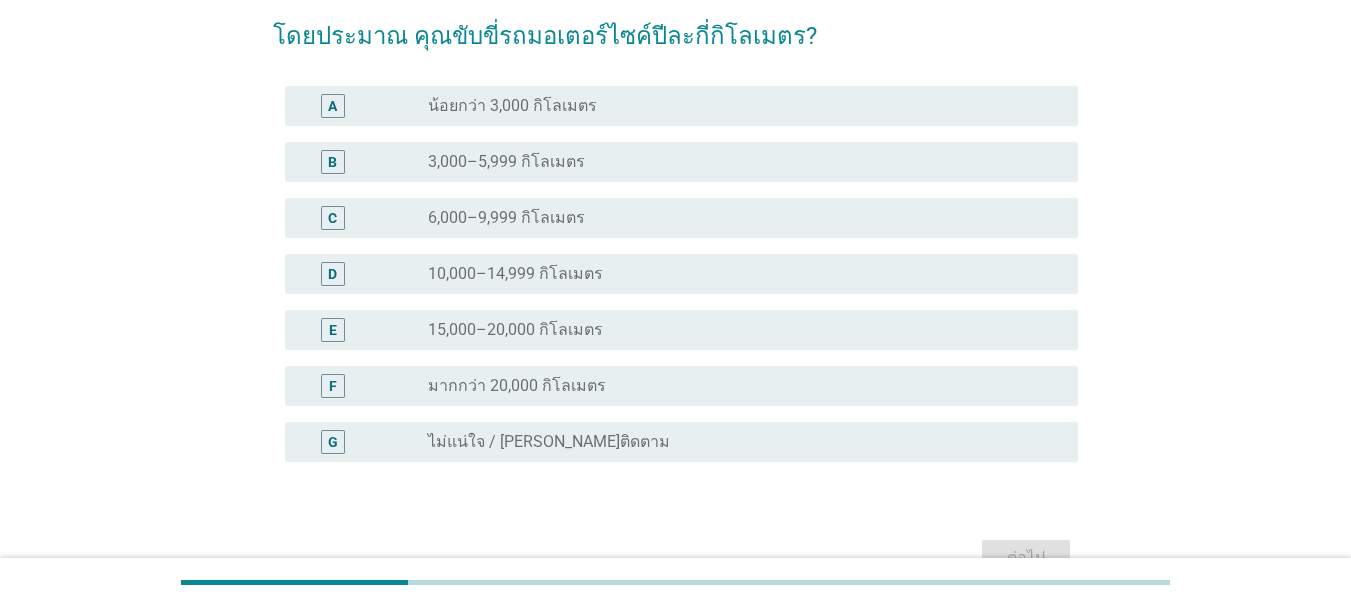 scroll, scrollTop: 0, scrollLeft: 0, axis: both 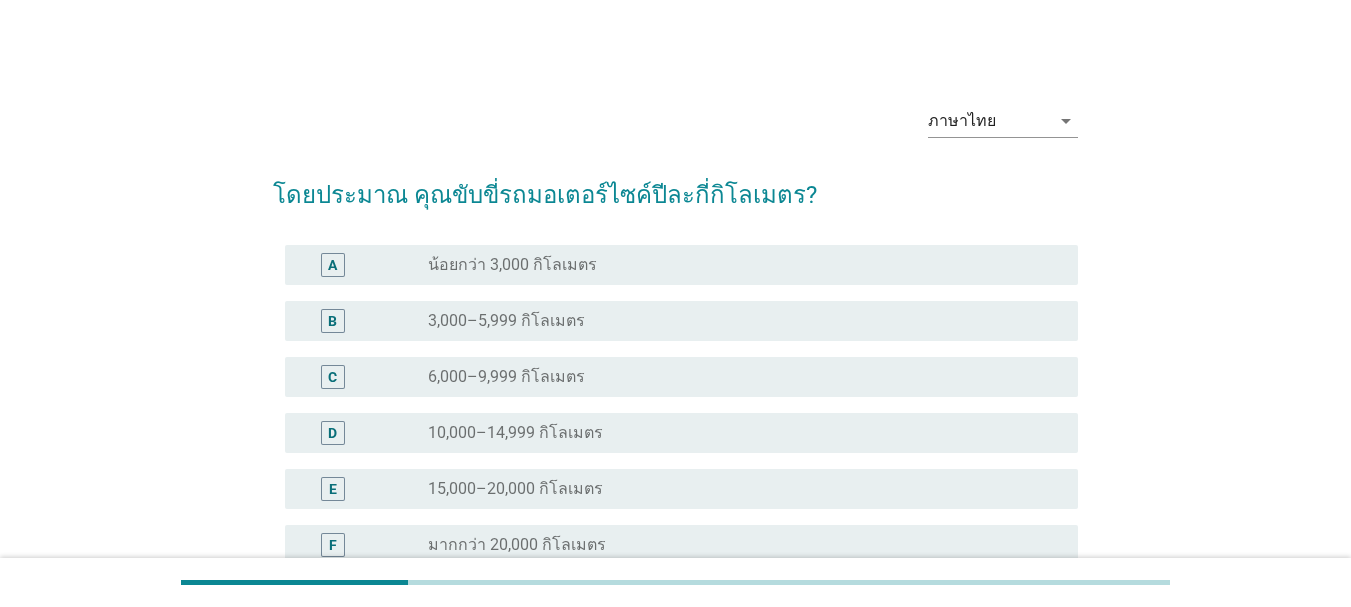 click on "6,000–9,999 กิโลเมตร" at bounding box center [506, 377] 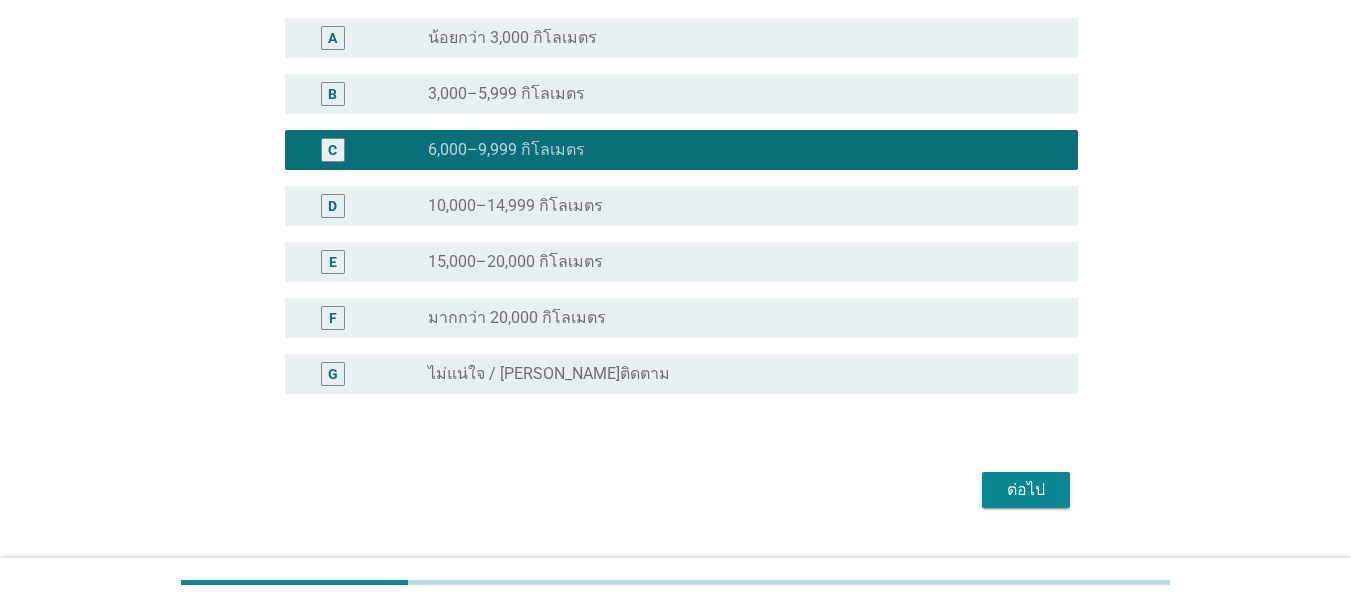 scroll, scrollTop: 271, scrollLeft: 0, axis: vertical 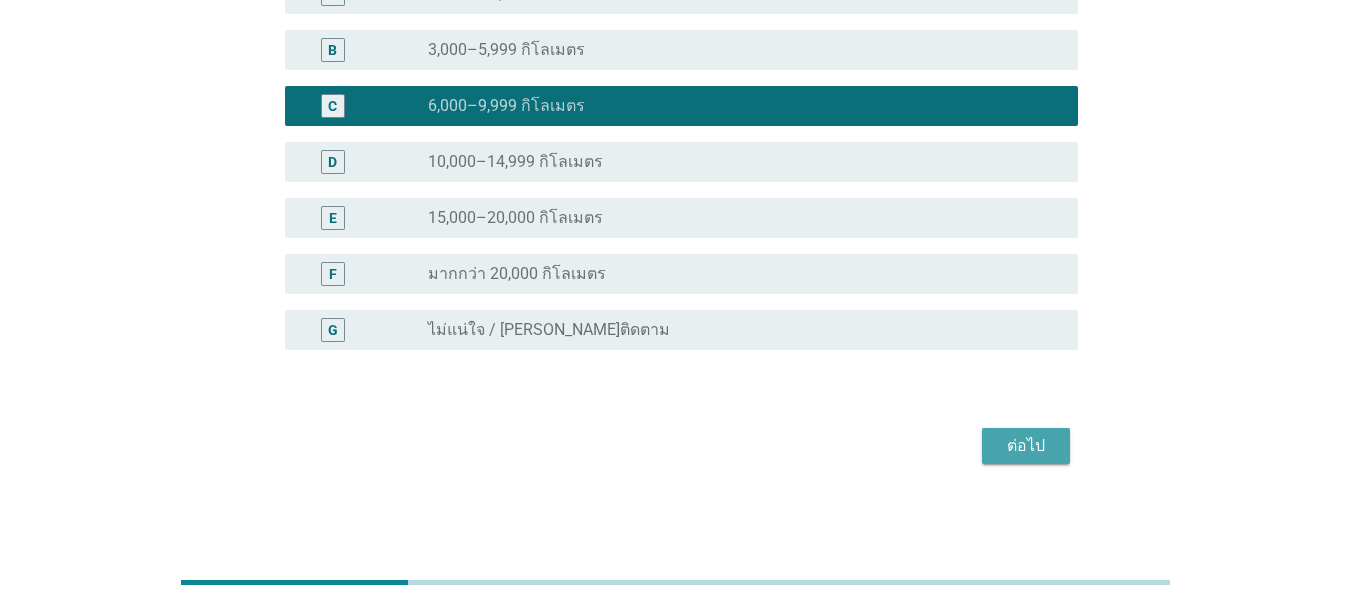 click on "ต่อไป" at bounding box center (1026, 446) 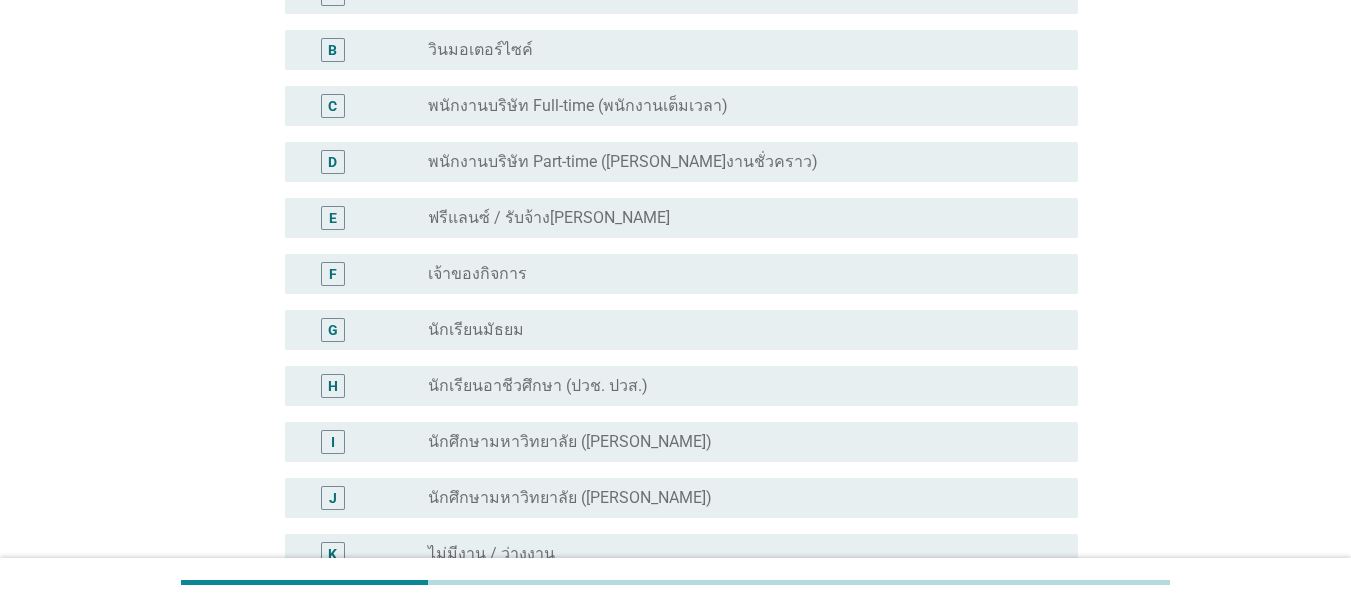 scroll, scrollTop: 0, scrollLeft: 0, axis: both 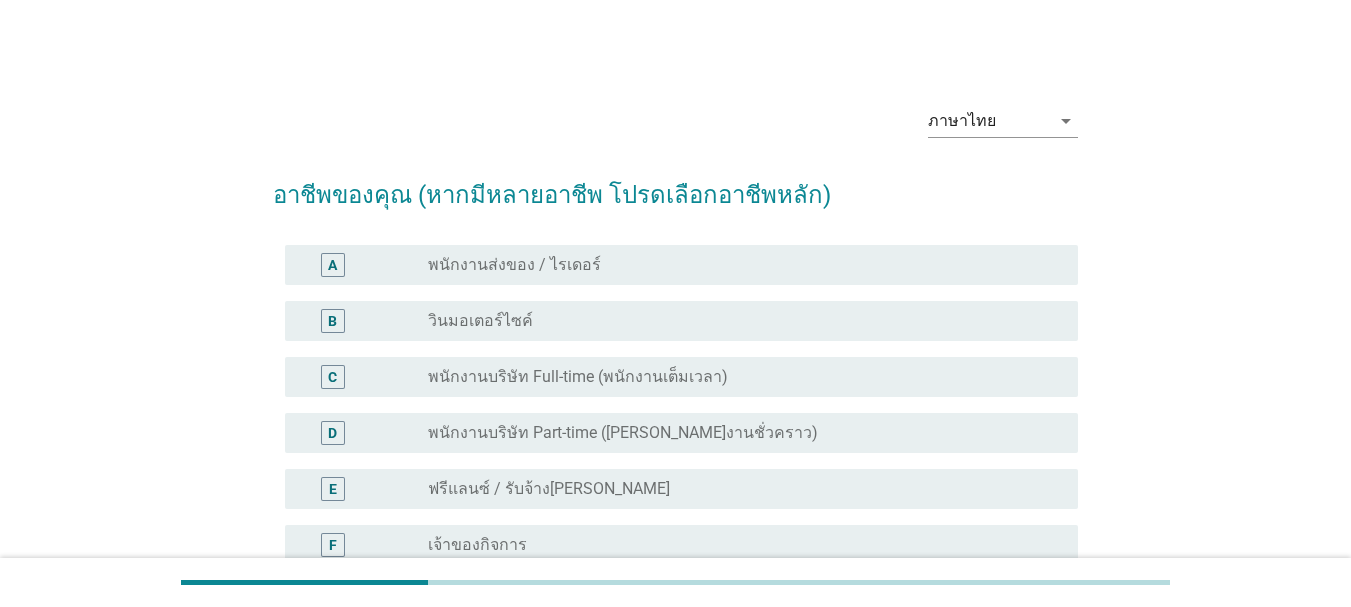 click on "พนักงานบริษัท Full-time (พนักงานเต็มเวลา)" at bounding box center (578, 377) 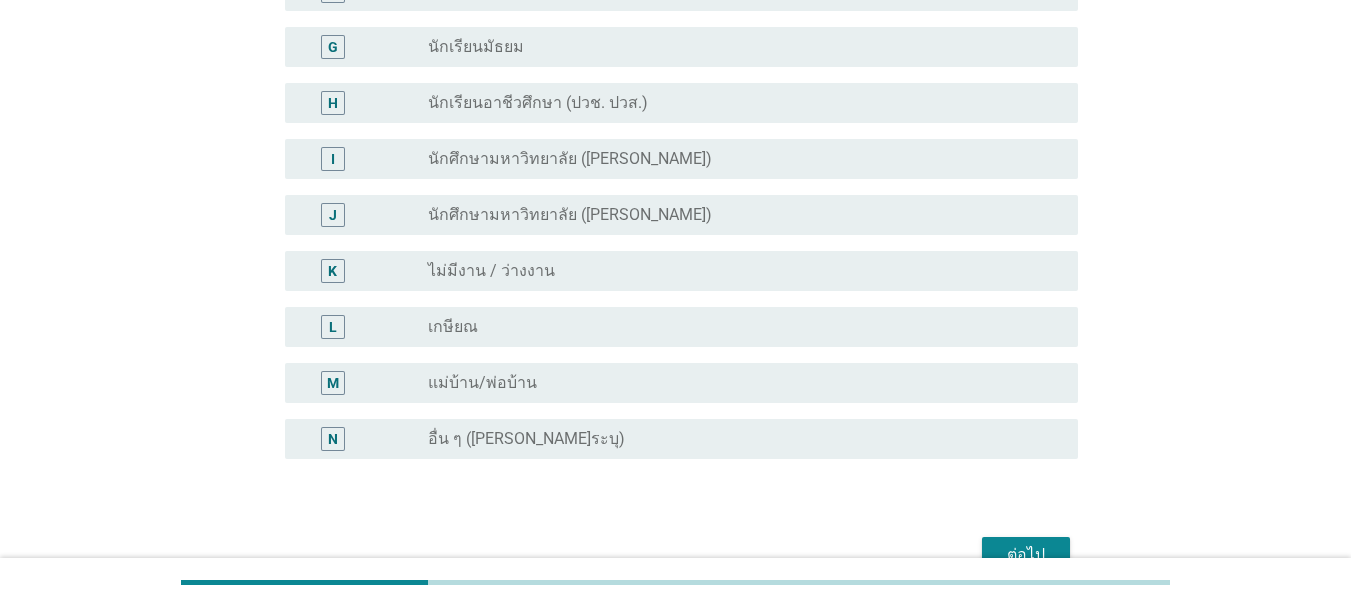 scroll, scrollTop: 663, scrollLeft: 0, axis: vertical 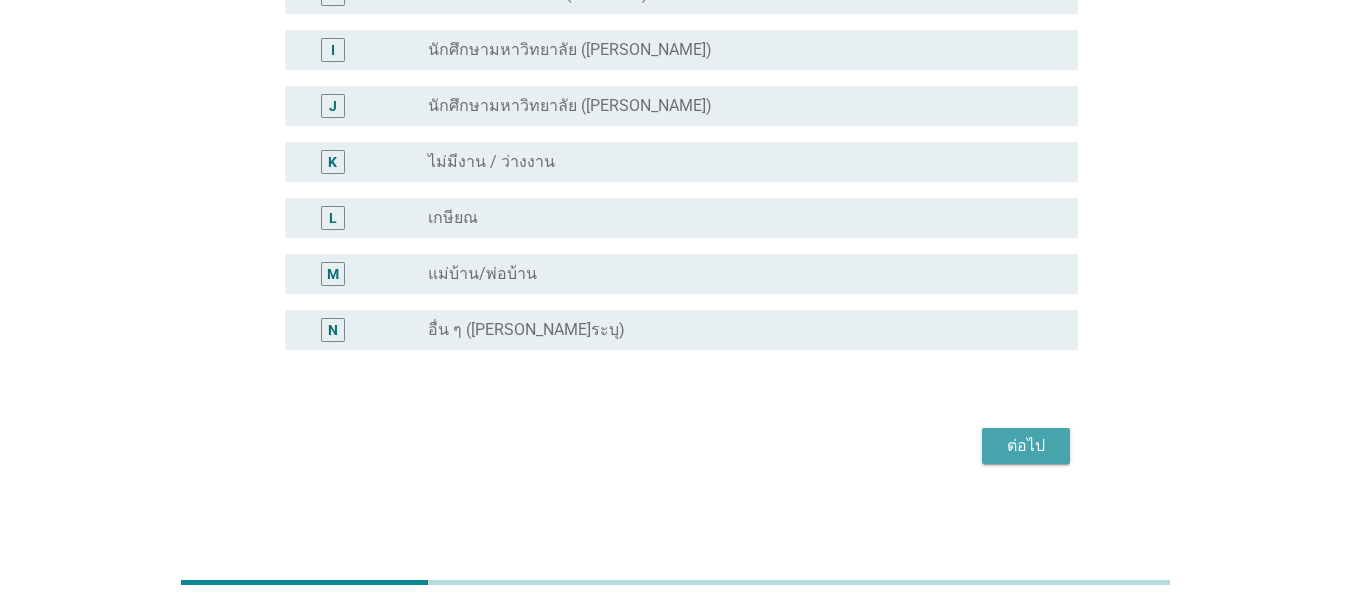 click on "ต่อไป" at bounding box center (1026, 446) 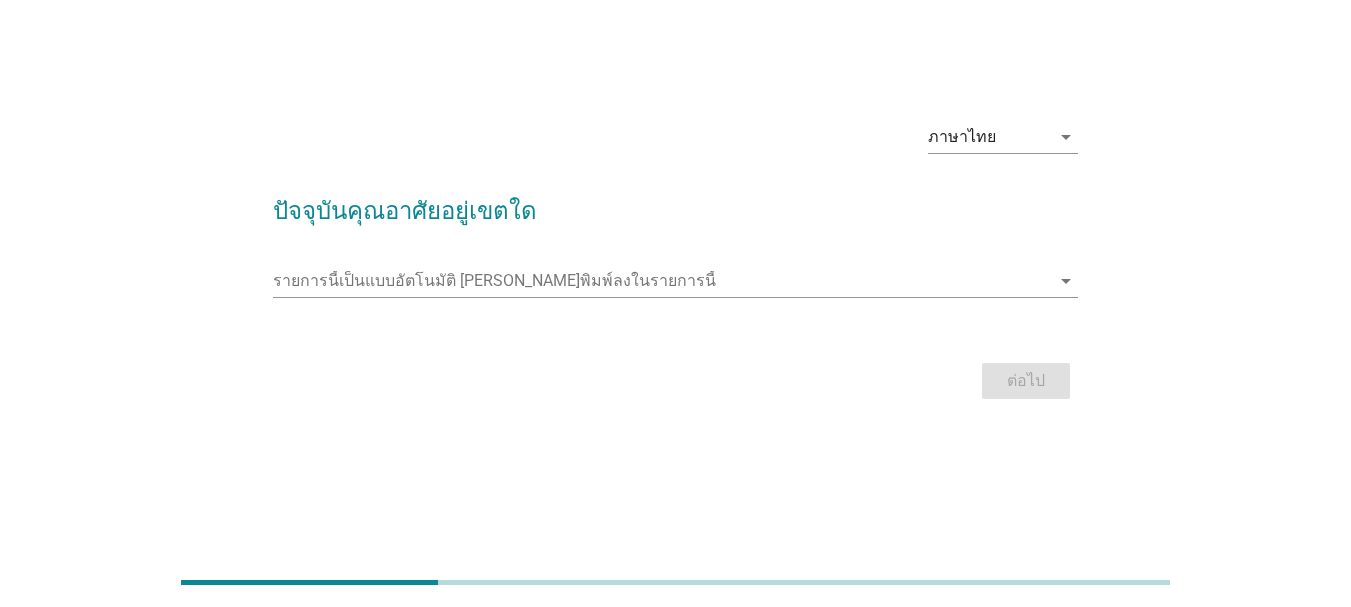 scroll, scrollTop: 0, scrollLeft: 0, axis: both 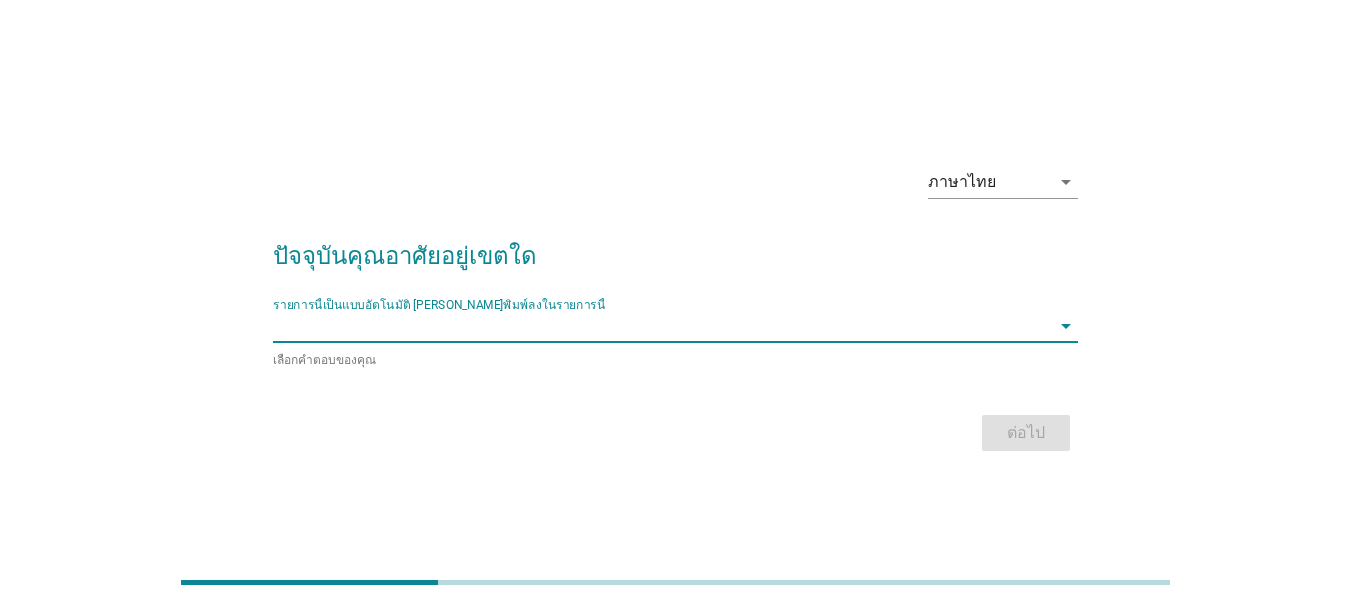 click at bounding box center [661, 326] 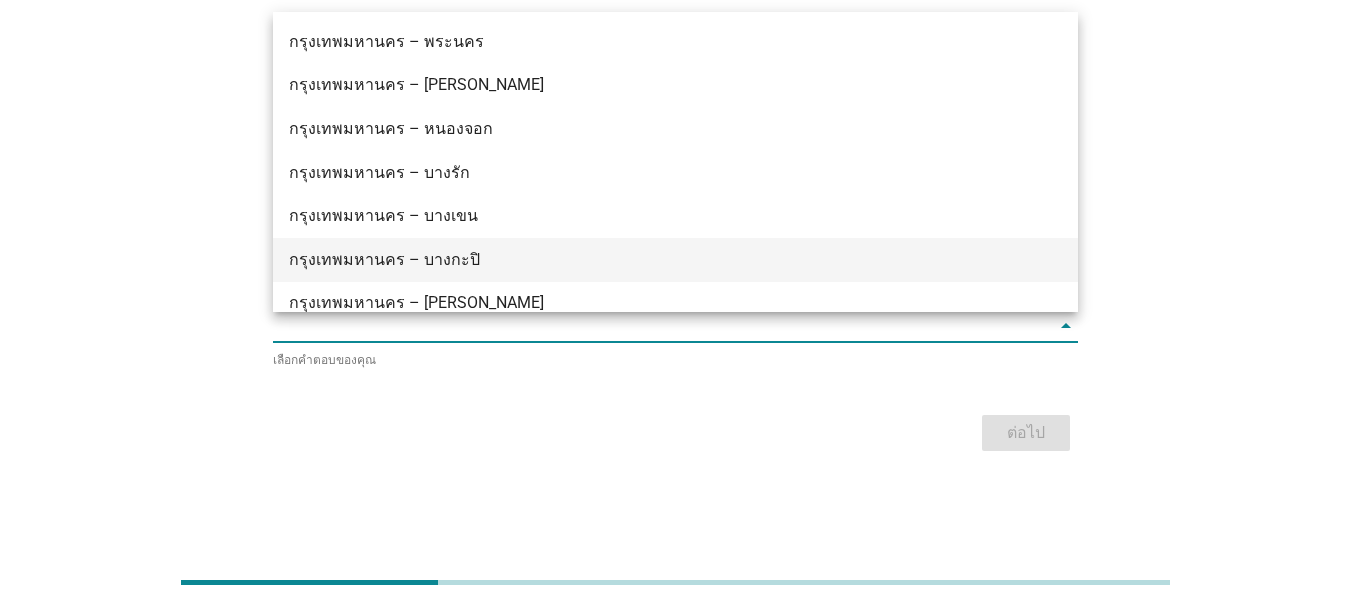 click on "กรุงเทพมหานคร – บางกะปิ" at bounding box center (643, 260) 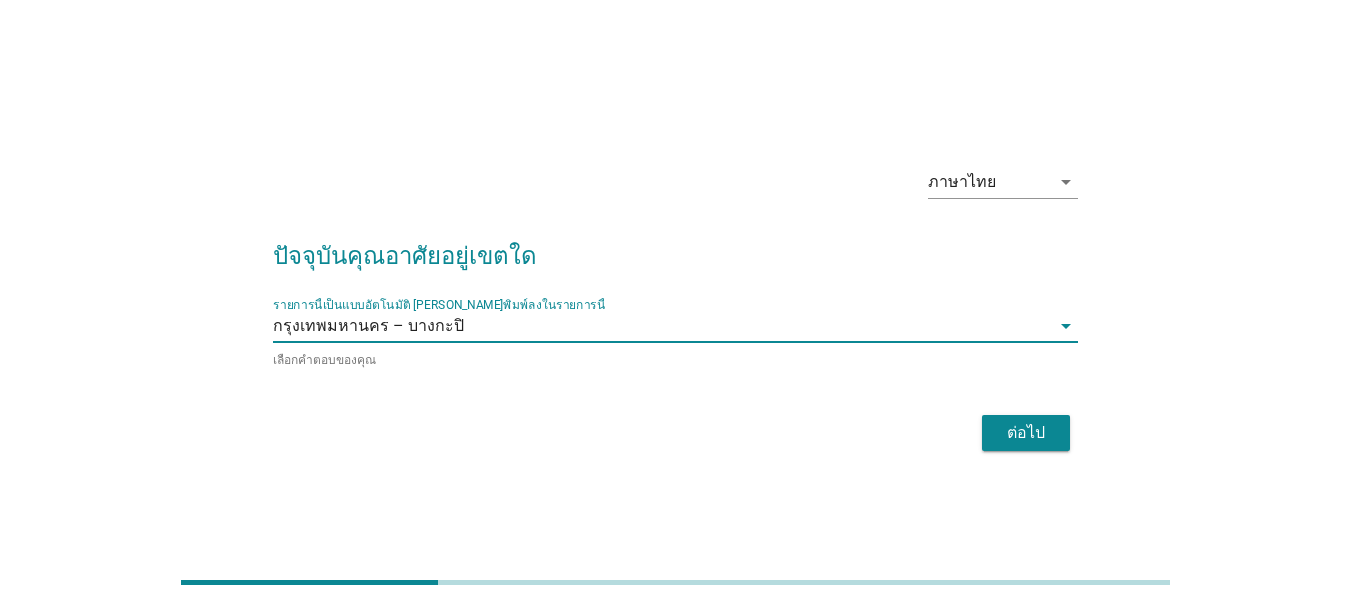 click on "ต่อไป" at bounding box center [1026, 433] 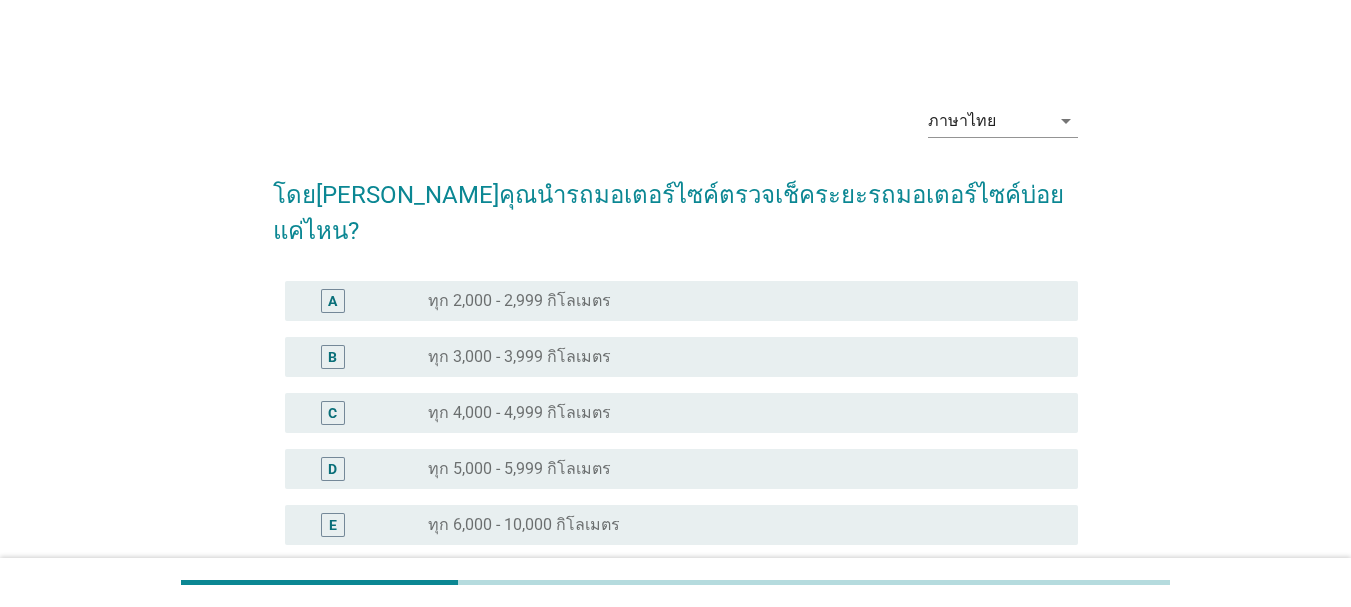 click on "radio_button_unchecked ทุก 2,000 - 2,999 กิโลเมตร" at bounding box center [737, 301] 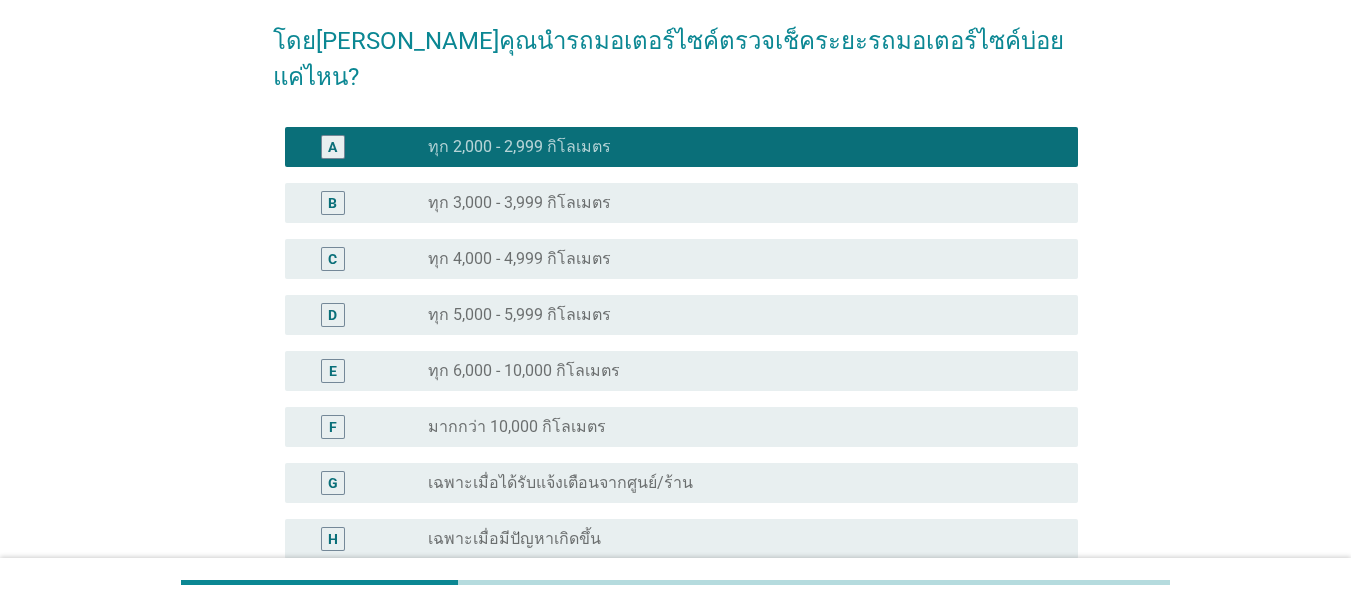 scroll, scrollTop: 333, scrollLeft: 0, axis: vertical 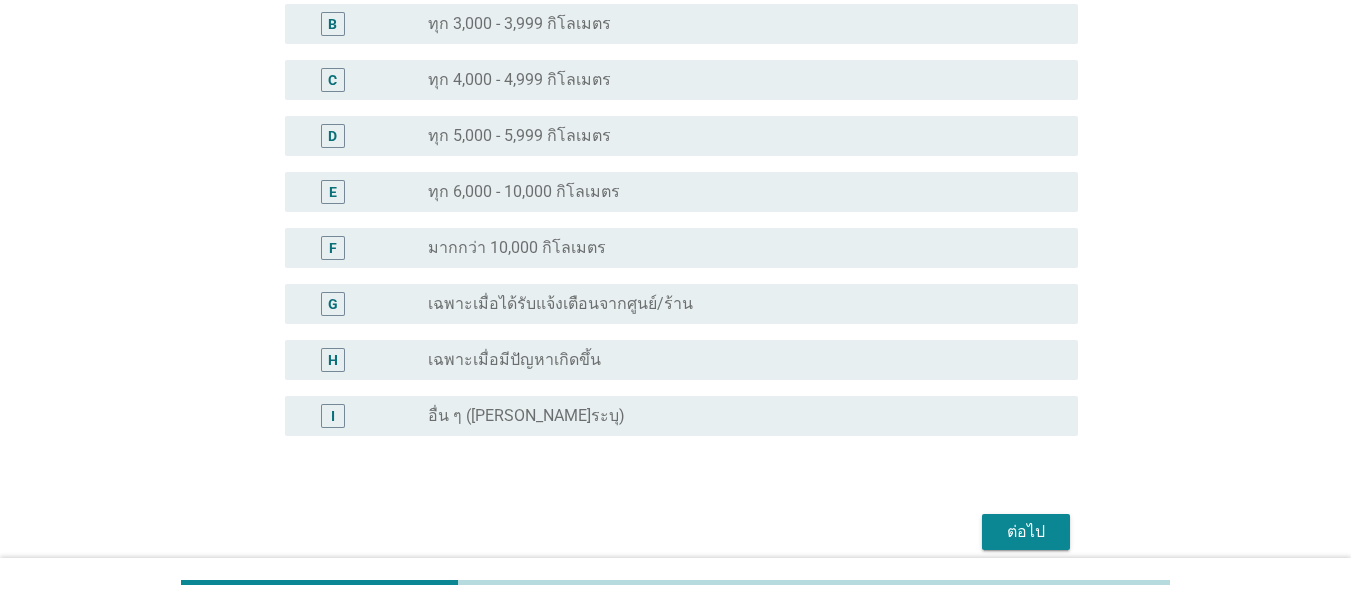 click on "ต่อไป" at bounding box center (1026, 532) 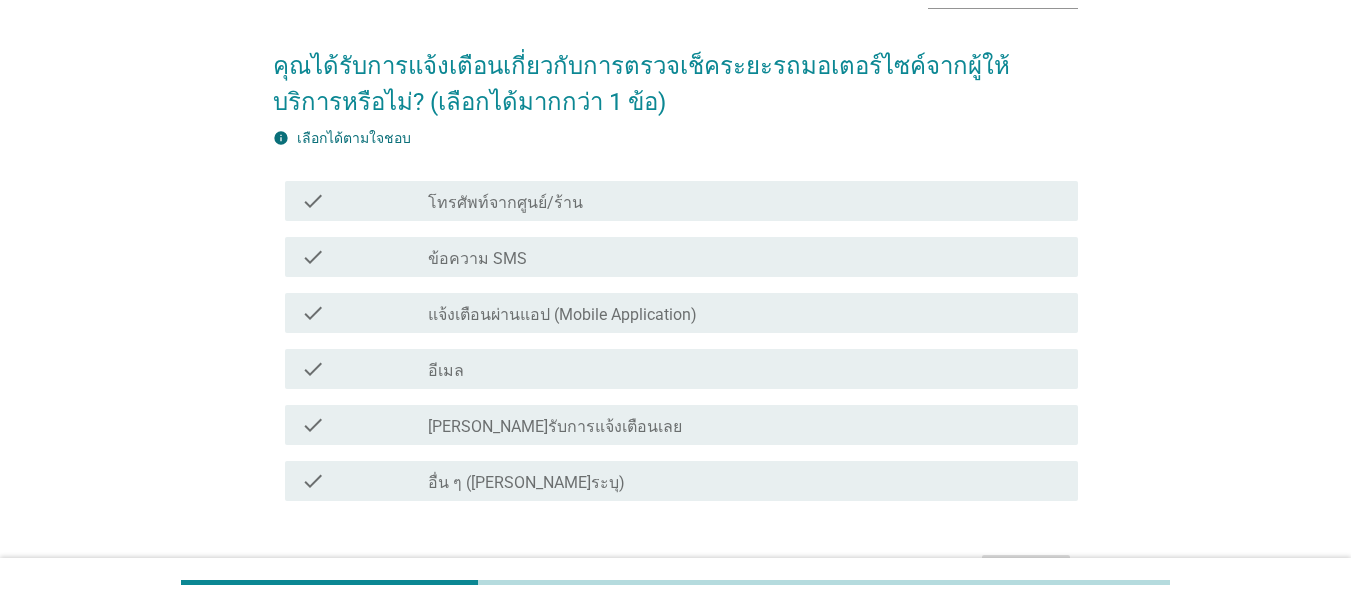 scroll, scrollTop: 134, scrollLeft: 0, axis: vertical 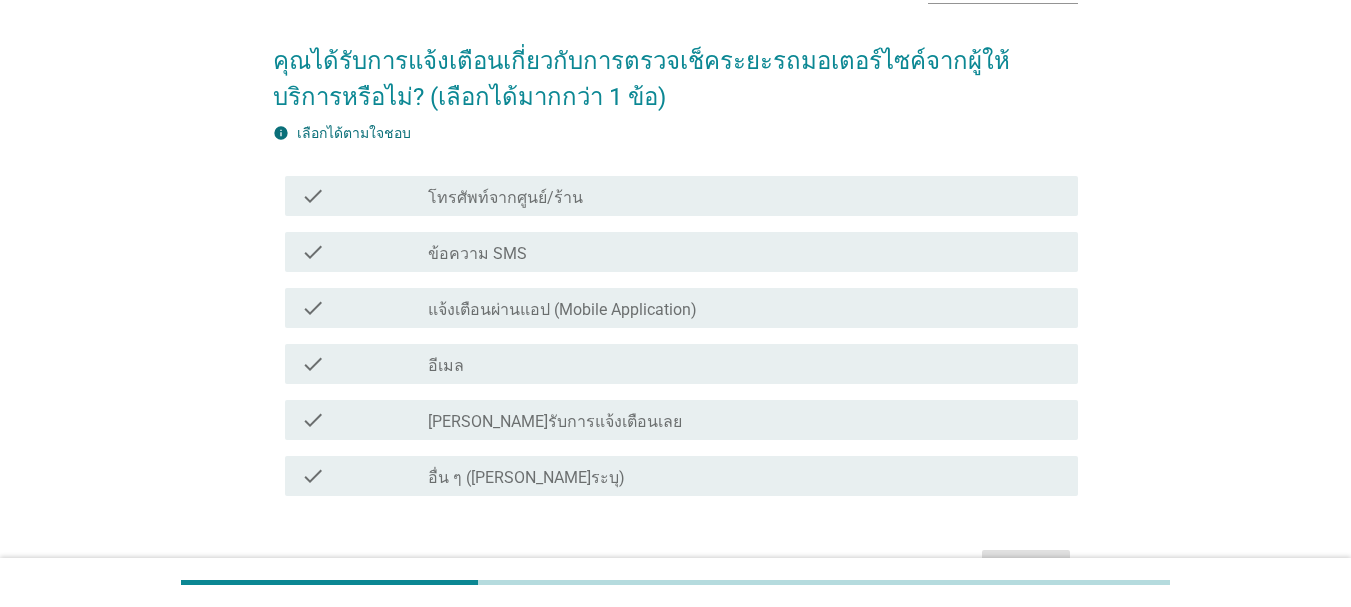 click on "check_box_outline_blank ข้อความ SMS" at bounding box center [745, 252] 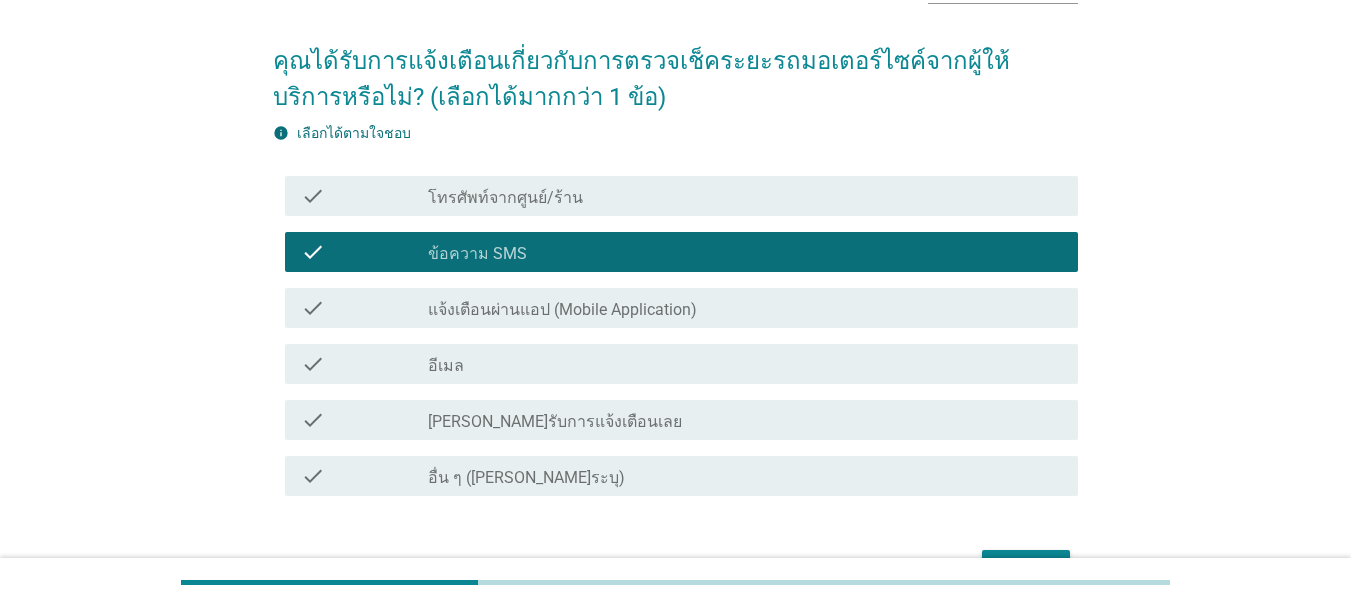 click on "แจ้งเตือนผ่านแอป (Mobile Application)" at bounding box center (562, 310) 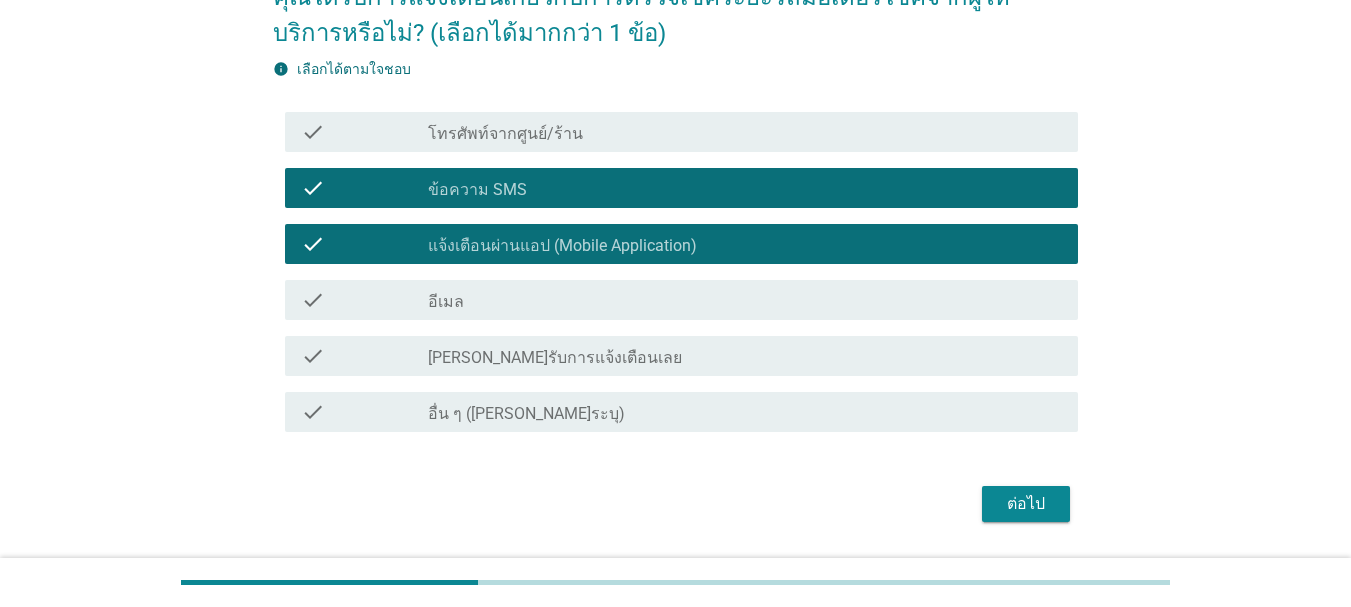 scroll, scrollTop: 256, scrollLeft: 0, axis: vertical 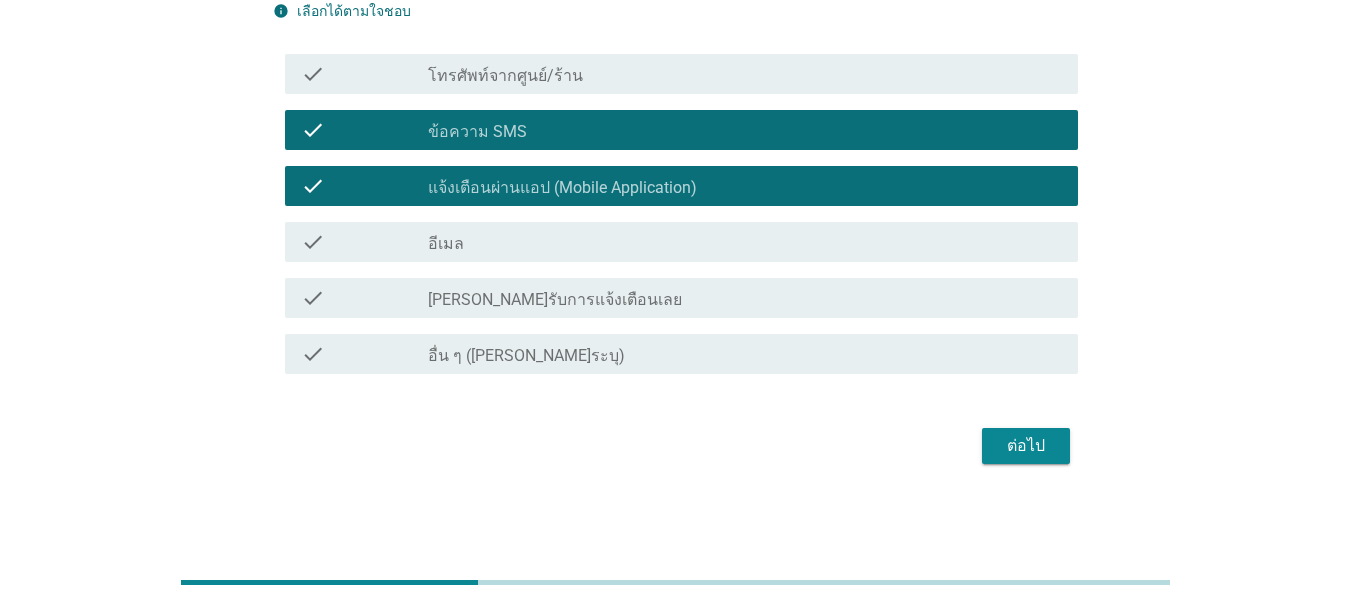 click on "ต่อไป" at bounding box center [1026, 446] 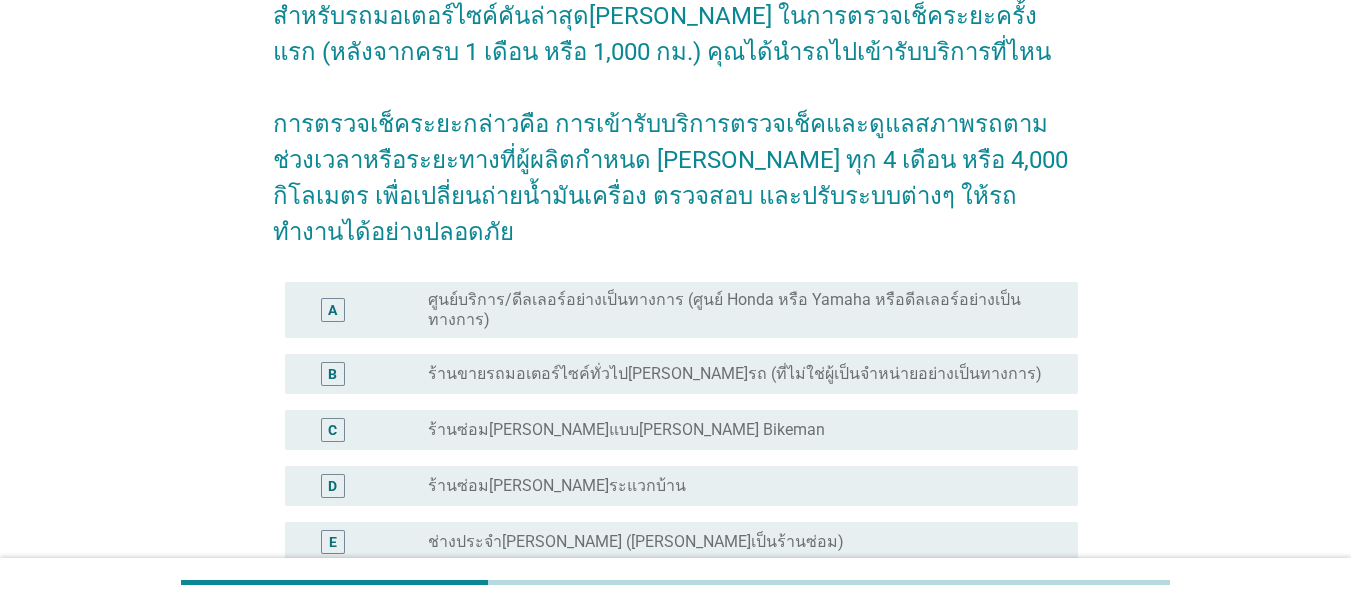 scroll, scrollTop: 200, scrollLeft: 0, axis: vertical 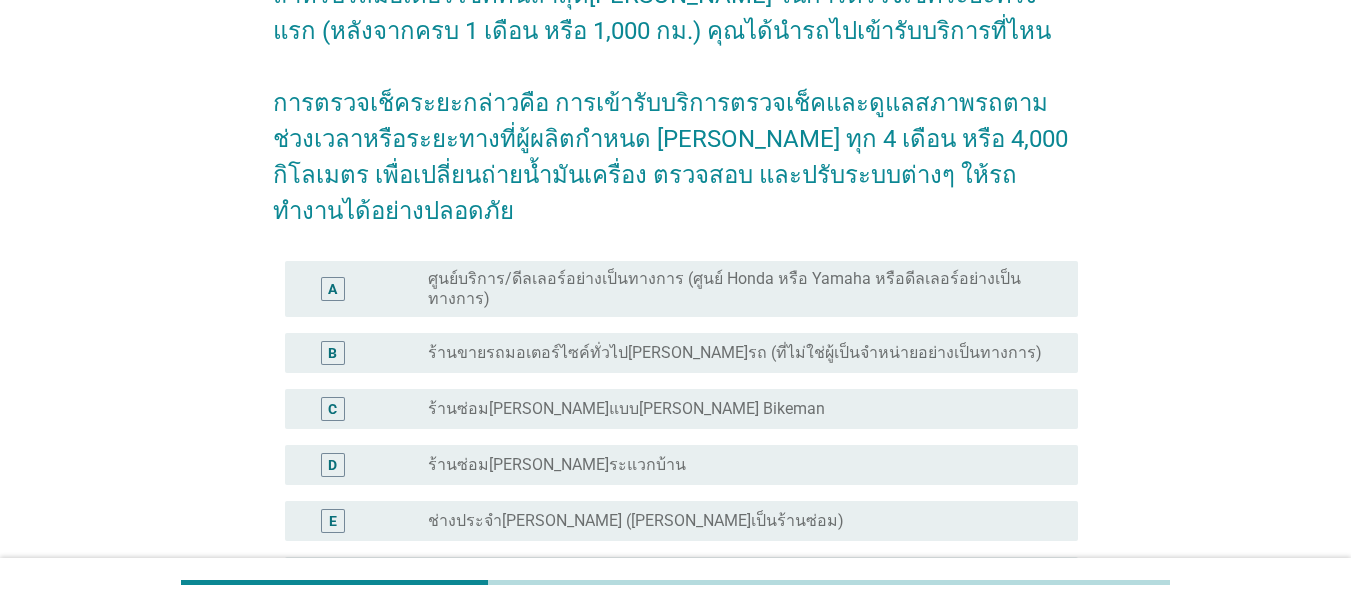 click on "ศูนย์บริการ/ดีลเลอร์อย่างเป็นทางการ (ศูนย์ Honda หรือ Yamaha หรือดีลเลอร์อย่างเป็นทางการ)" at bounding box center [737, 289] 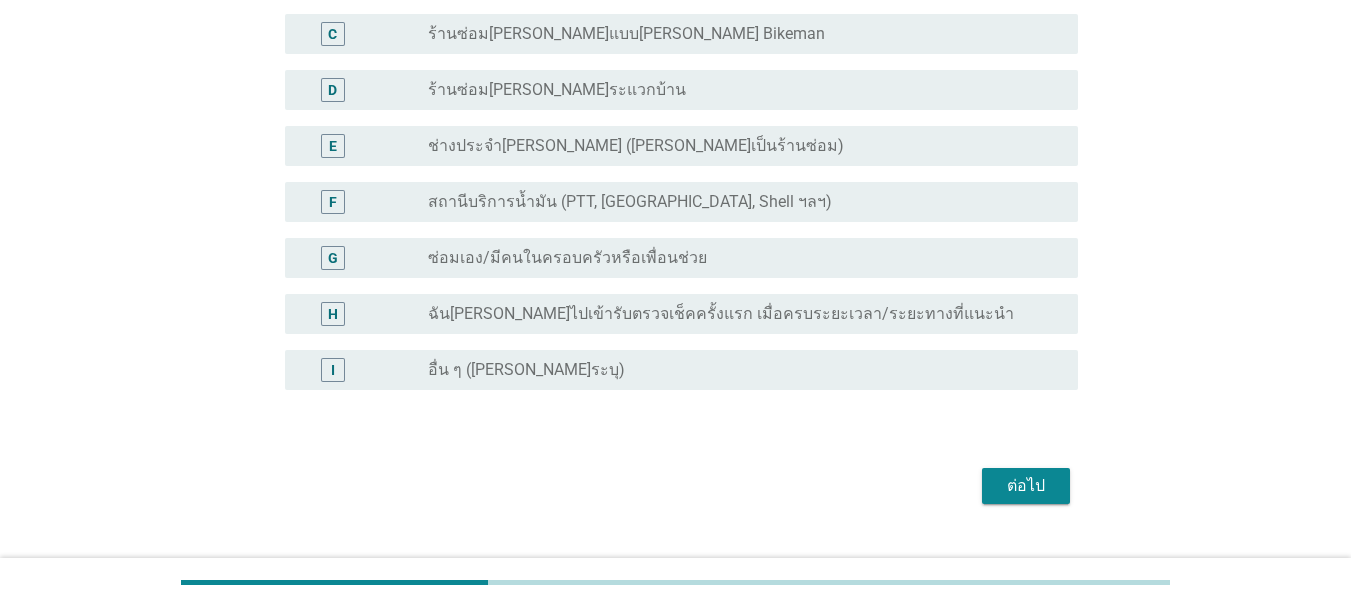 scroll, scrollTop: 579, scrollLeft: 0, axis: vertical 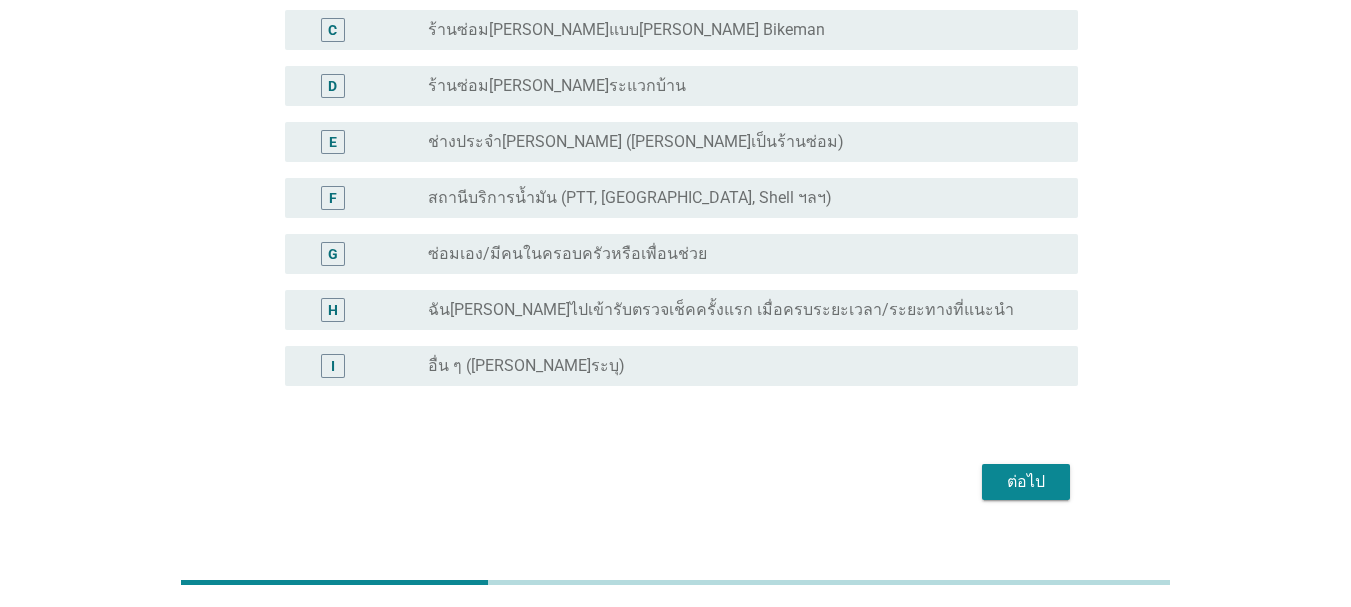 click on "ต่อไป" at bounding box center (1026, 482) 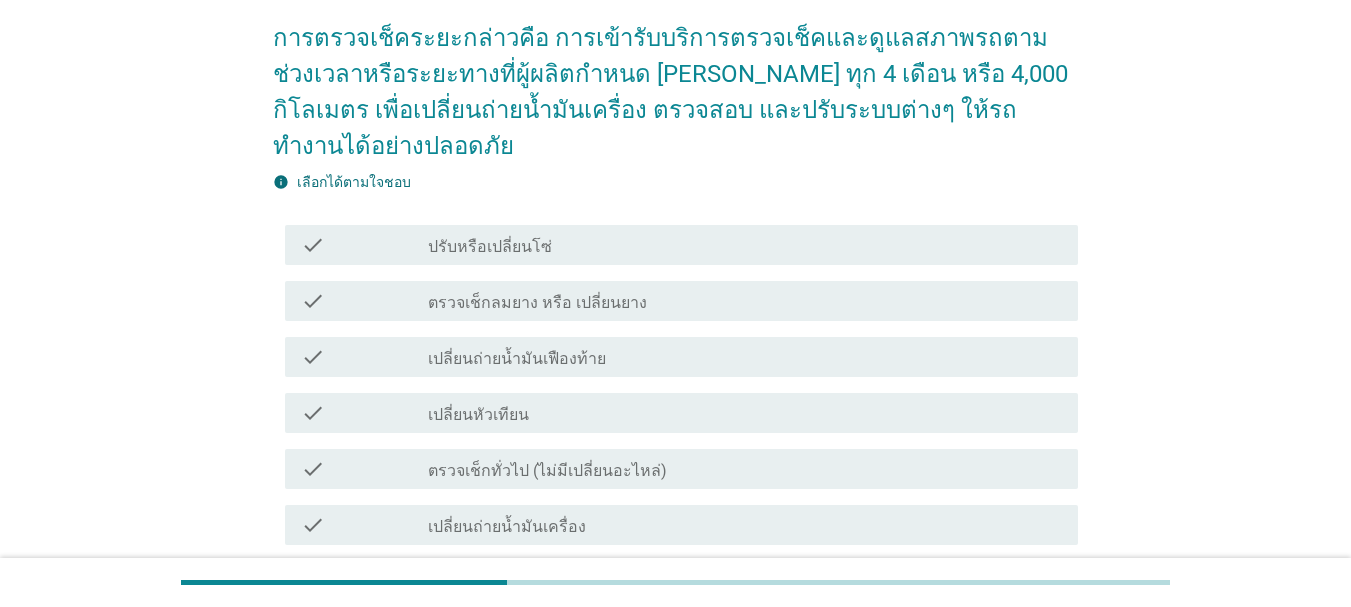 scroll, scrollTop: 267, scrollLeft: 0, axis: vertical 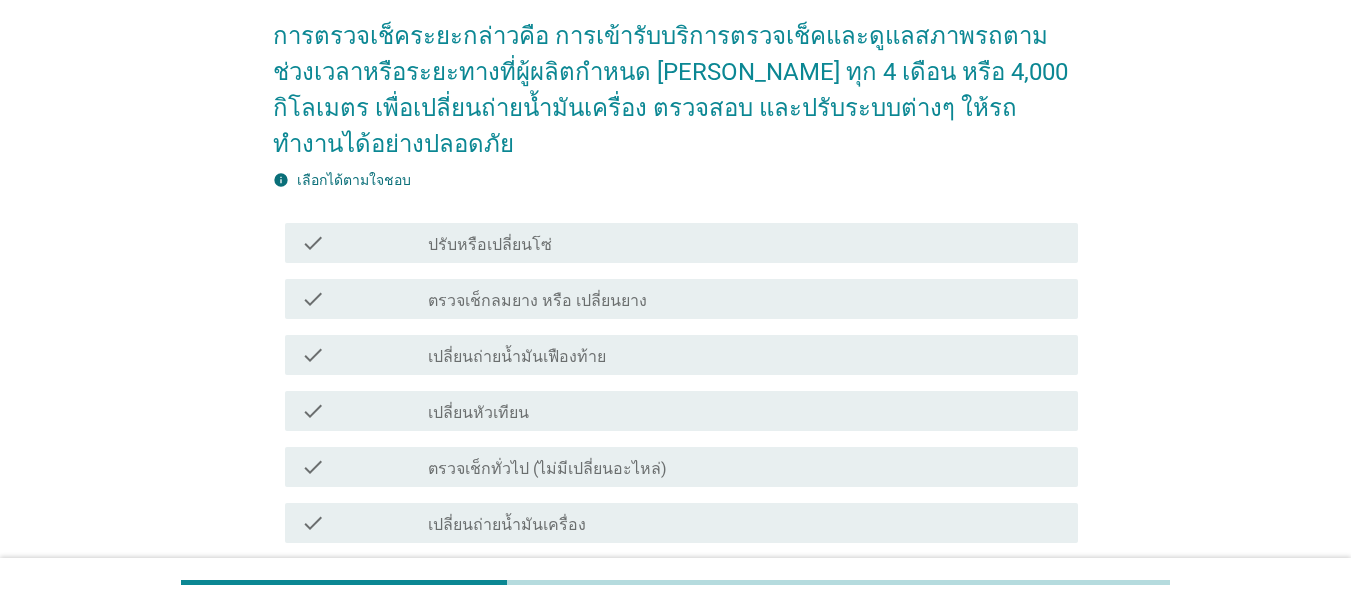 click on "ตรวจเช็กทั่วไป (ไม่มีเปลี่ยนอะไหล่)" at bounding box center [547, 469] 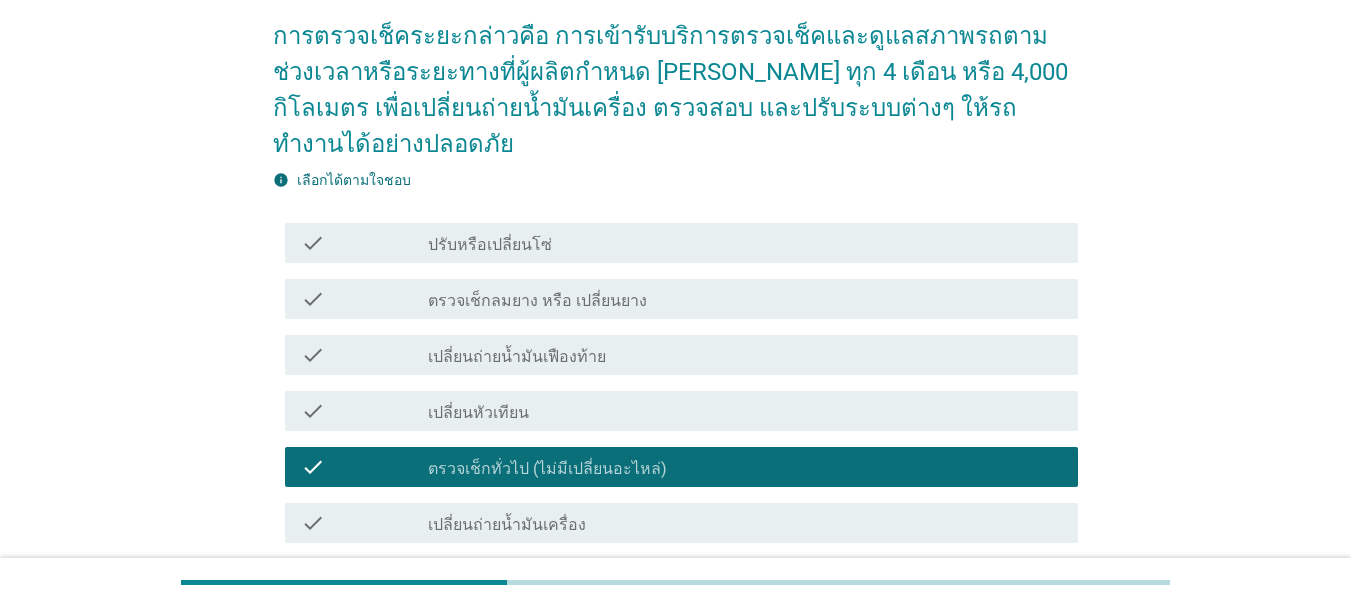 click on "ปรับหรือเปลี่ยนโซ่" at bounding box center (490, 245) 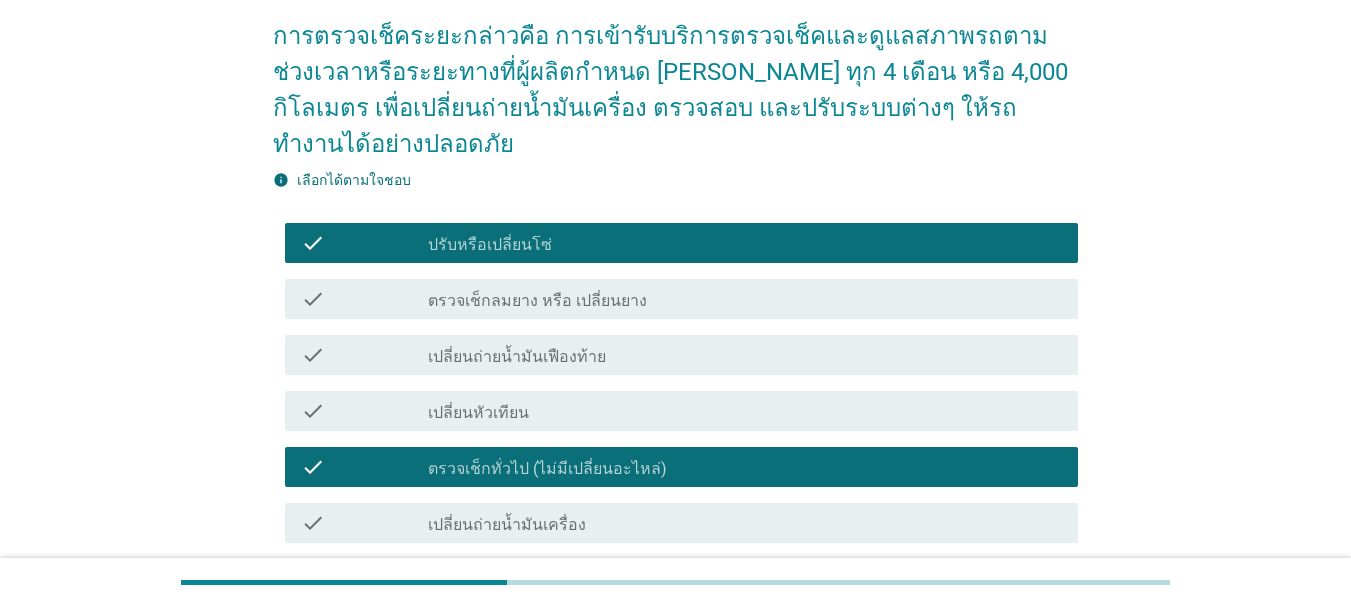 scroll, scrollTop: 467, scrollLeft: 0, axis: vertical 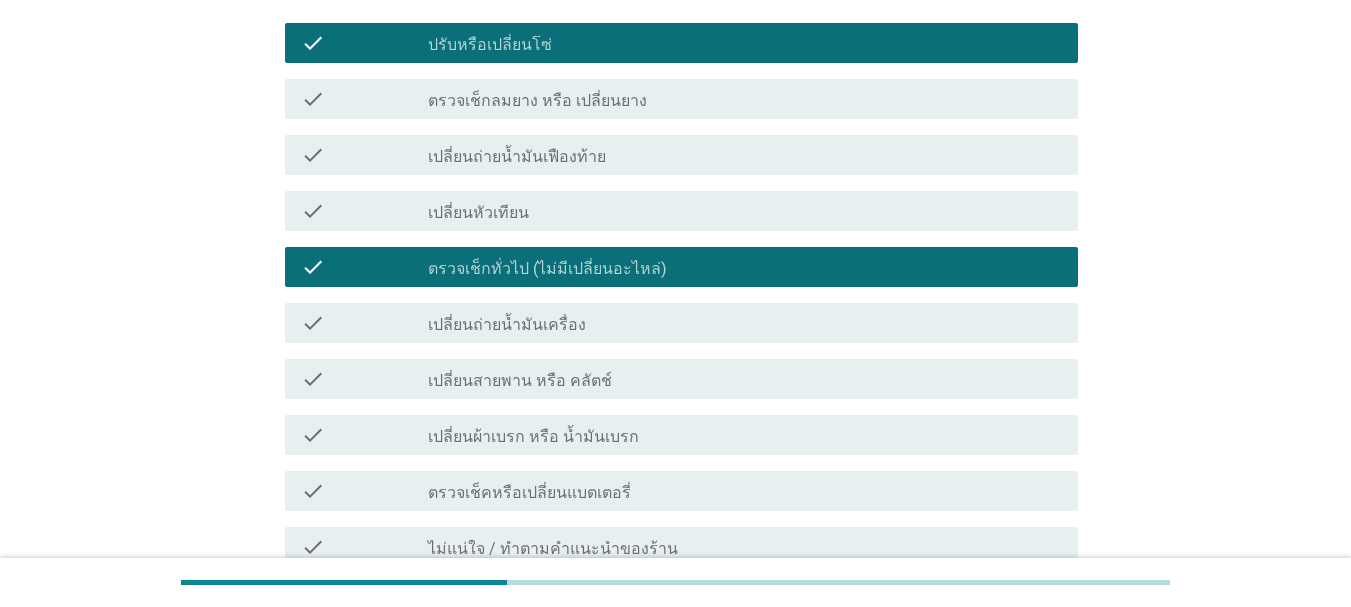 click on "check_box_outline_blank เปลี่ยนถ่ายน้ำมันเครื่อง" at bounding box center (745, 323) 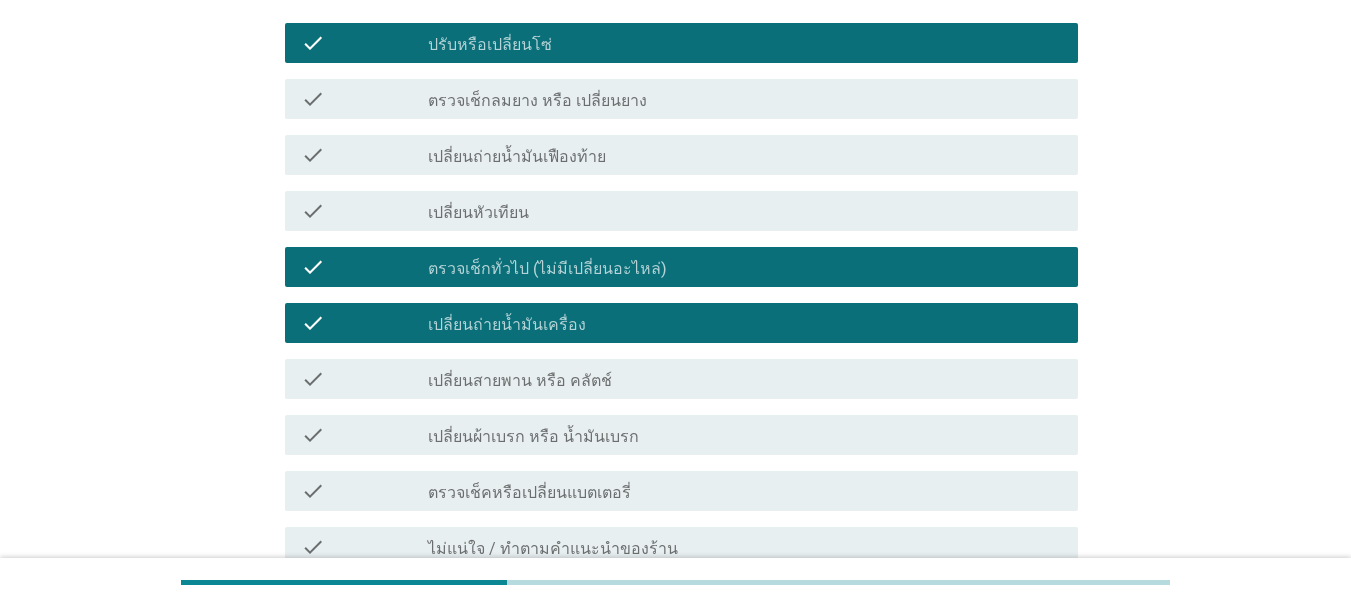 scroll, scrollTop: 533, scrollLeft: 0, axis: vertical 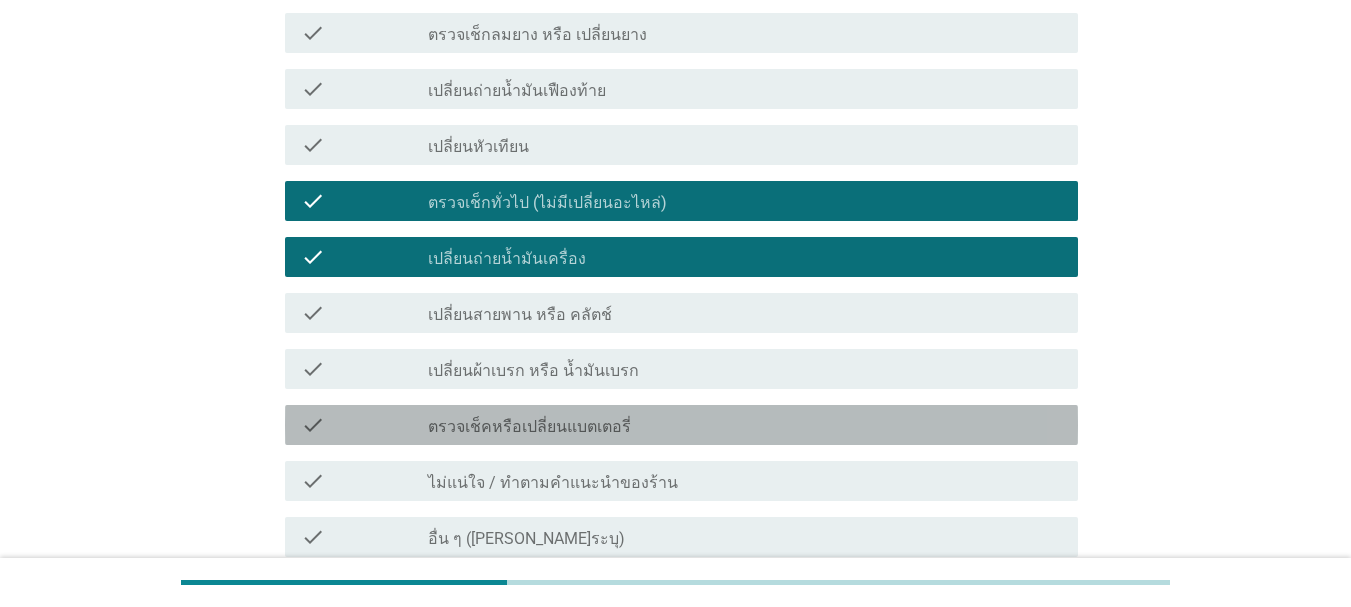 click on "ตรวจเช็คหรือเปลี่ยนแบตเตอรี่" at bounding box center (529, 427) 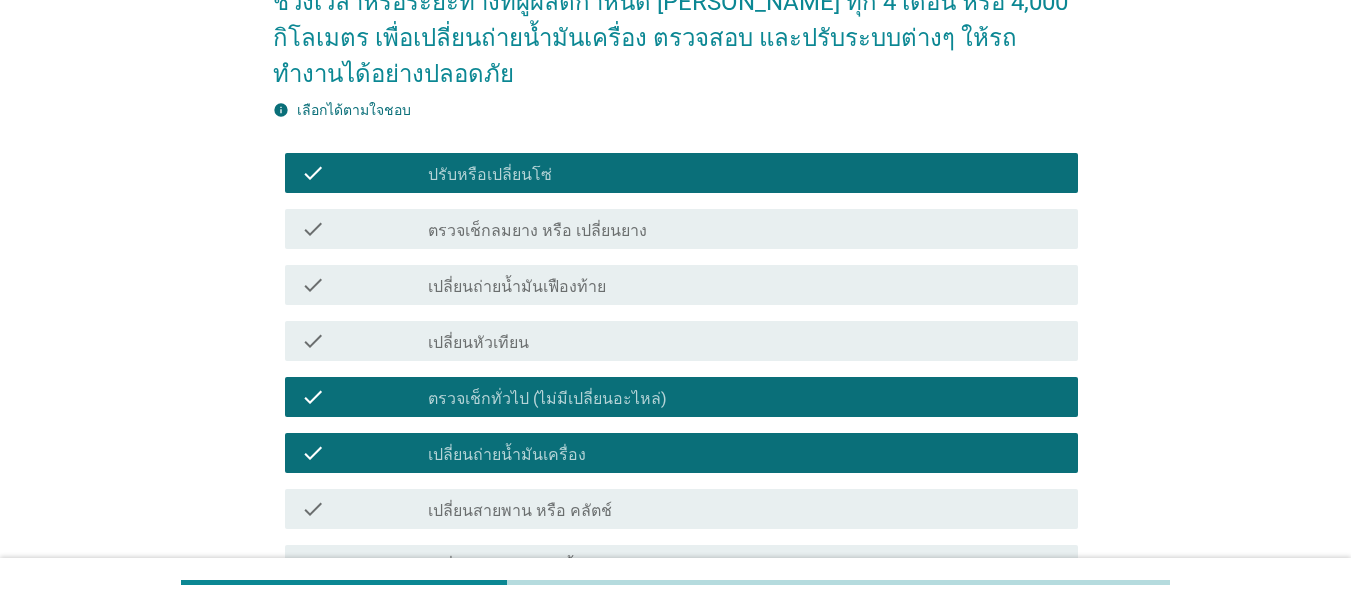 scroll, scrollTop: 267, scrollLeft: 0, axis: vertical 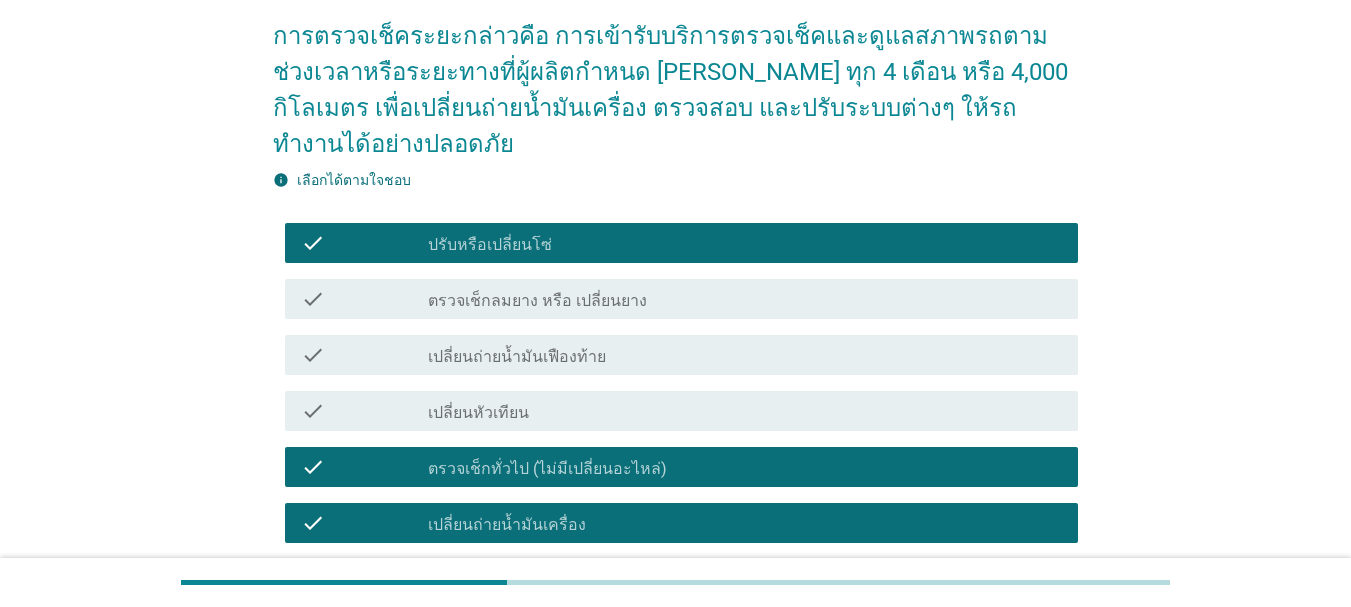 click on "check_box_outline_blank ตรวจเช็กลมยาง หรือ เปลี่ยนยาง" at bounding box center [745, 299] 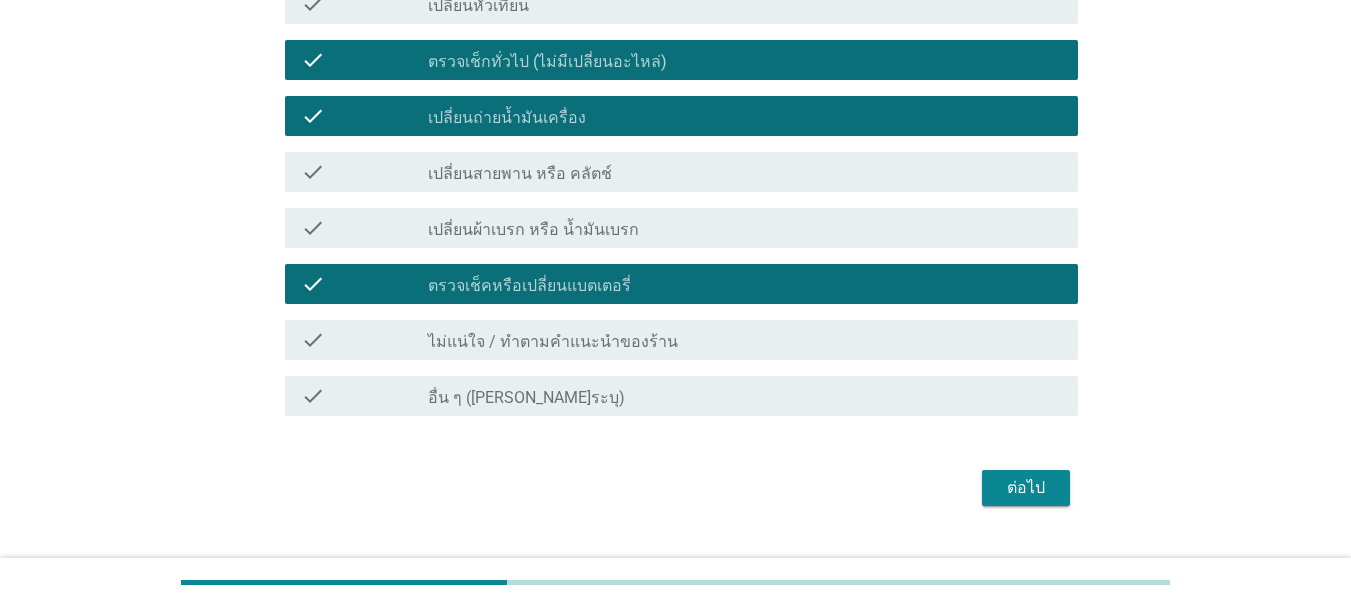 scroll, scrollTop: 680, scrollLeft: 0, axis: vertical 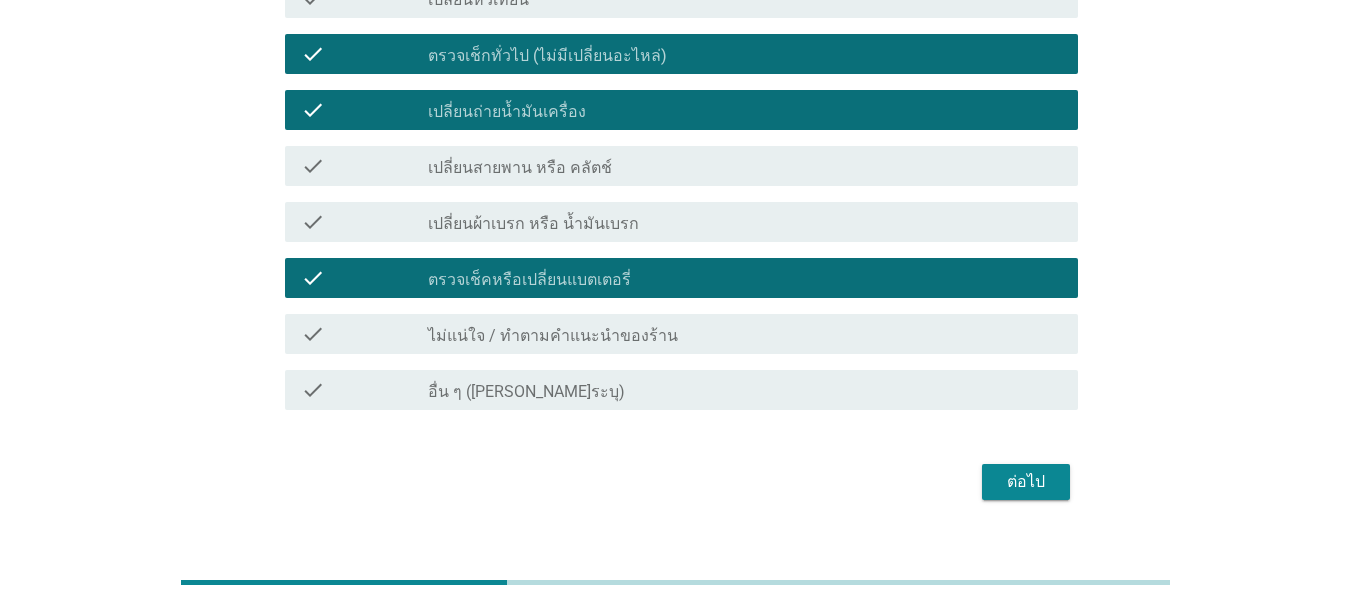 click on "ต่อไป" at bounding box center (1026, 482) 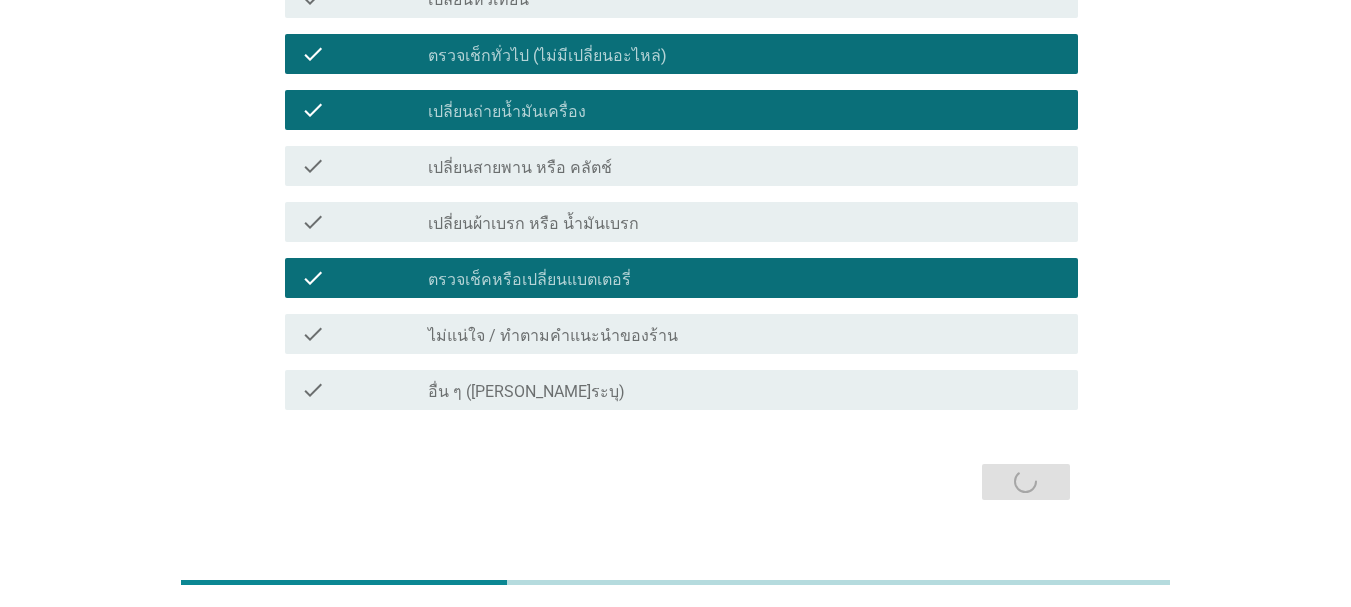 scroll, scrollTop: 0, scrollLeft: 0, axis: both 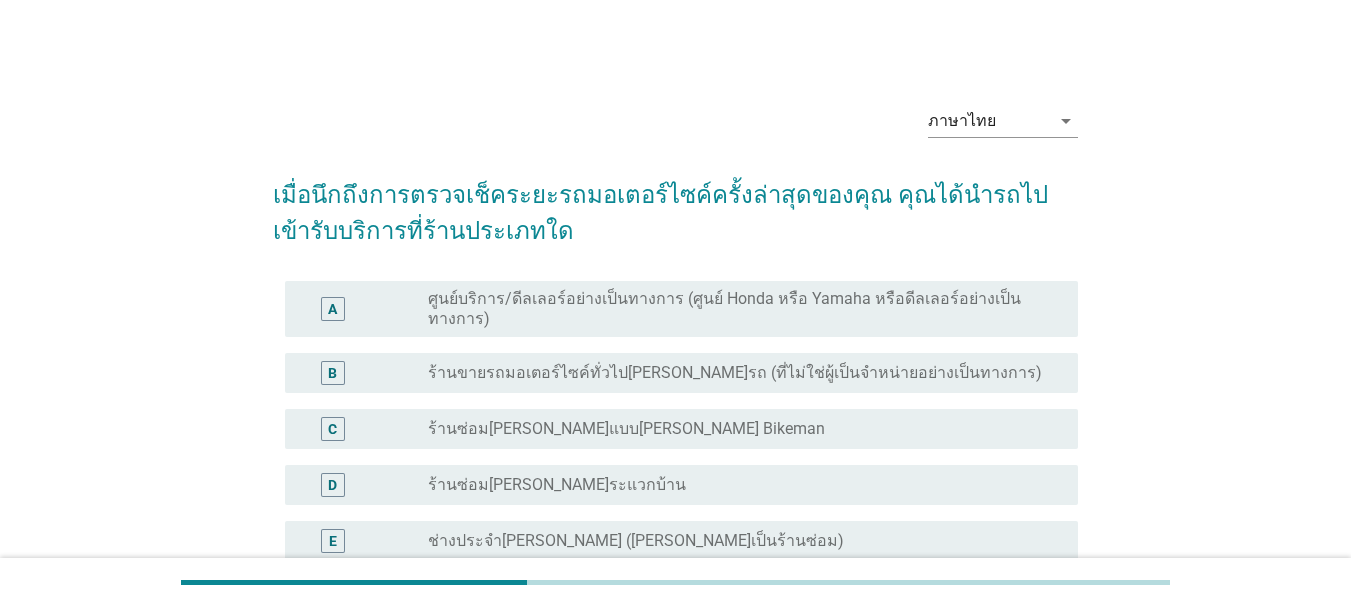 click on "ศูนย์บริการ/ดีลเลอร์อย่างเป็นทางการ (ศูนย์ Honda หรือ Yamaha หรือดีลเลอร์อย่างเป็นทางการ)" at bounding box center (737, 309) 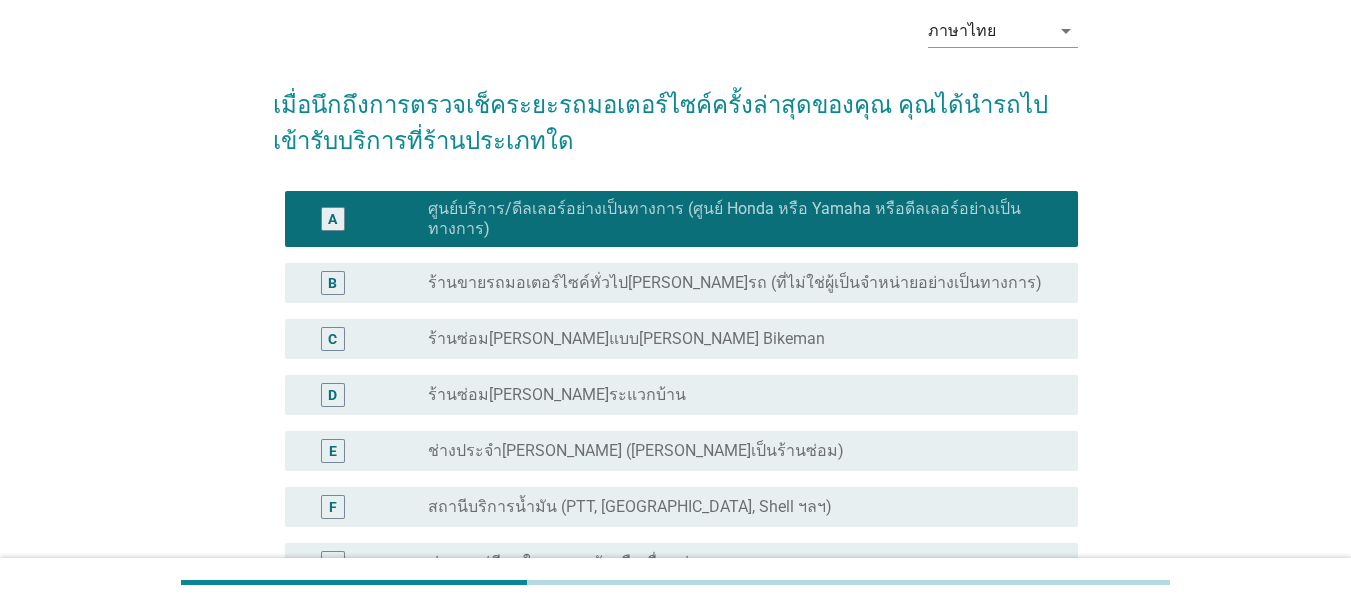 scroll, scrollTop: 267, scrollLeft: 0, axis: vertical 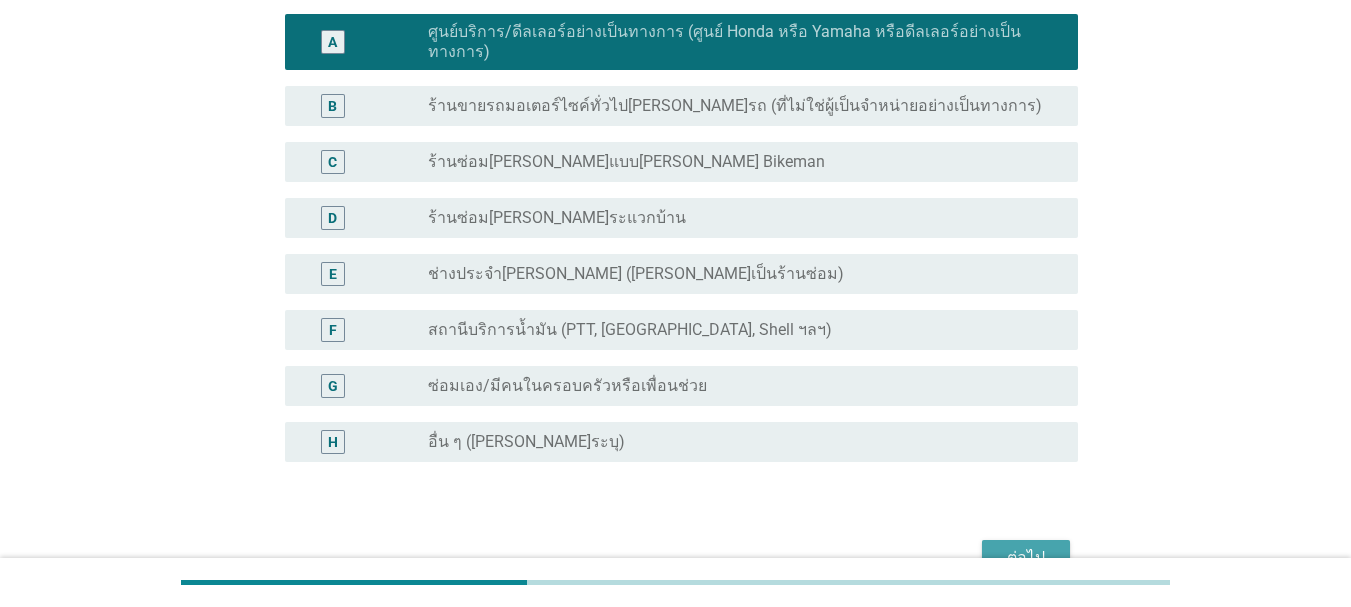 click on "ต่อไป" at bounding box center [1026, 558] 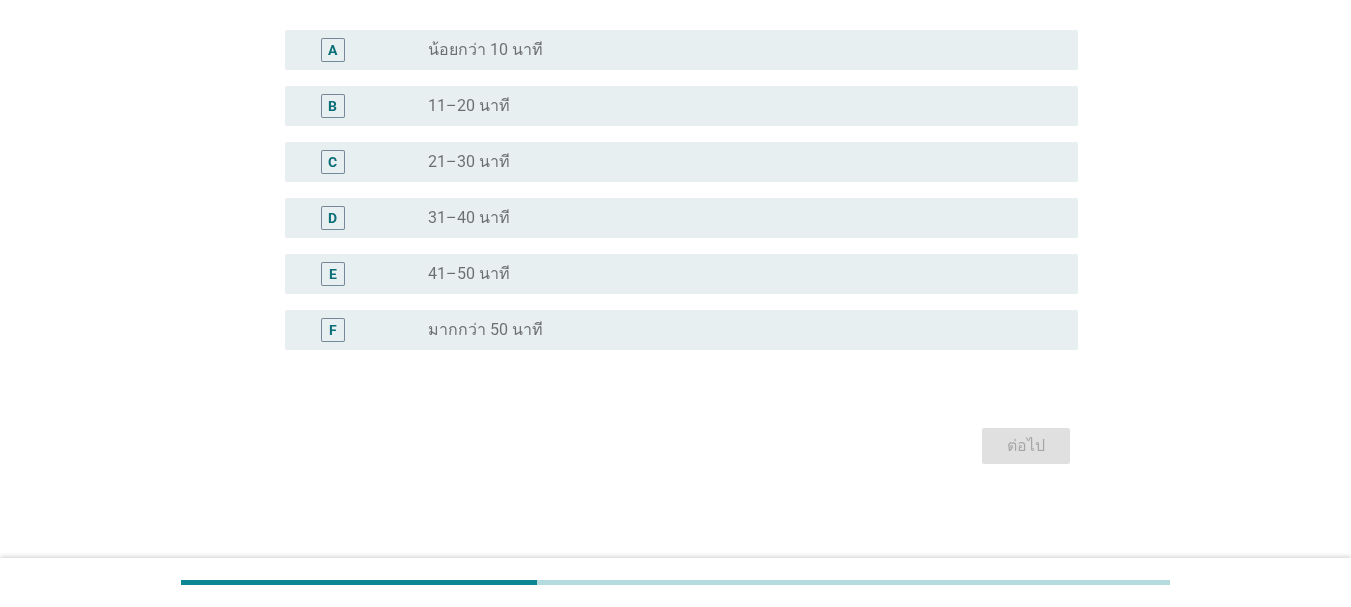 scroll, scrollTop: 0, scrollLeft: 0, axis: both 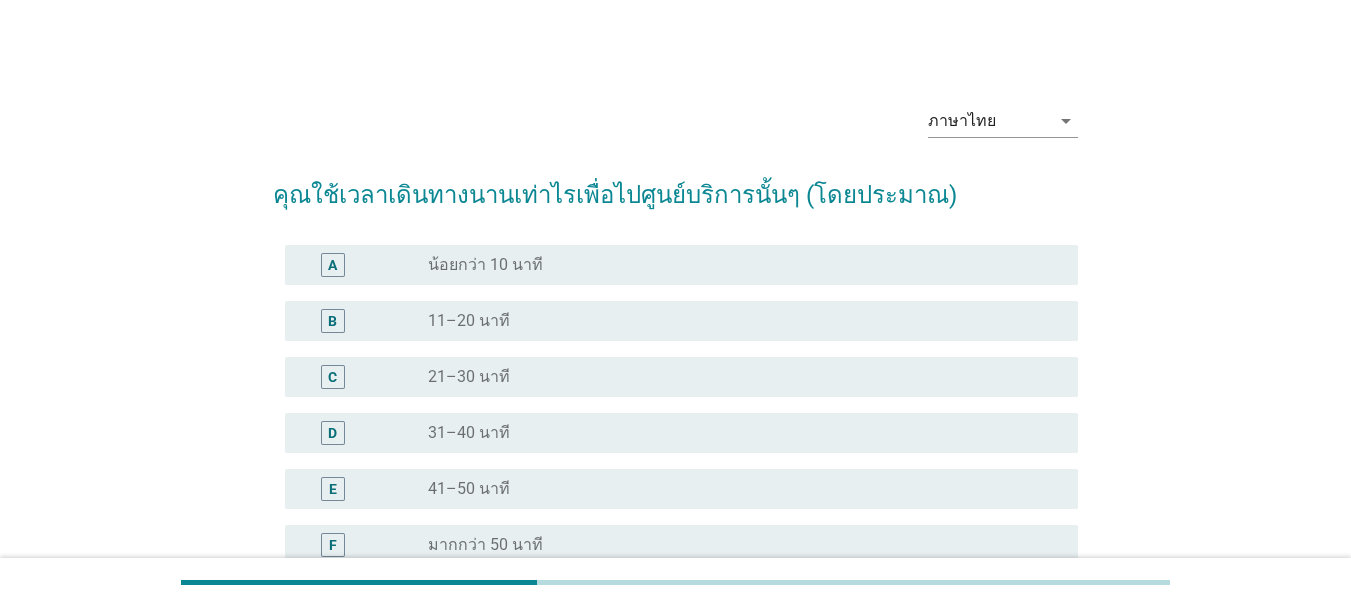 click on "radio_button_unchecked 11–20 นาที" at bounding box center (745, 321) 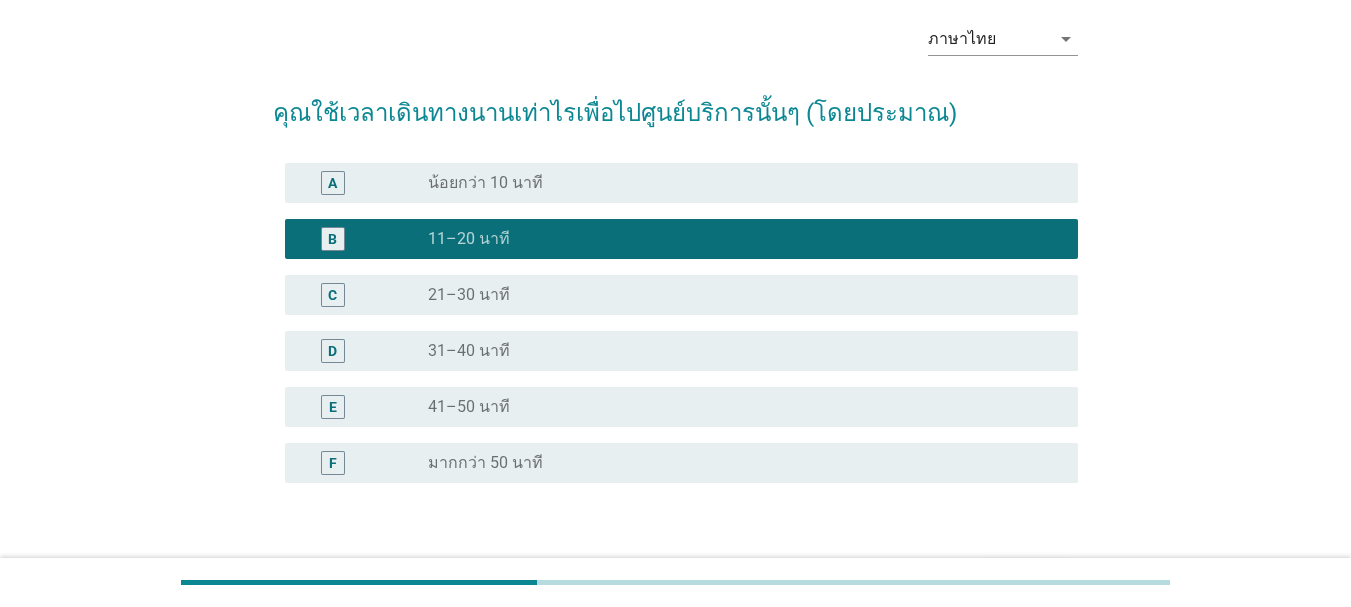 scroll, scrollTop: 215, scrollLeft: 0, axis: vertical 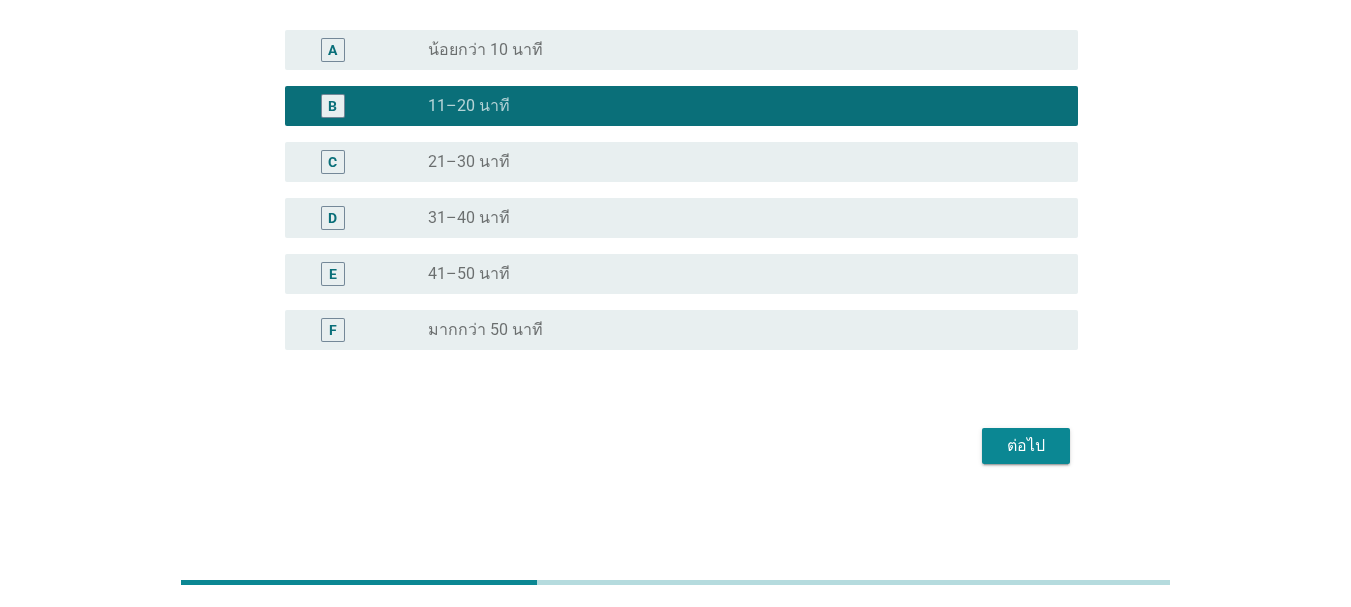 click on "radio_button_unchecked 21–30 นาที" at bounding box center (737, 162) 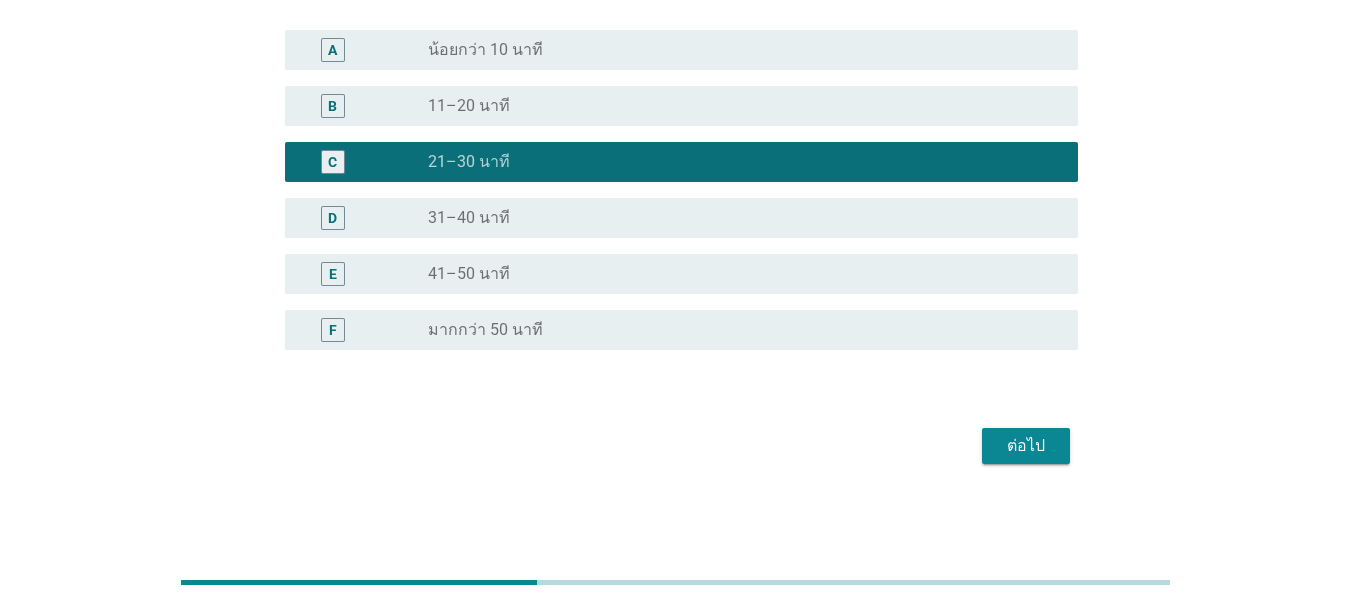 click on "ต่อไป" at bounding box center [1026, 446] 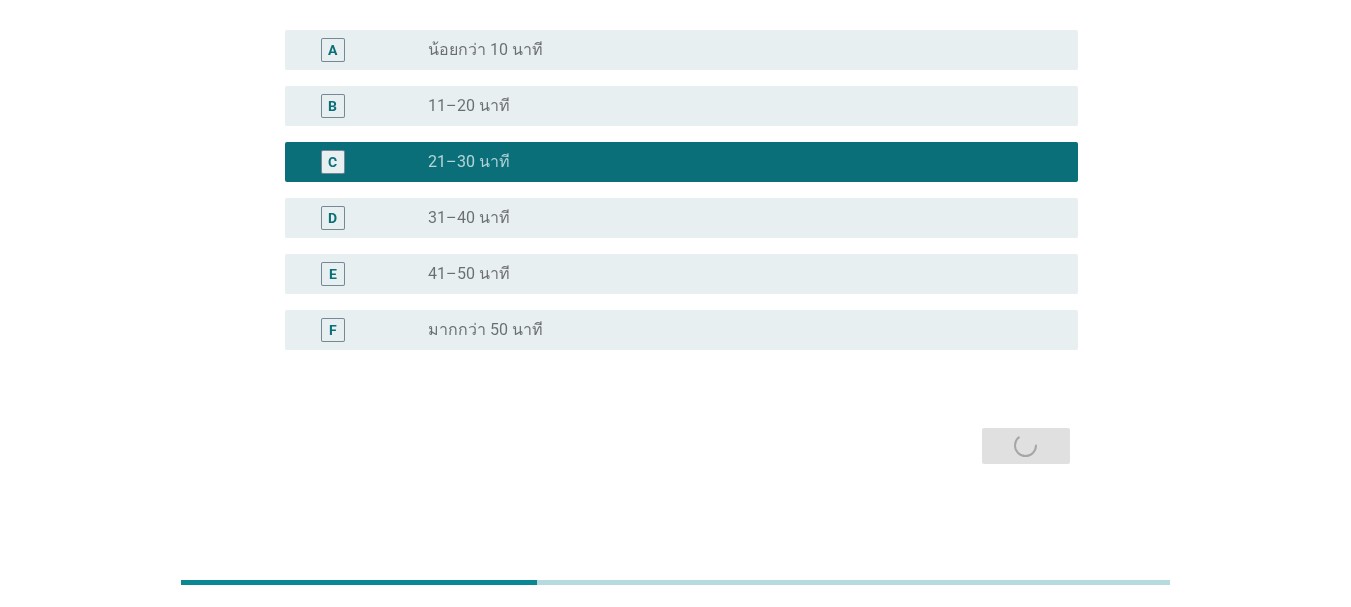 scroll, scrollTop: 0, scrollLeft: 0, axis: both 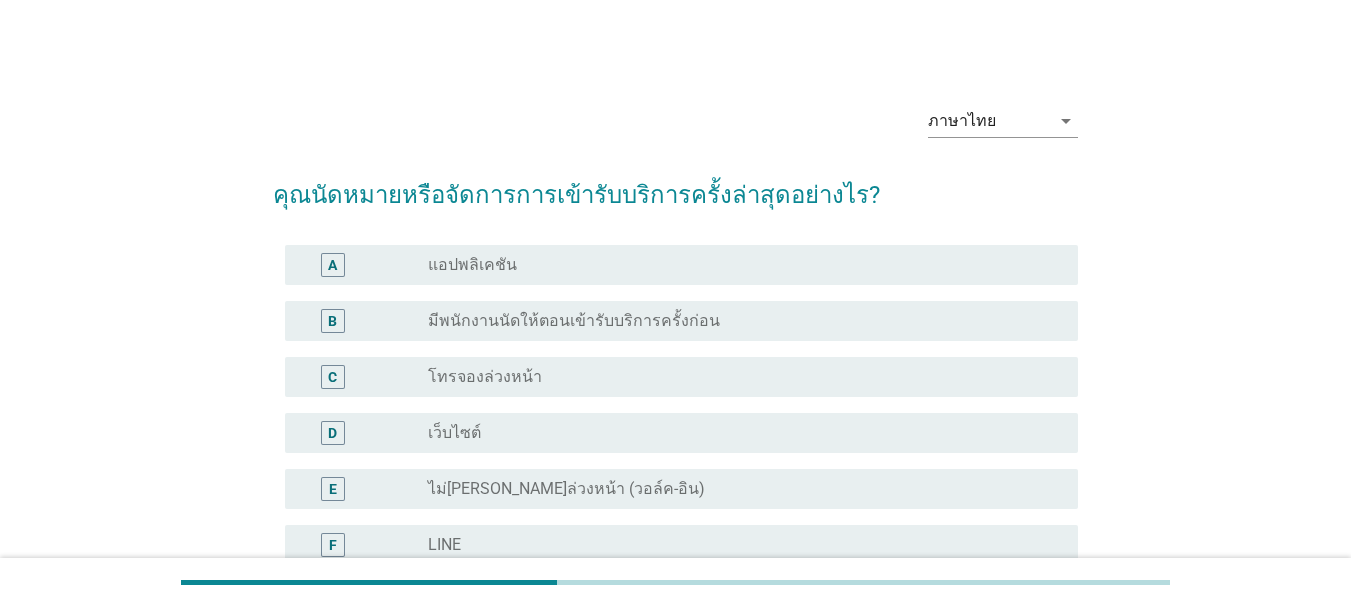 click on "มีพนักงานนัดให้ตอนเข้ารับบริการครั้งก่อน" at bounding box center [574, 321] 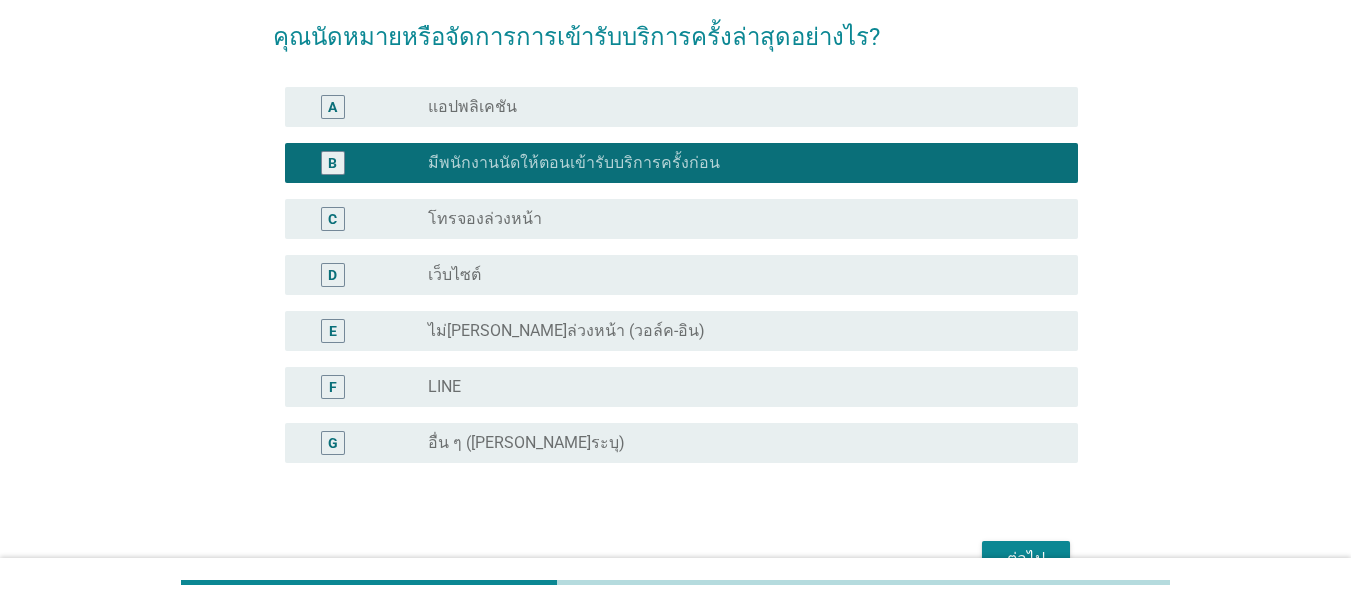 scroll, scrollTop: 267, scrollLeft: 0, axis: vertical 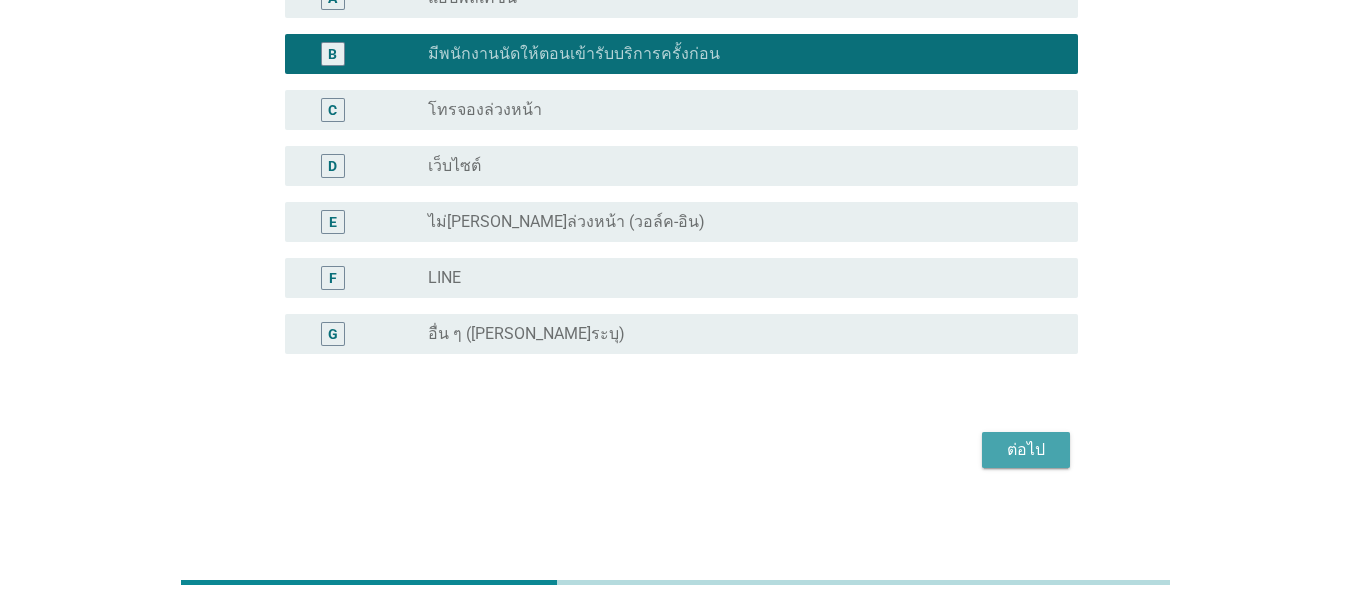 click on "ต่อไป" at bounding box center (1026, 450) 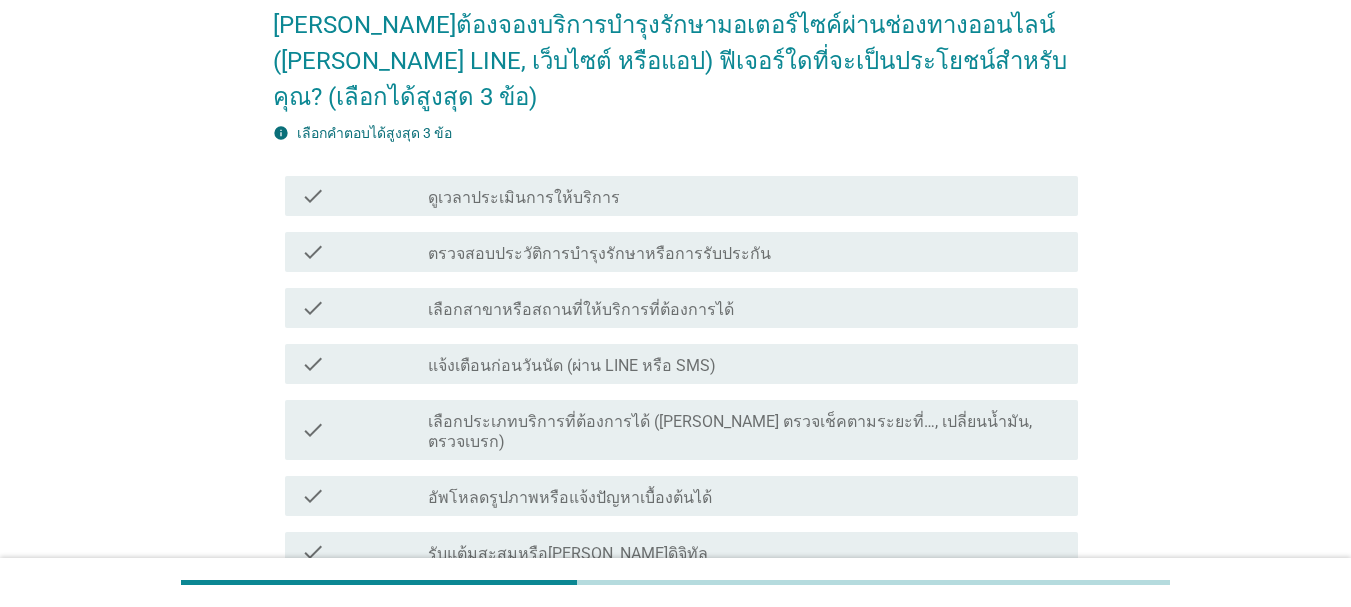 scroll, scrollTop: 200, scrollLeft: 0, axis: vertical 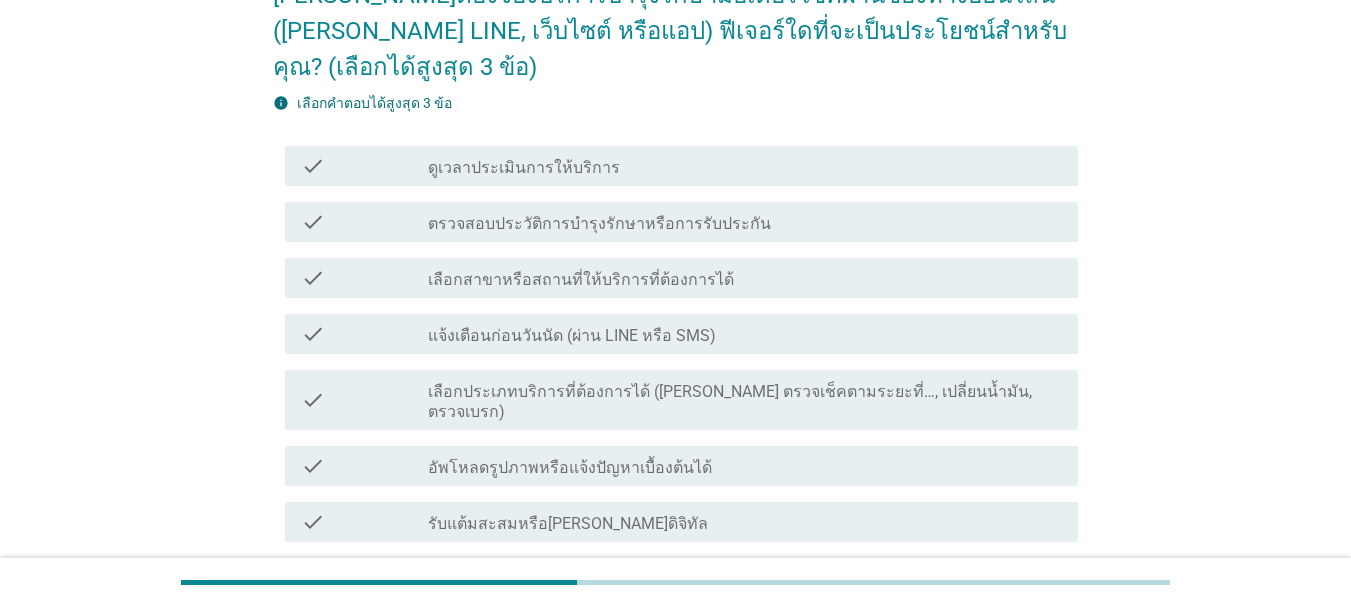 click on "เลือกประเภทบริการที่ต้องการได้ ([PERSON_NAME] ตรวจเช็คตามระยะที่…, เปลี่ยนน้ำมัน, ตรวจเบรก)" at bounding box center [745, 402] 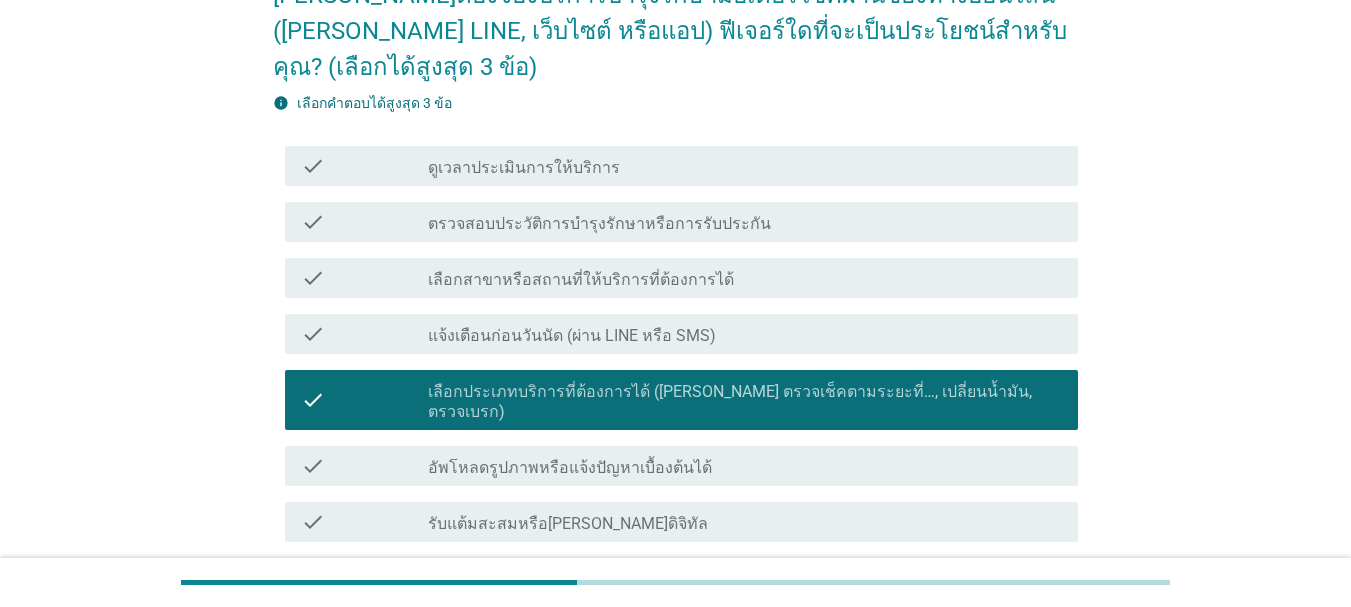 click on "check" at bounding box center (364, 578) 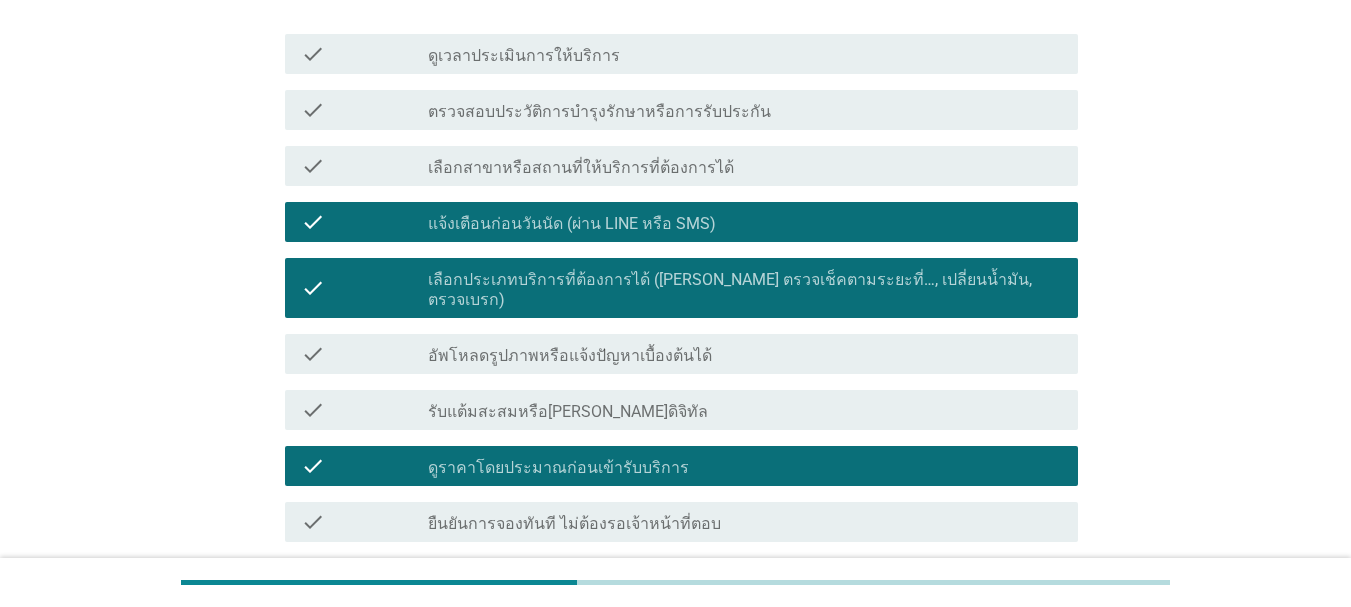 scroll, scrollTop: 467, scrollLeft: 0, axis: vertical 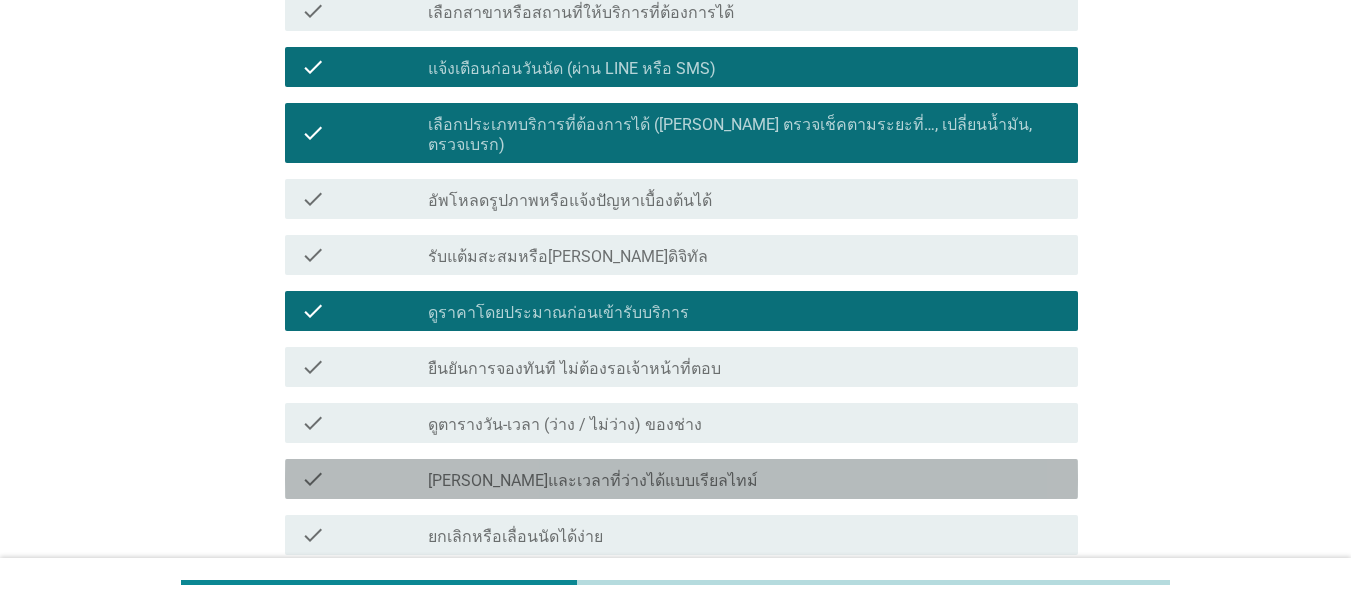 click on "check_box_outline_blank [PERSON_NAME]และเวลาที่ว่างได้แบบเรียลไทม์" at bounding box center [745, 479] 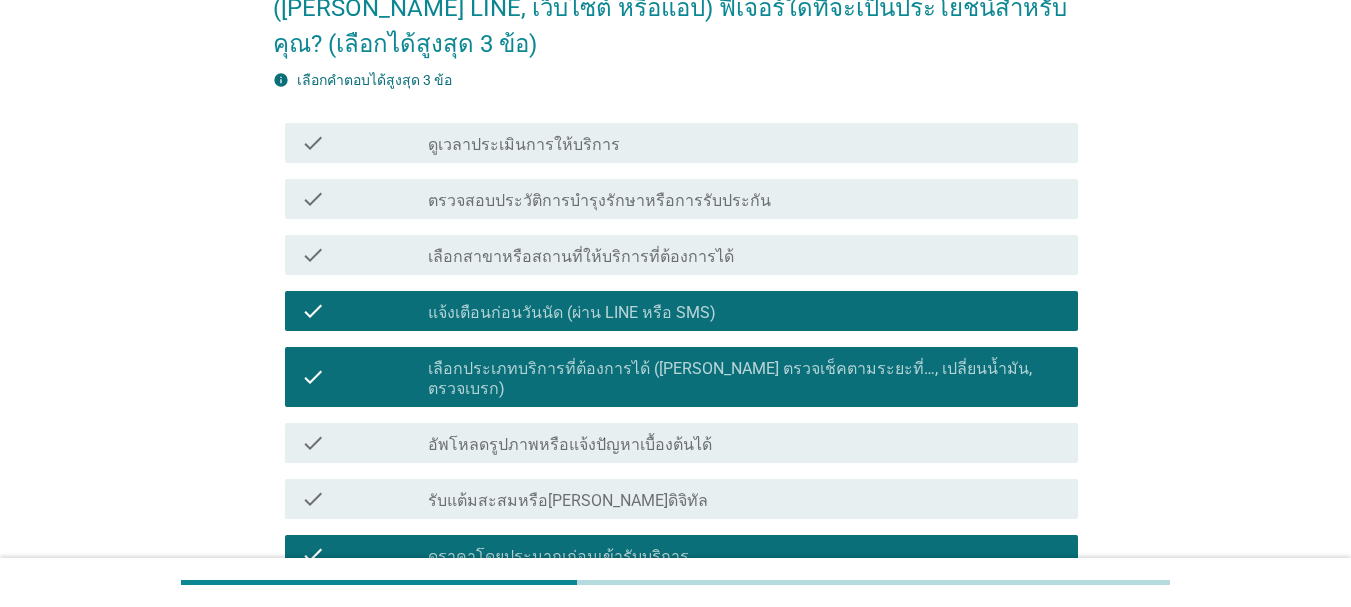 scroll, scrollTop: 200, scrollLeft: 0, axis: vertical 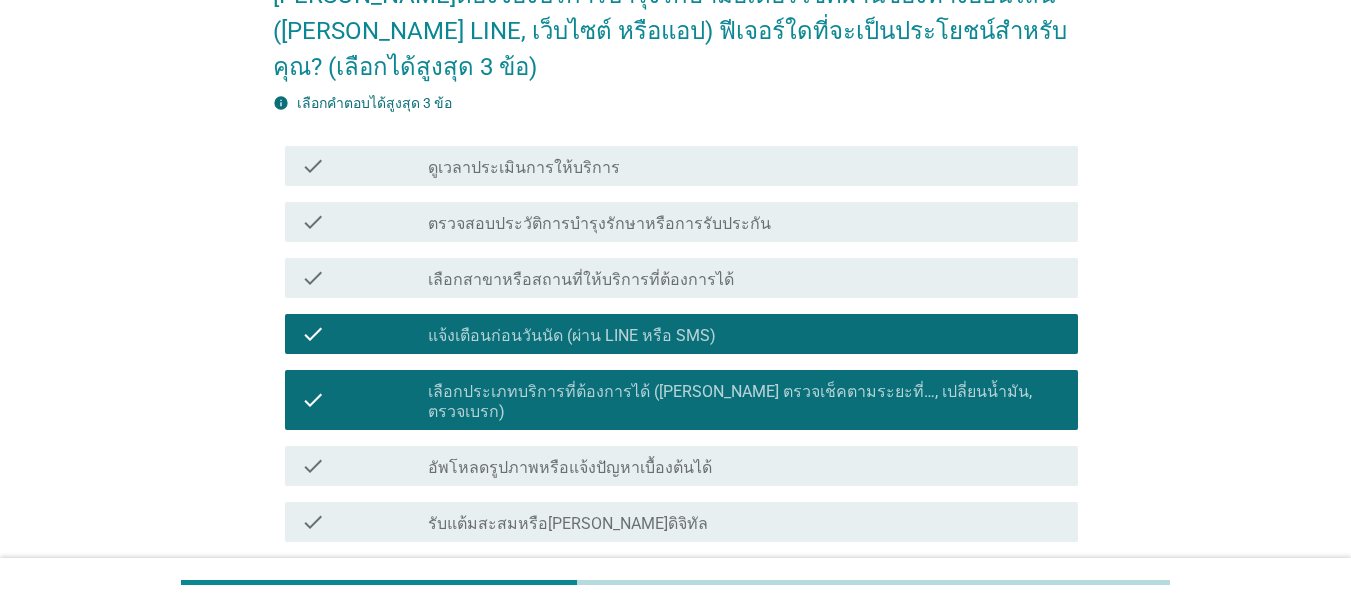 click on "แจ้งเตือนก่อนวันนัด (ผ่าน LINE หรือ SMS)" at bounding box center (572, 336) 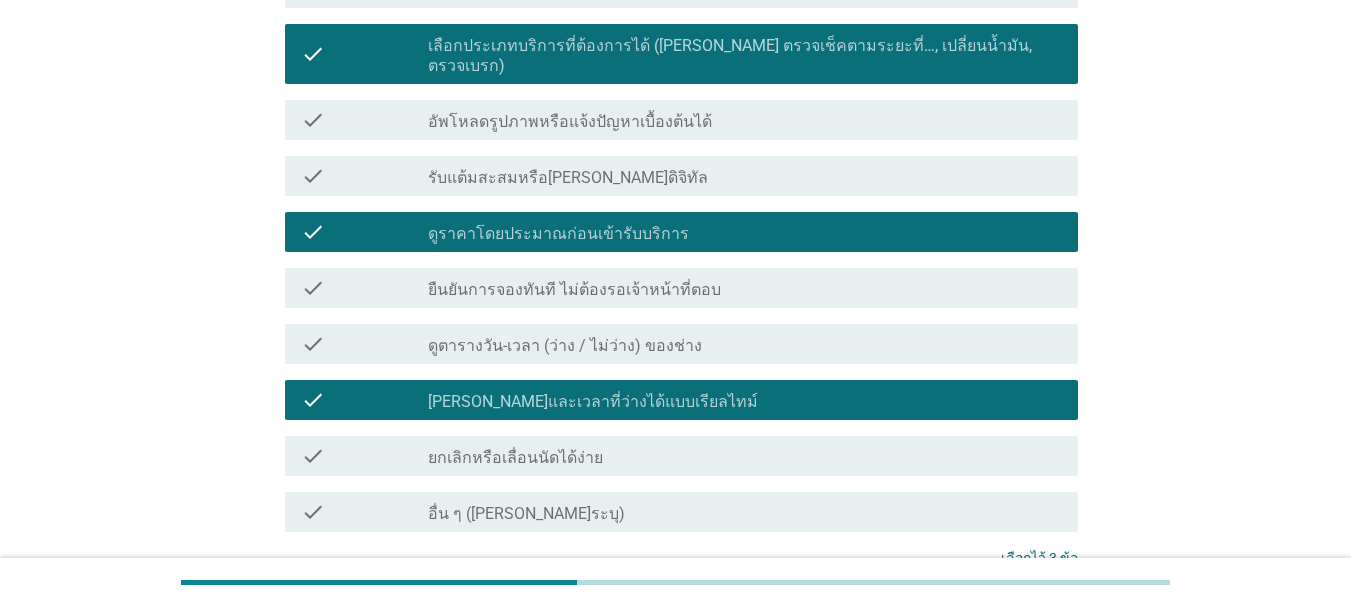 scroll, scrollTop: 677, scrollLeft: 0, axis: vertical 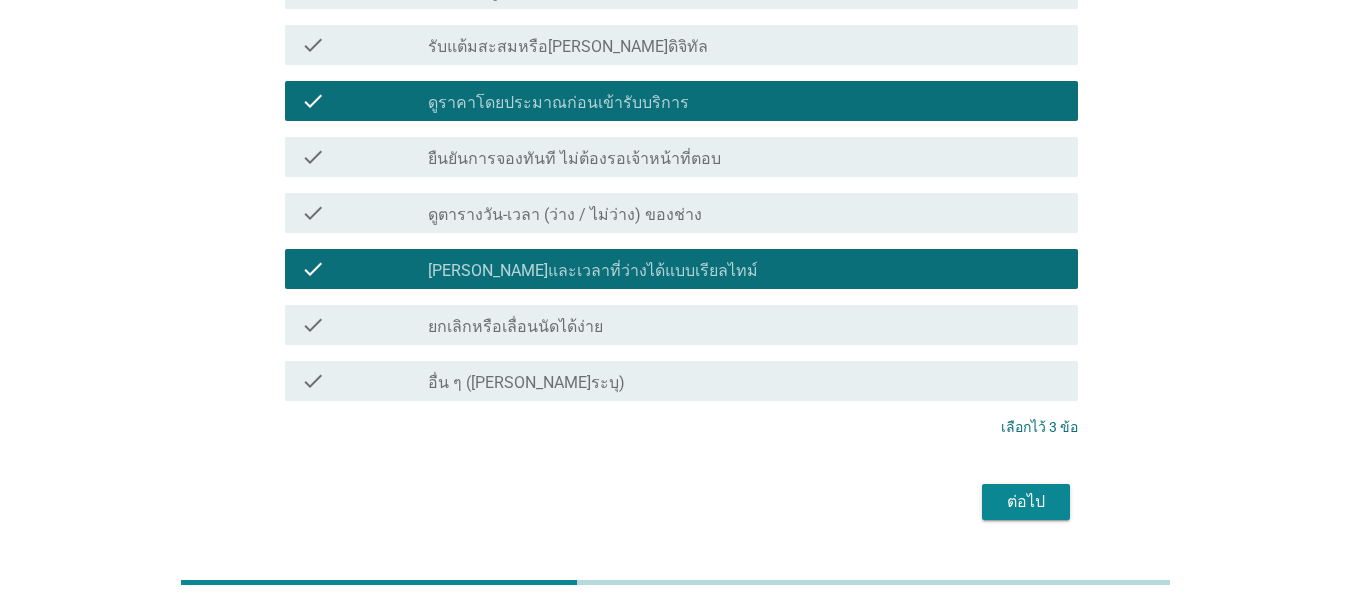 click on "ต่อไป" at bounding box center (1026, 502) 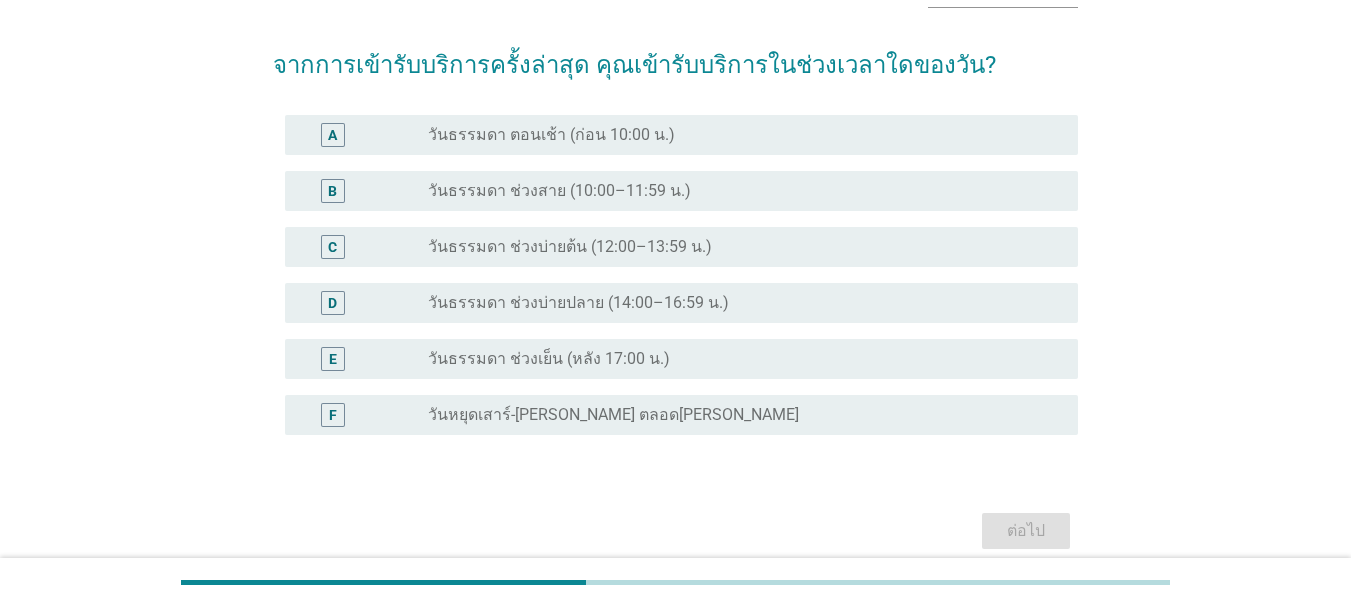 scroll, scrollTop: 133, scrollLeft: 0, axis: vertical 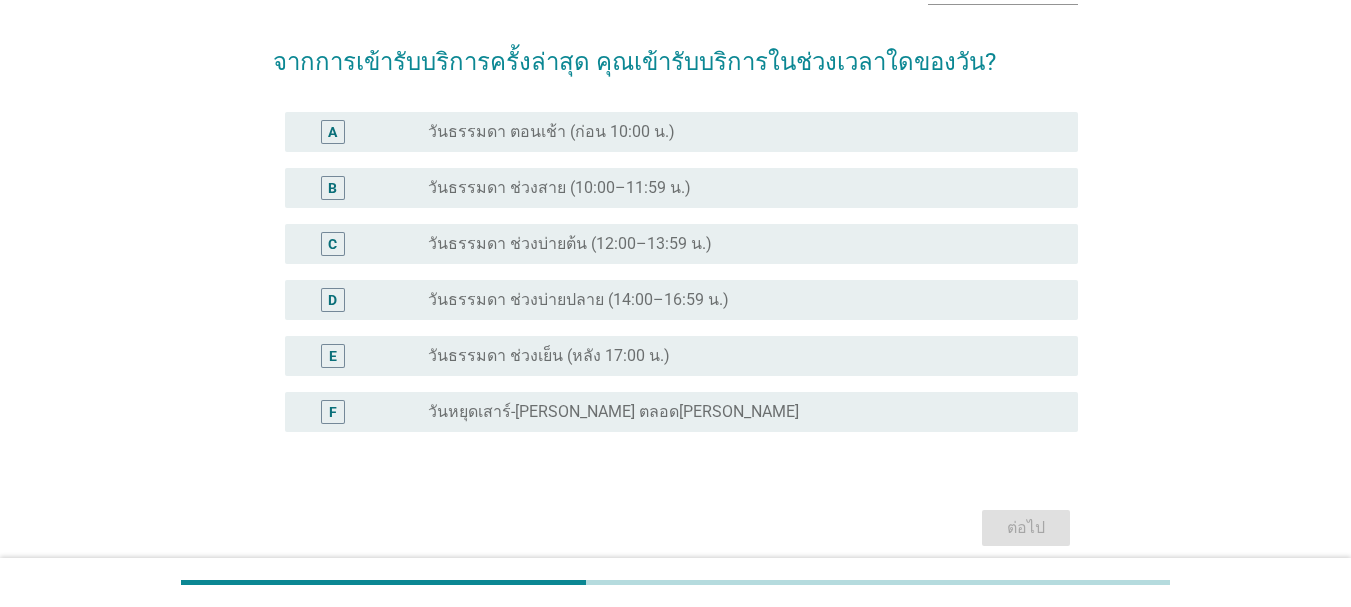 click on "วันหยุดเสาร์-[PERSON_NAME] ตลอด[PERSON_NAME]" at bounding box center [613, 412] 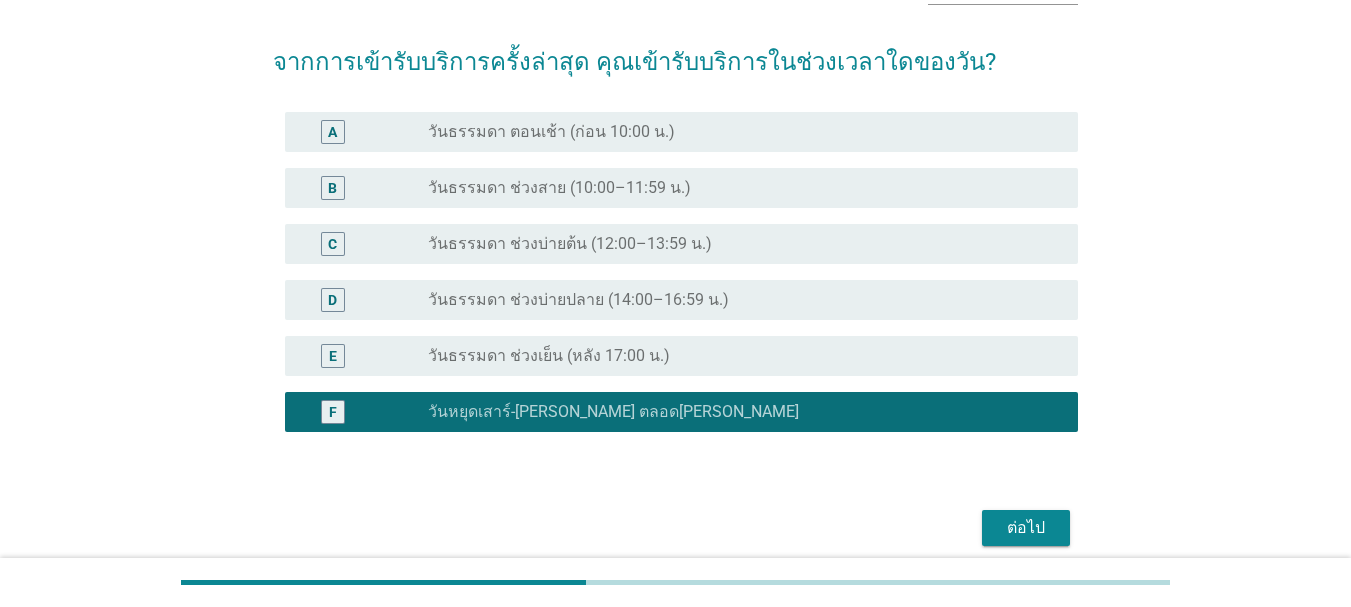 click on "ต่อไป" at bounding box center (1026, 528) 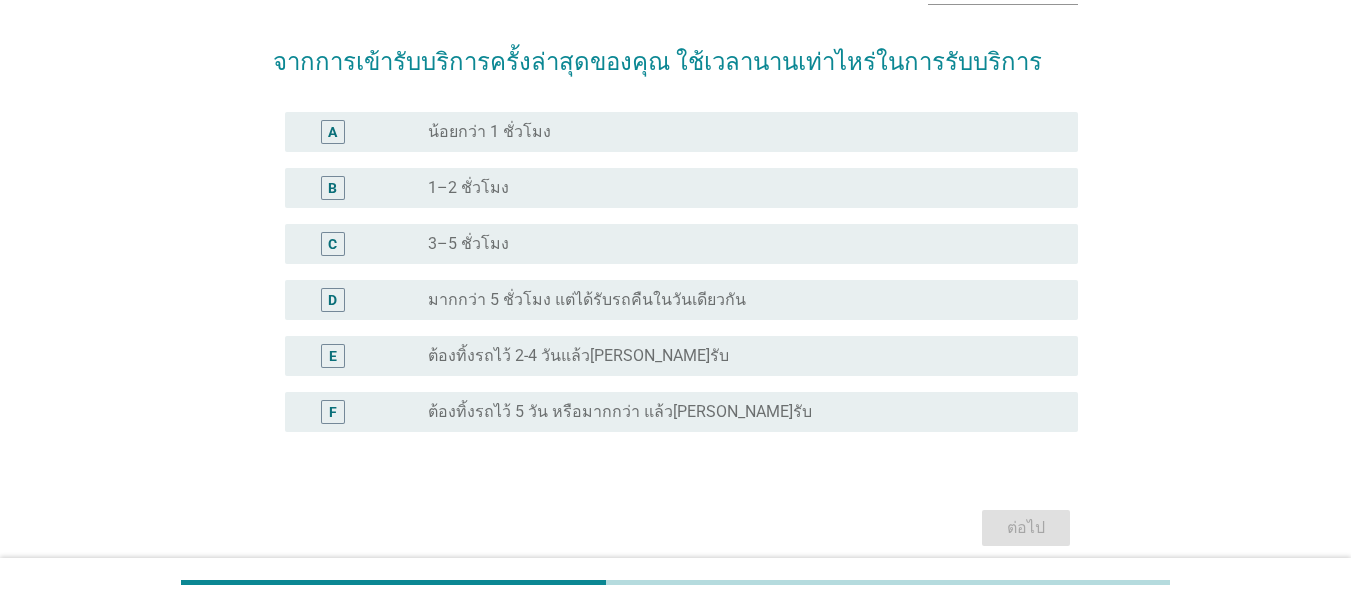 scroll, scrollTop: 0, scrollLeft: 0, axis: both 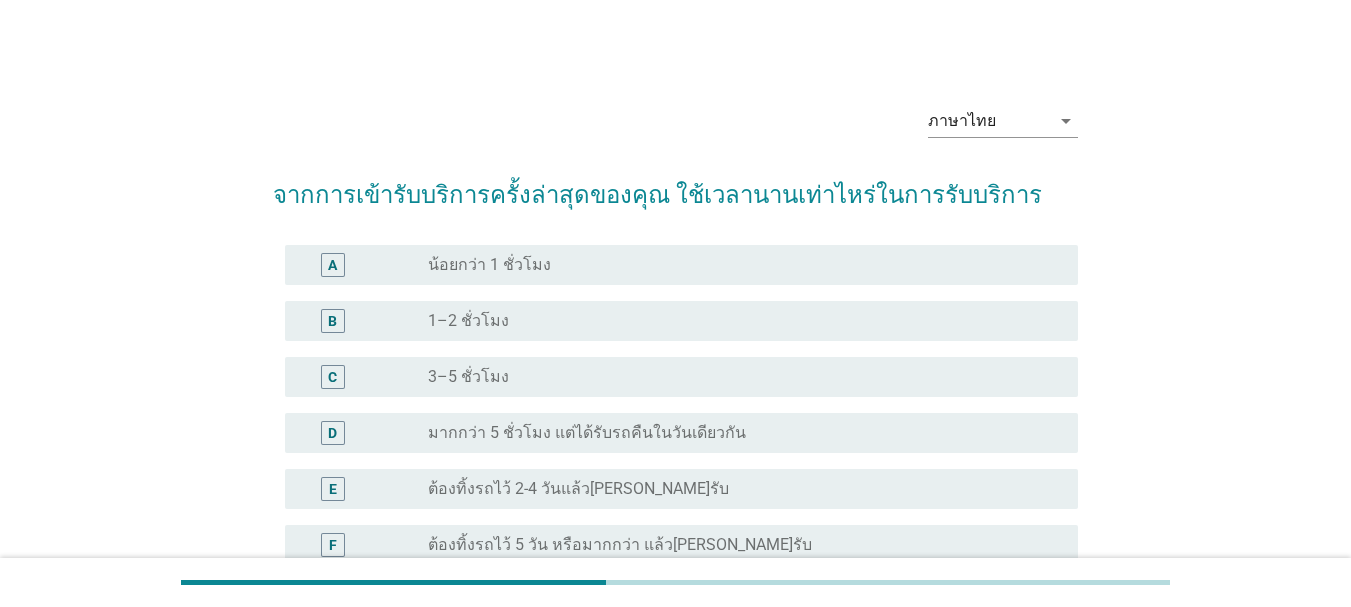 click on "1–2 ชั่วโมง" at bounding box center [468, 321] 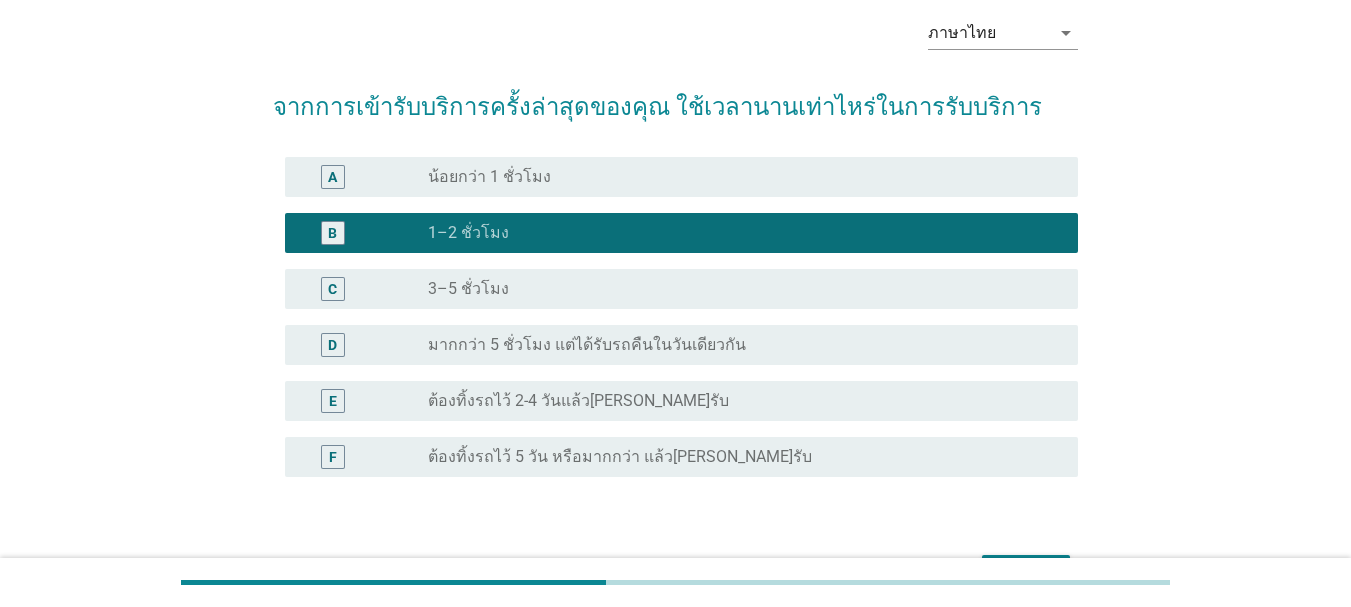 scroll, scrollTop: 215, scrollLeft: 0, axis: vertical 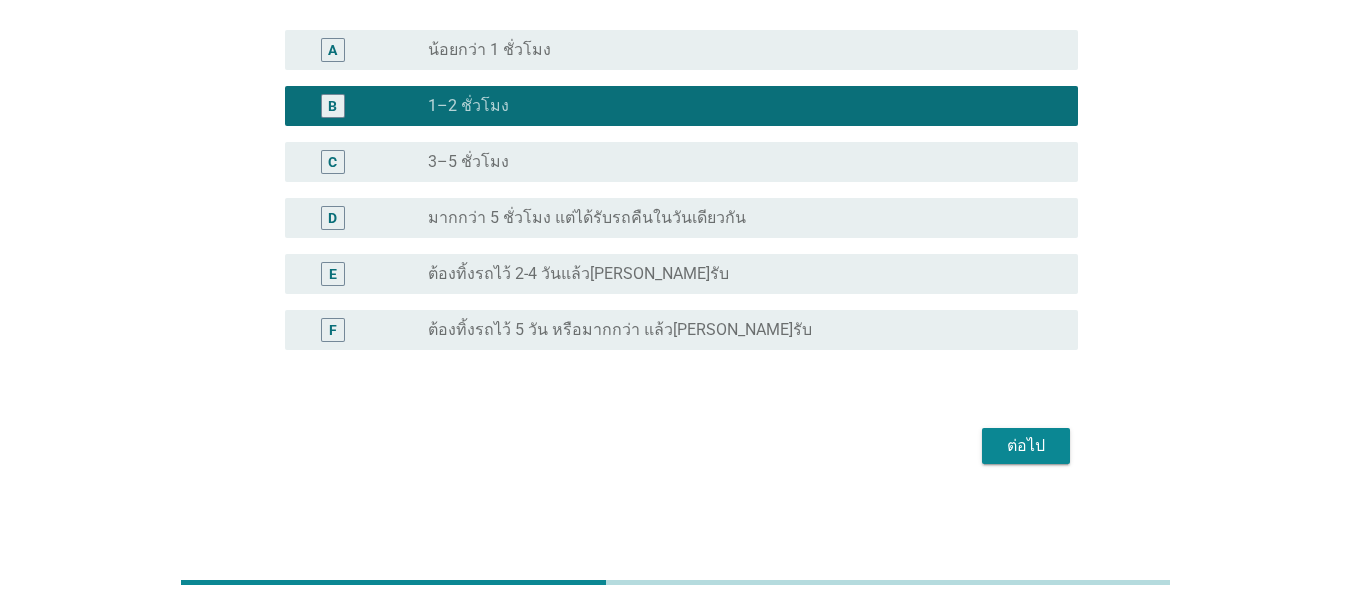 click on "ต่อไป" at bounding box center [1026, 446] 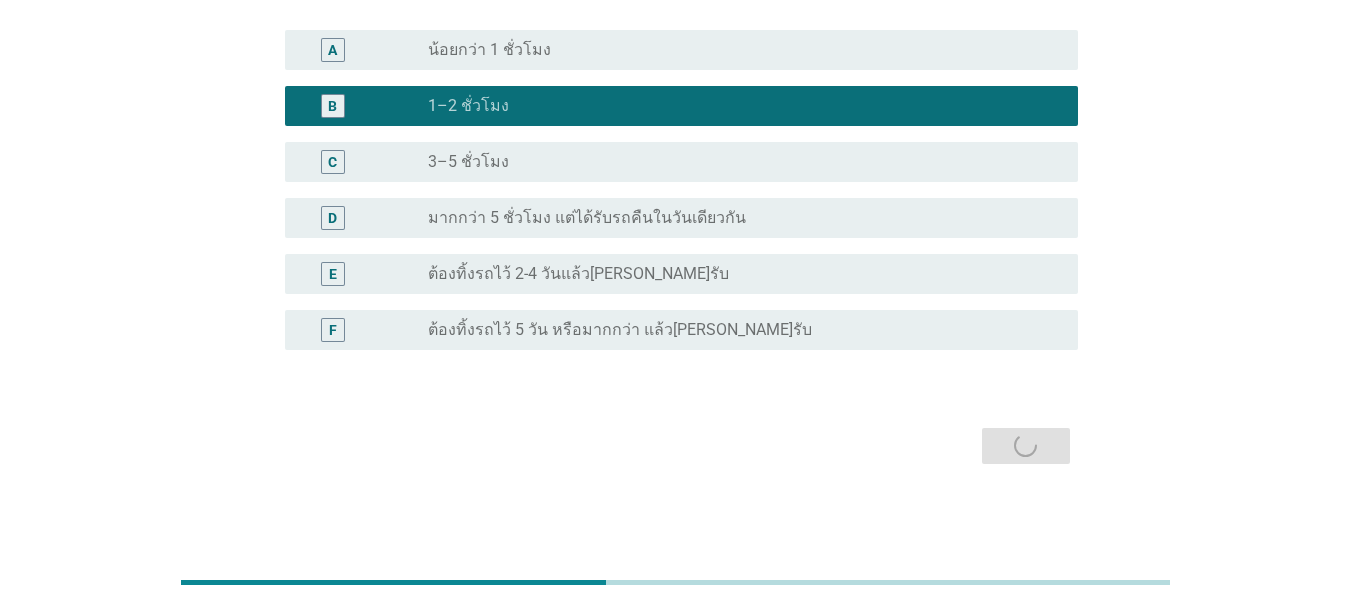 scroll, scrollTop: 0, scrollLeft: 0, axis: both 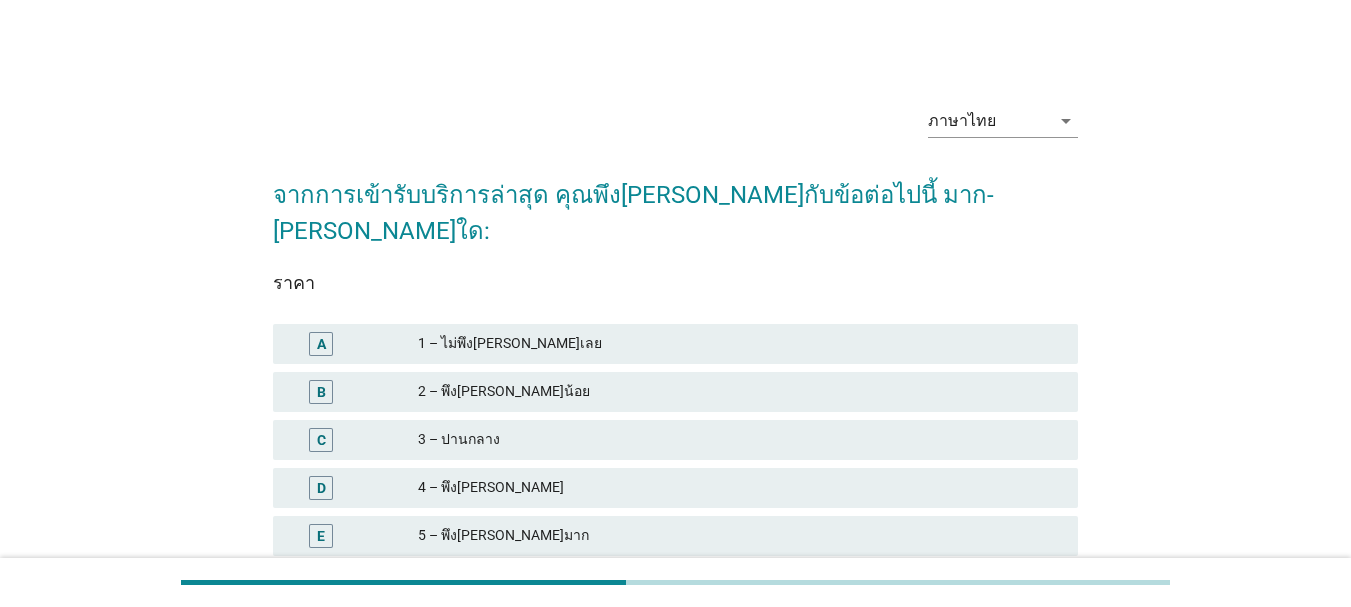 click on "4 – พึง[PERSON_NAME]" at bounding box center (740, 488) 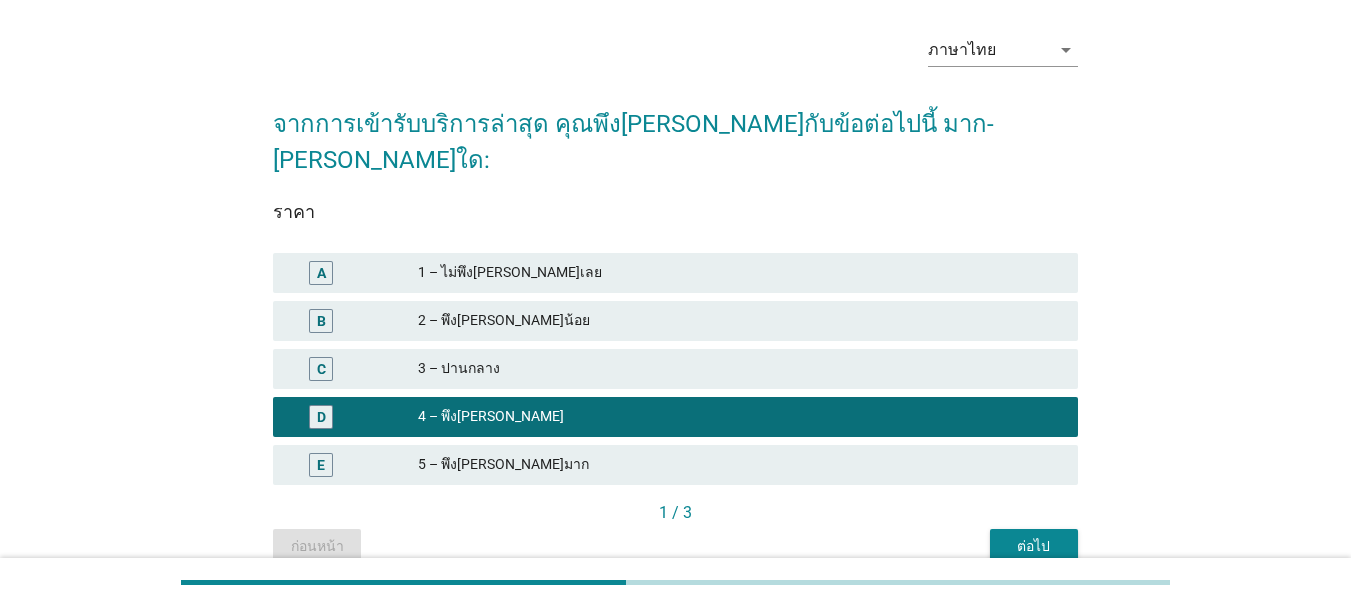scroll, scrollTop: 130, scrollLeft: 0, axis: vertical 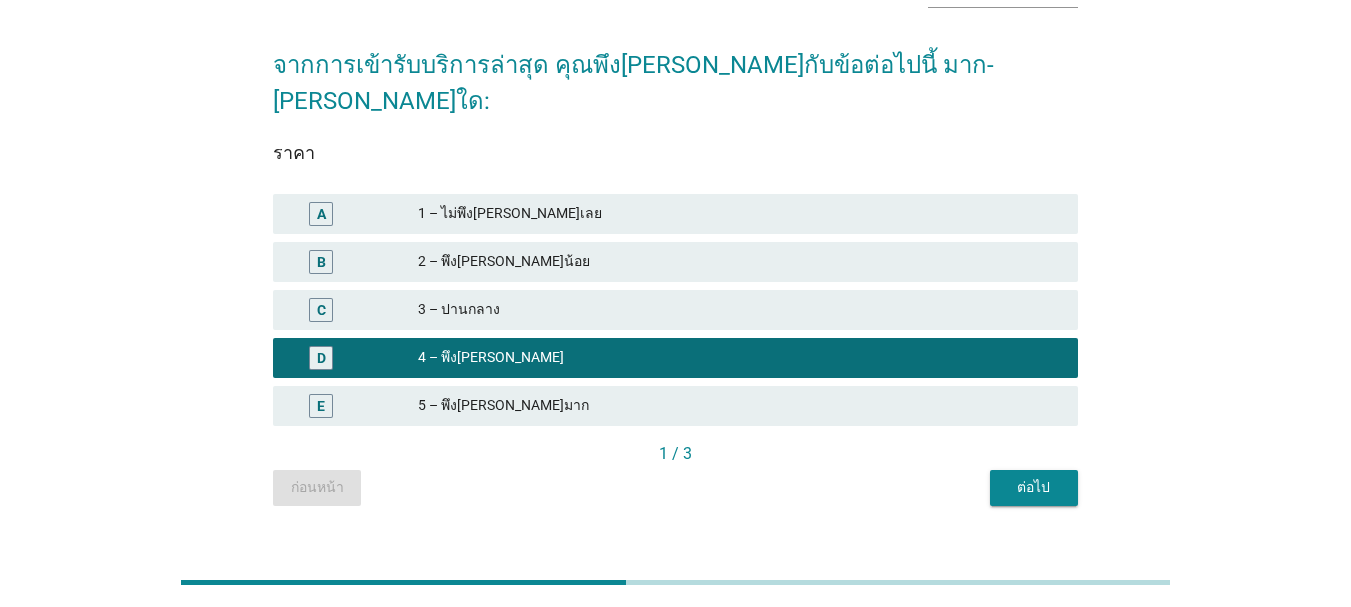 click on "ต่อไป" at bounding box center (1034, 487) 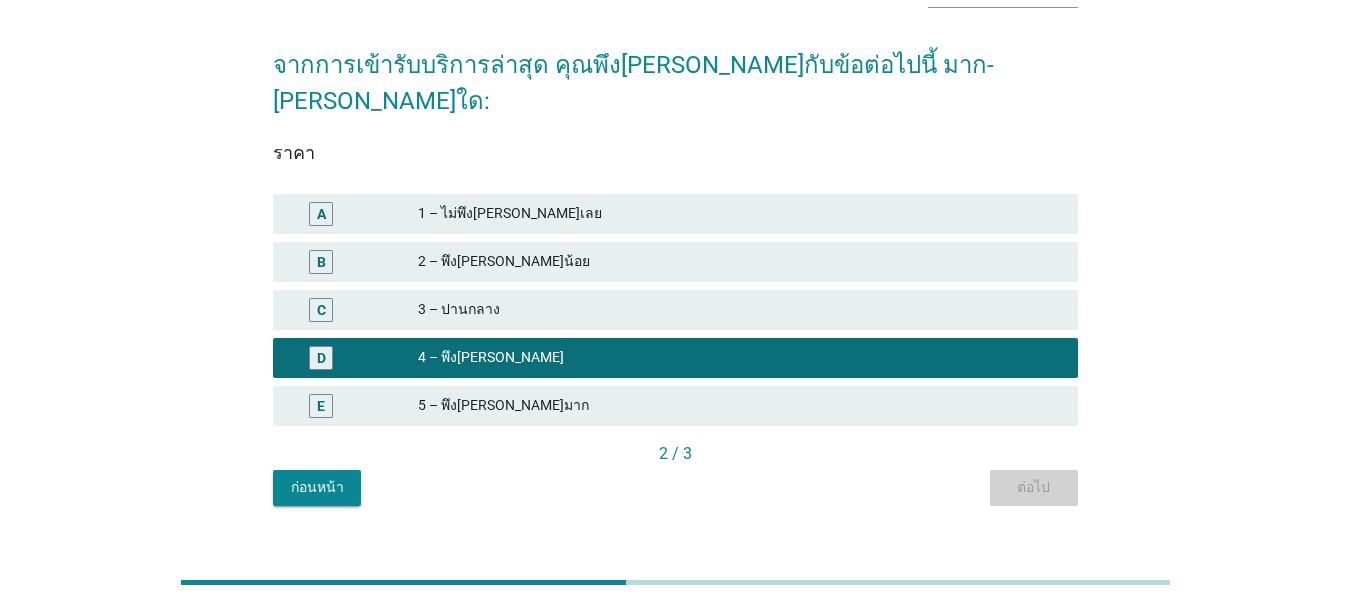 scroll, scrollTop: 0, scrollLeft: 0, axis: both 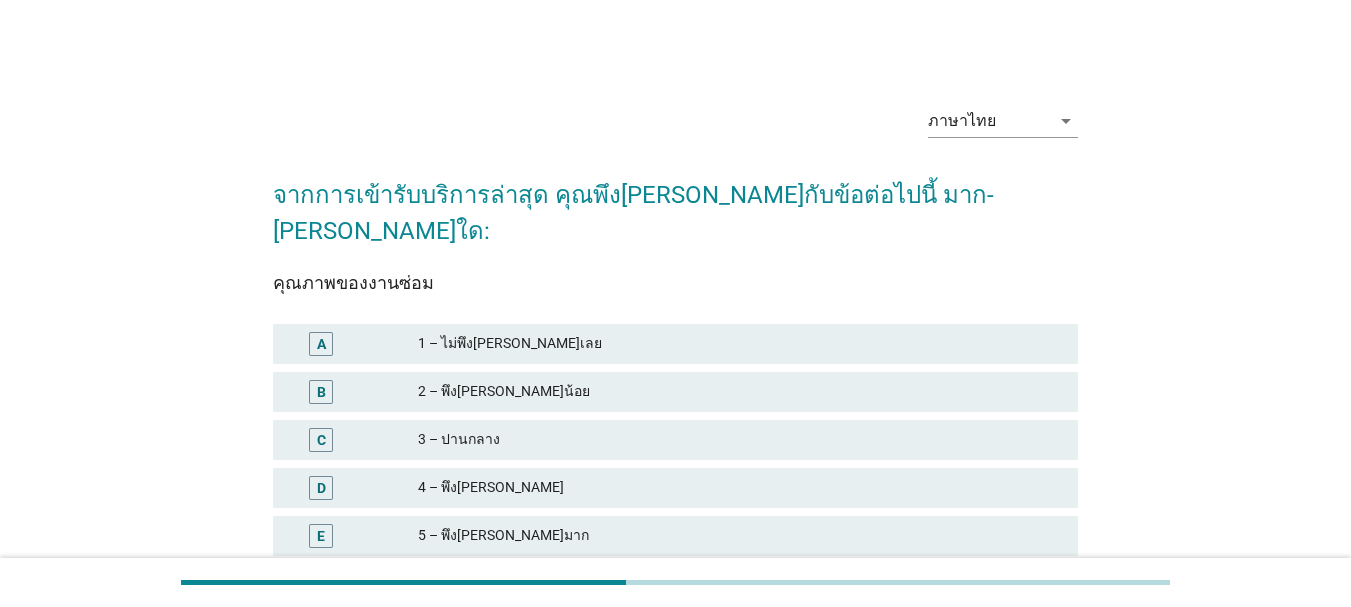 click on "5 – พึง[PERSON_NAME]มาก" at bounding box center [740, 536] 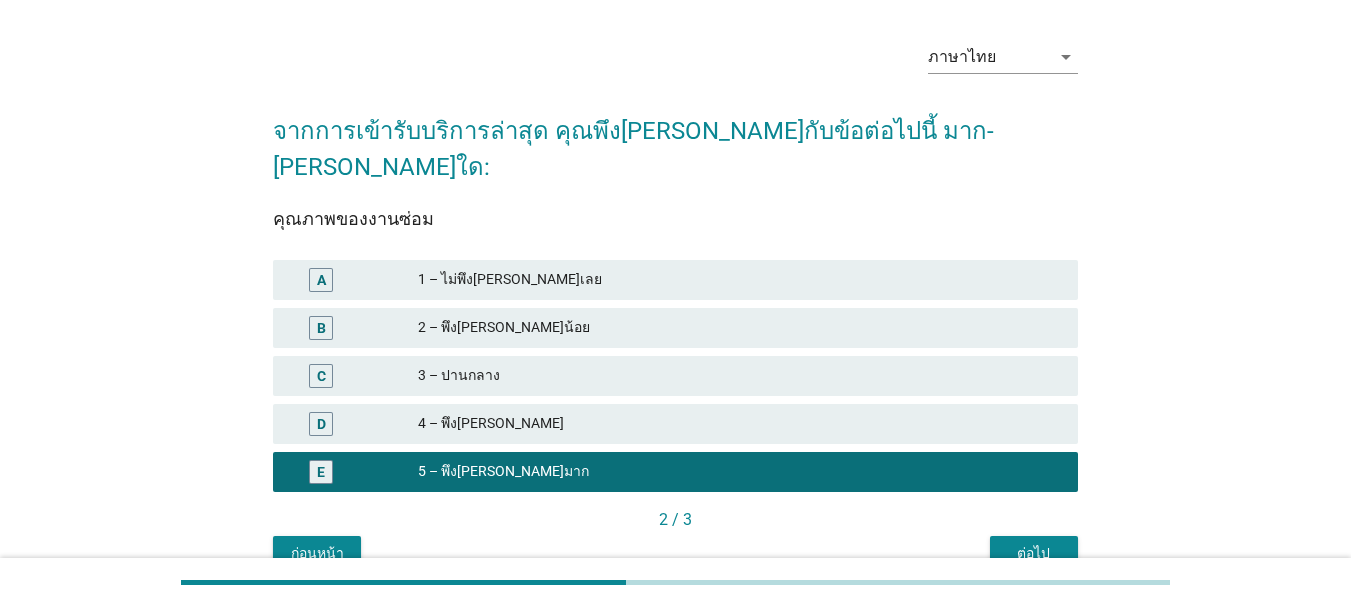 scroll, scrollTop: 130, scrollLeft: 0, axis: vertical 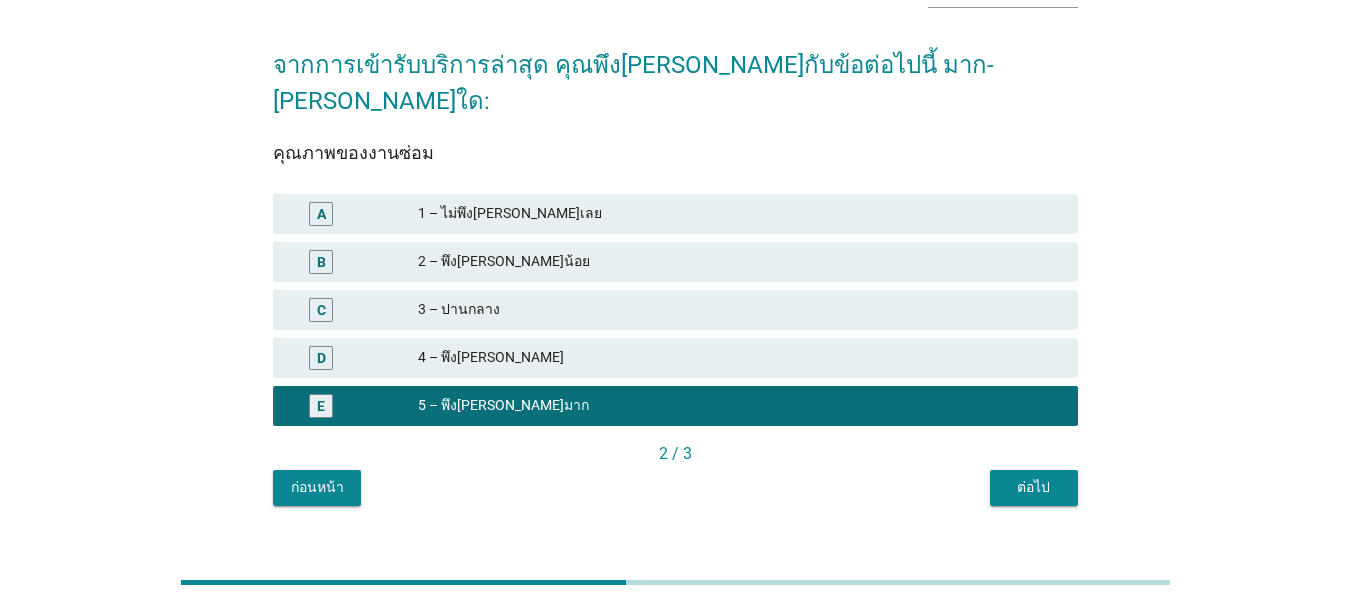 click on "ต่อไป" at bounding box center (1034, 487) 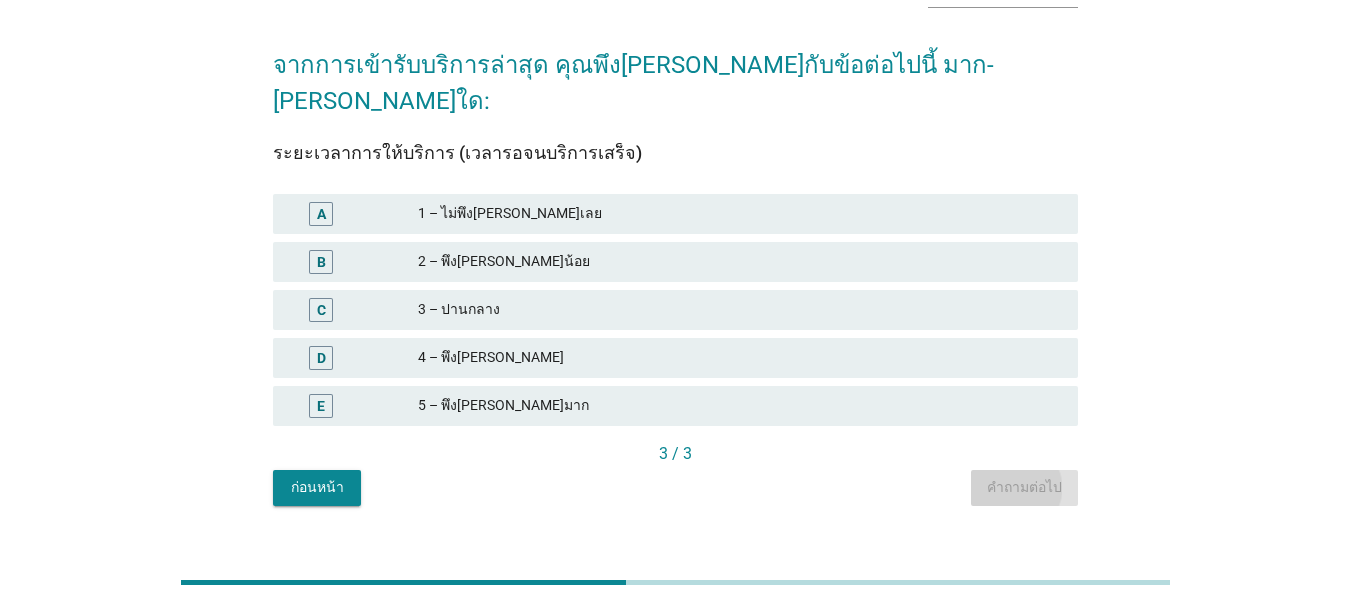scroll, scrollTop: 0, scrollLeft: 0, axis: both 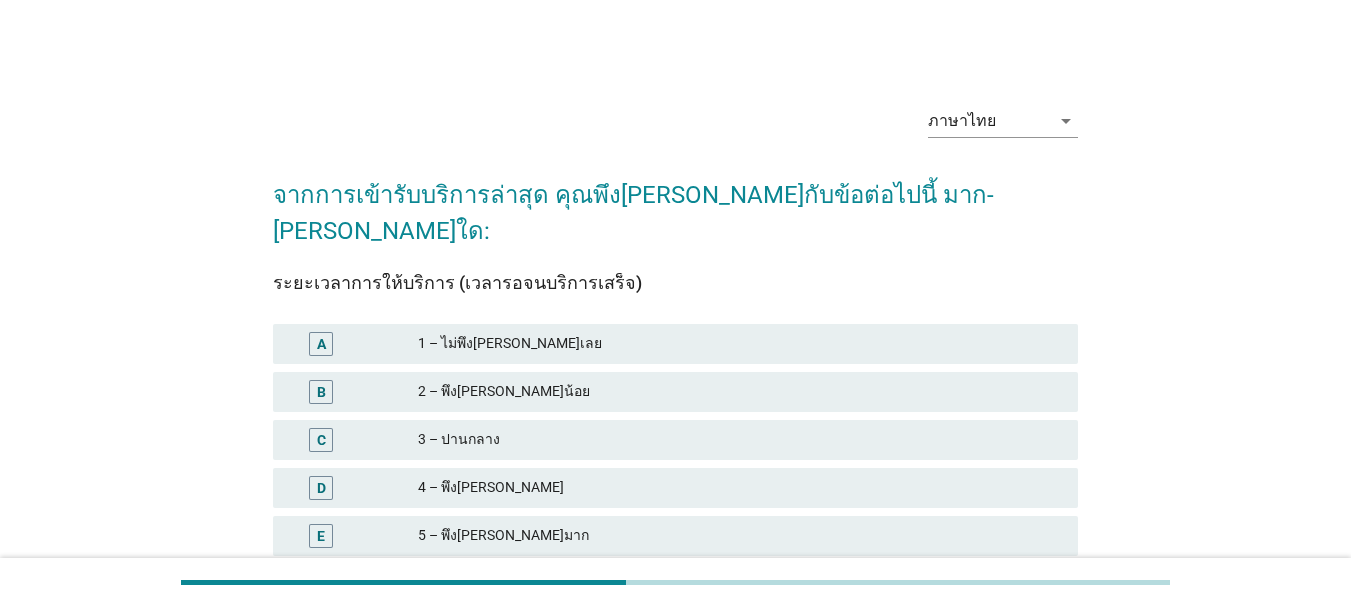 click on "4 – พึง[PERSON_NAME]" at bounding box center (740, 488) 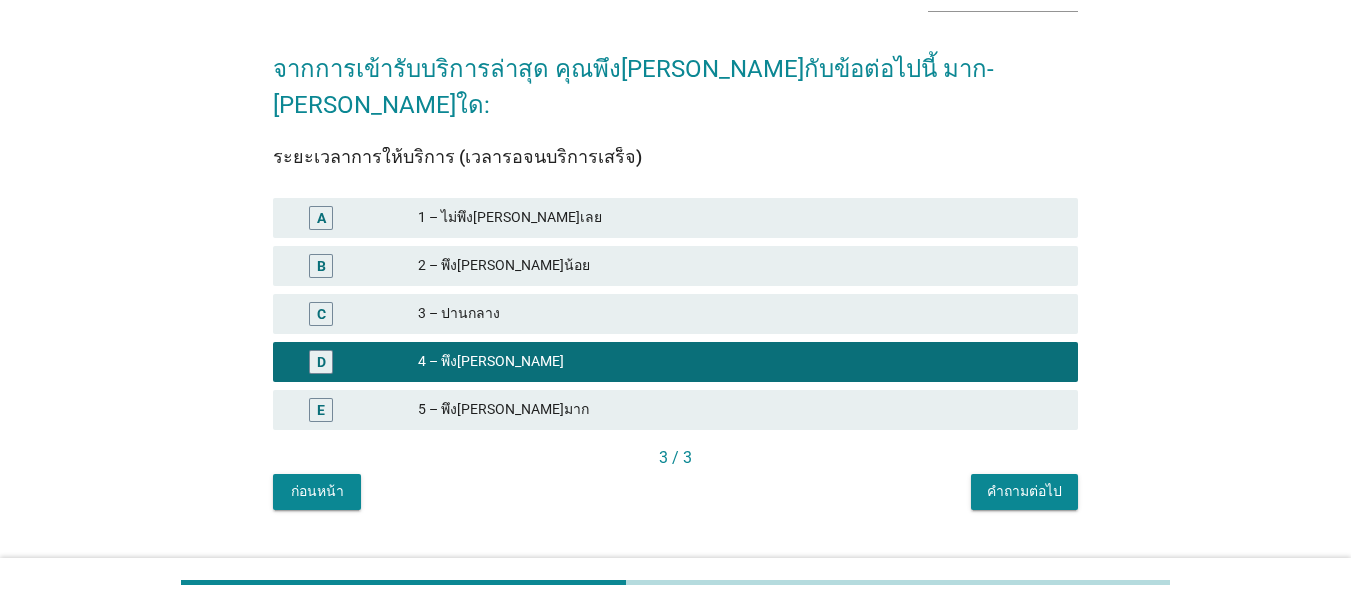 scroll, scrollTop: 130, scrollLeft: 0, axis: vertical 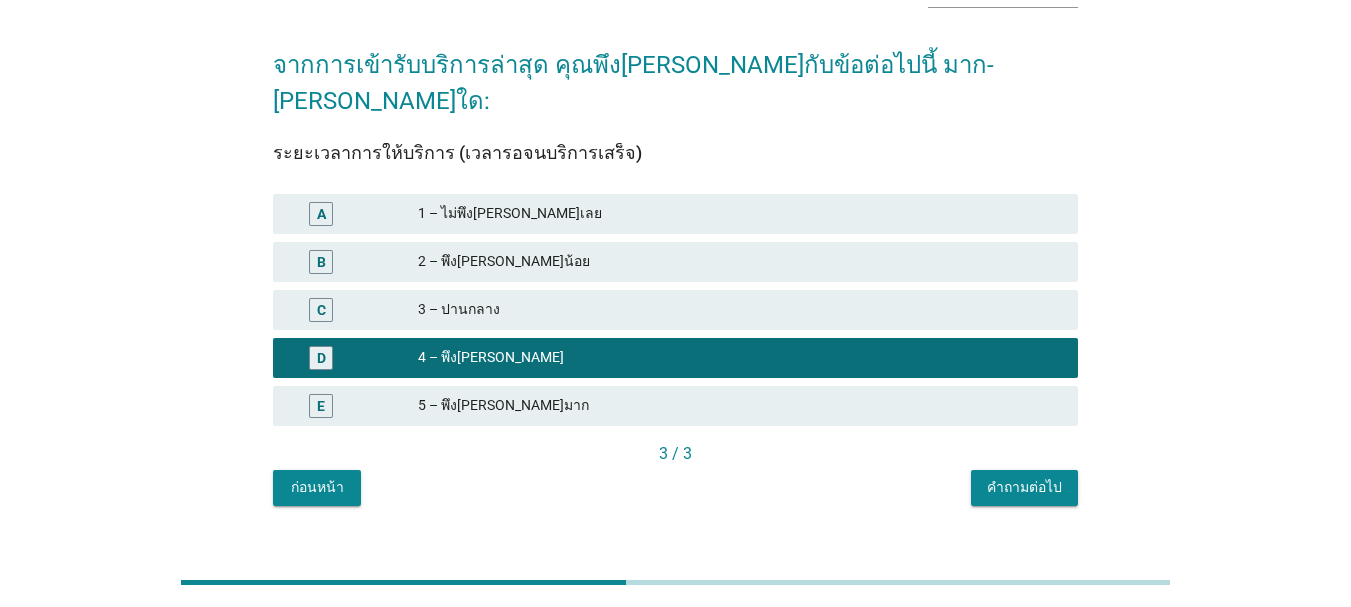 click on "คำถามต่อไป" at bounding box center (1024, 487) 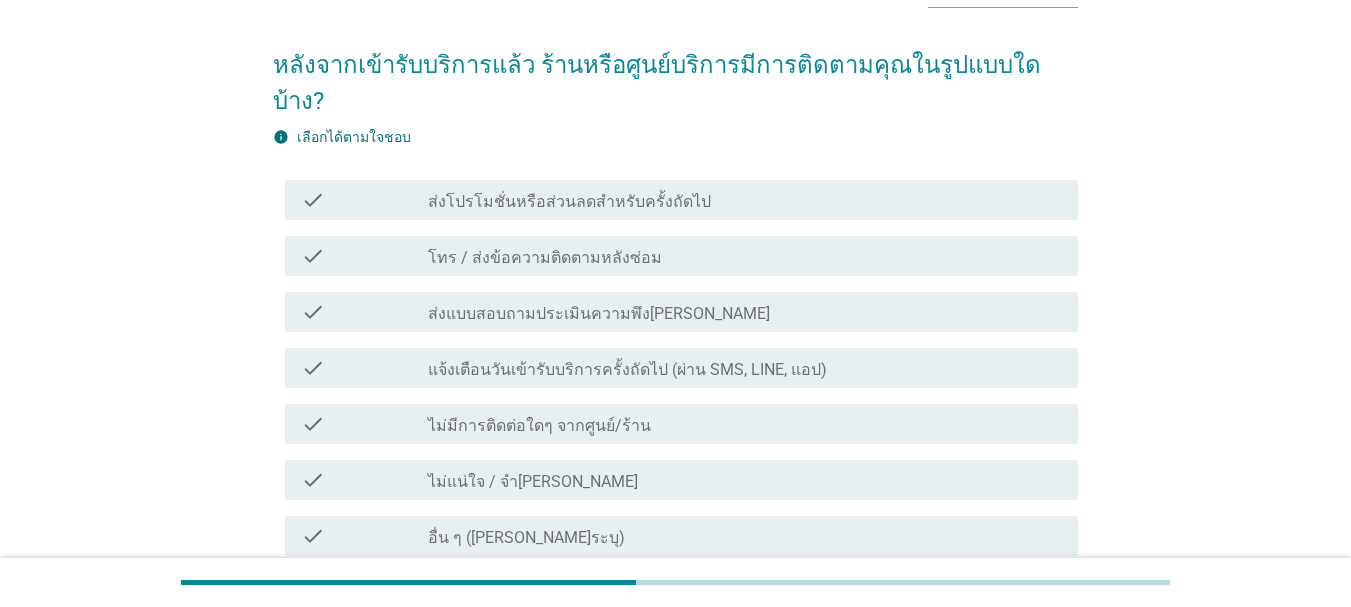 scroll, scrollTop: 0, scrollLeft: 0, axis: both 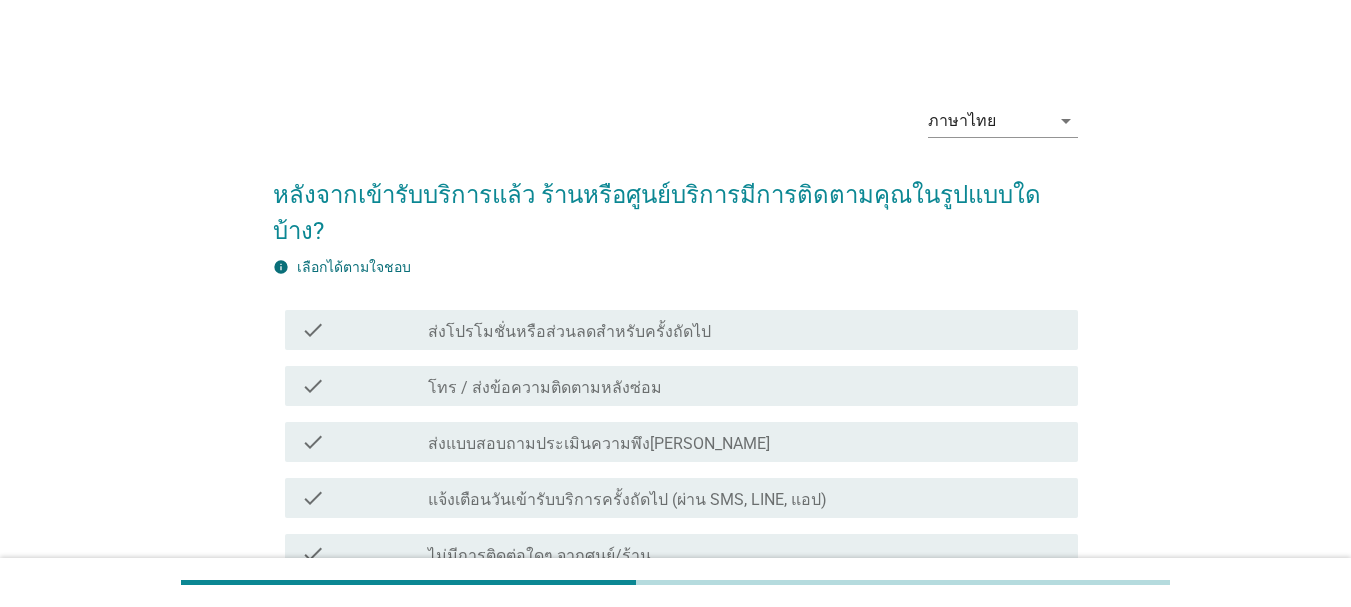 click on "แจ้งเตือนวันเข้ารับบริการครั้งถัดไป (ผ่าน SMS, LINE, แอป)" at bounding box center (627, 500) 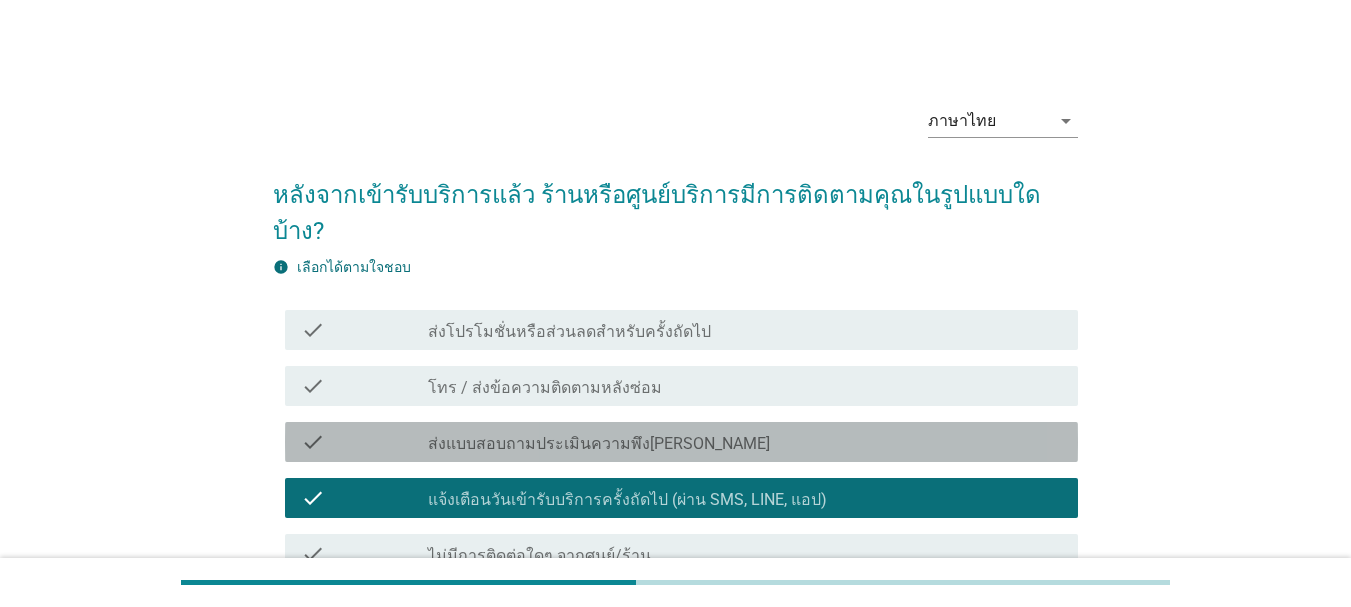 click on "ส่งแบบสอบถามประเมินความพึง[PERSON_NAME]" at bounding box center [599, 444] 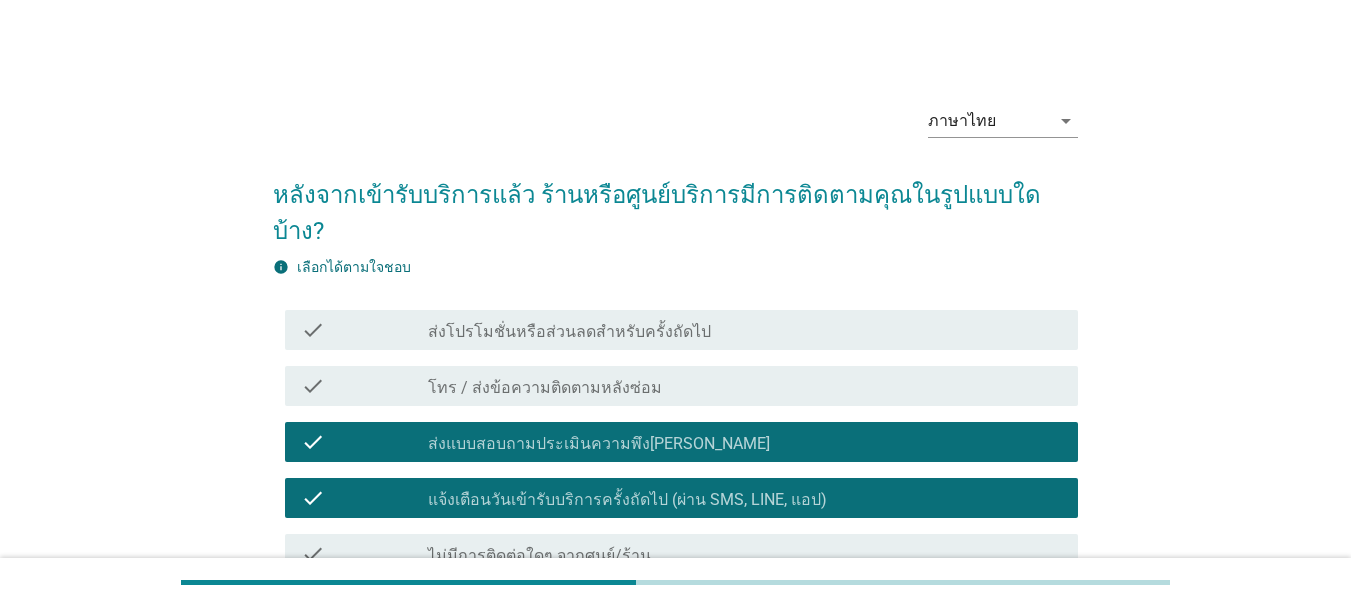 click on "check_box_outline_blank โทร / ส่งข้อความติดตามหลังซ่อม" at bounding box center (745, 386) 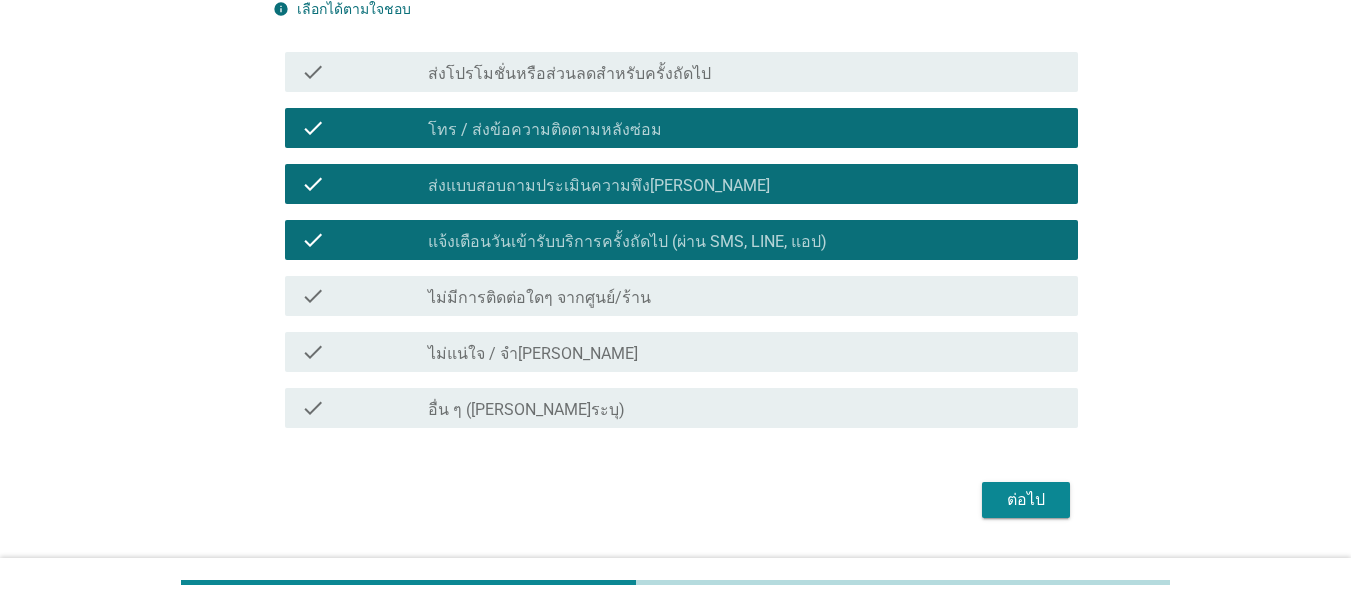 scroll, scrollTop: 267, scrollLeft: 0, axis: vertical 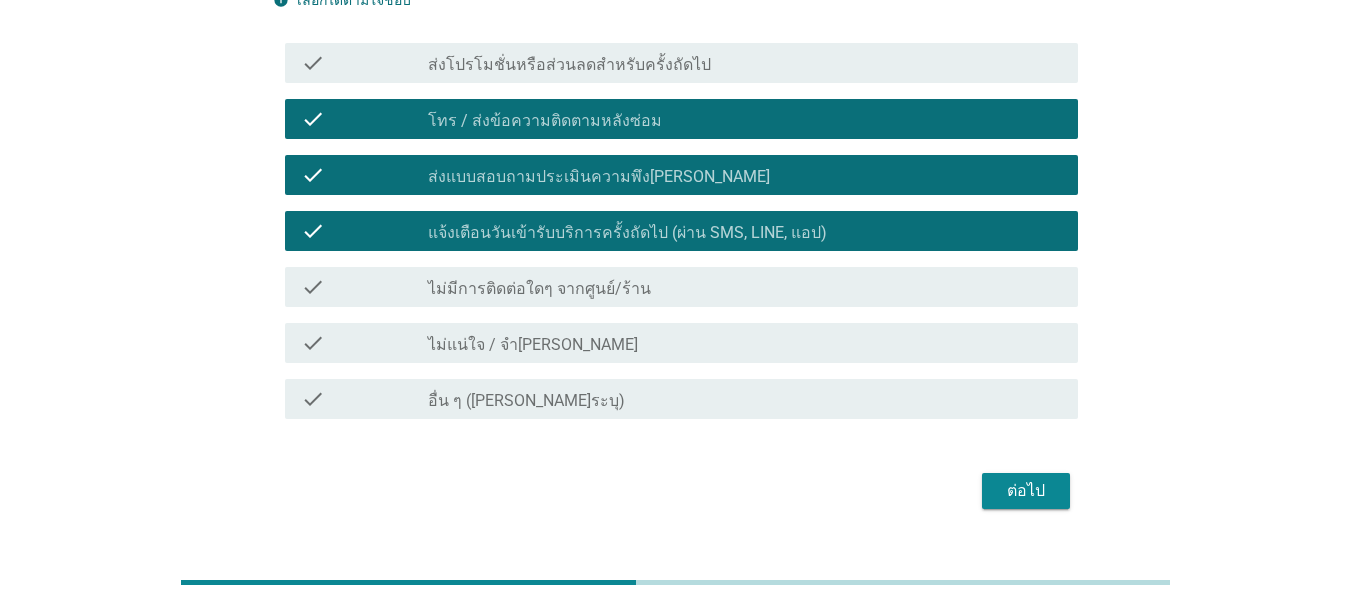 click on "ต่อไป" at bounding box center [1026, 491] 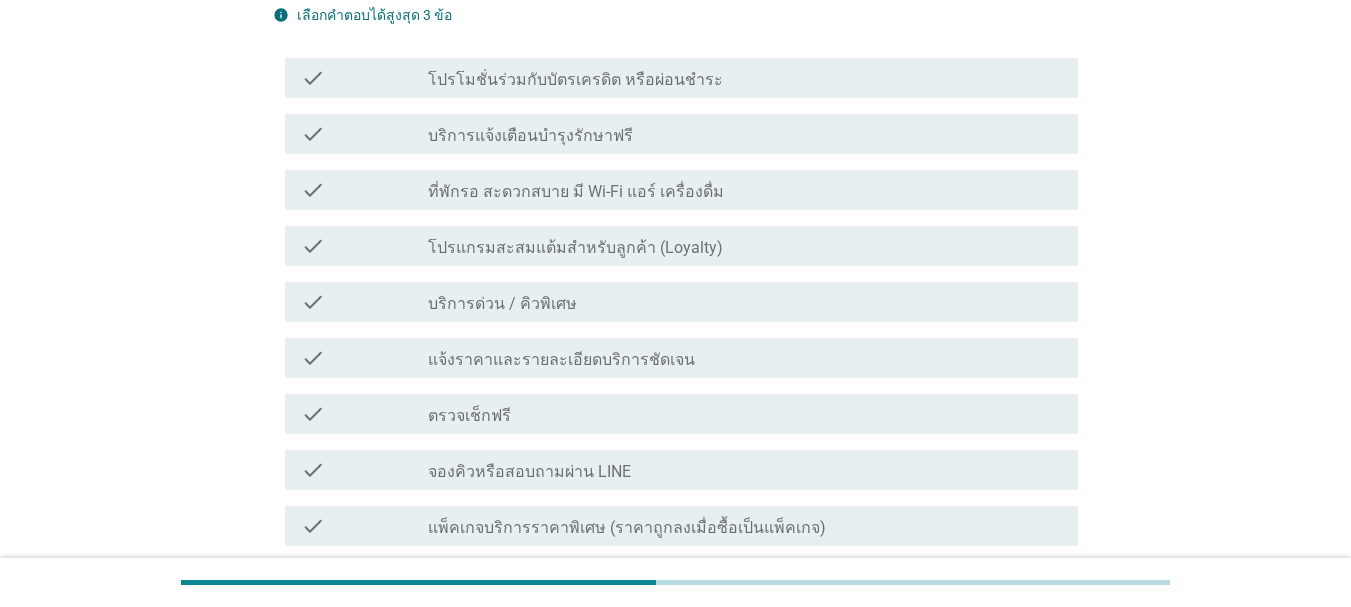 scroll, scrollTop: 267, scrollLeft: 0, axis: vertical 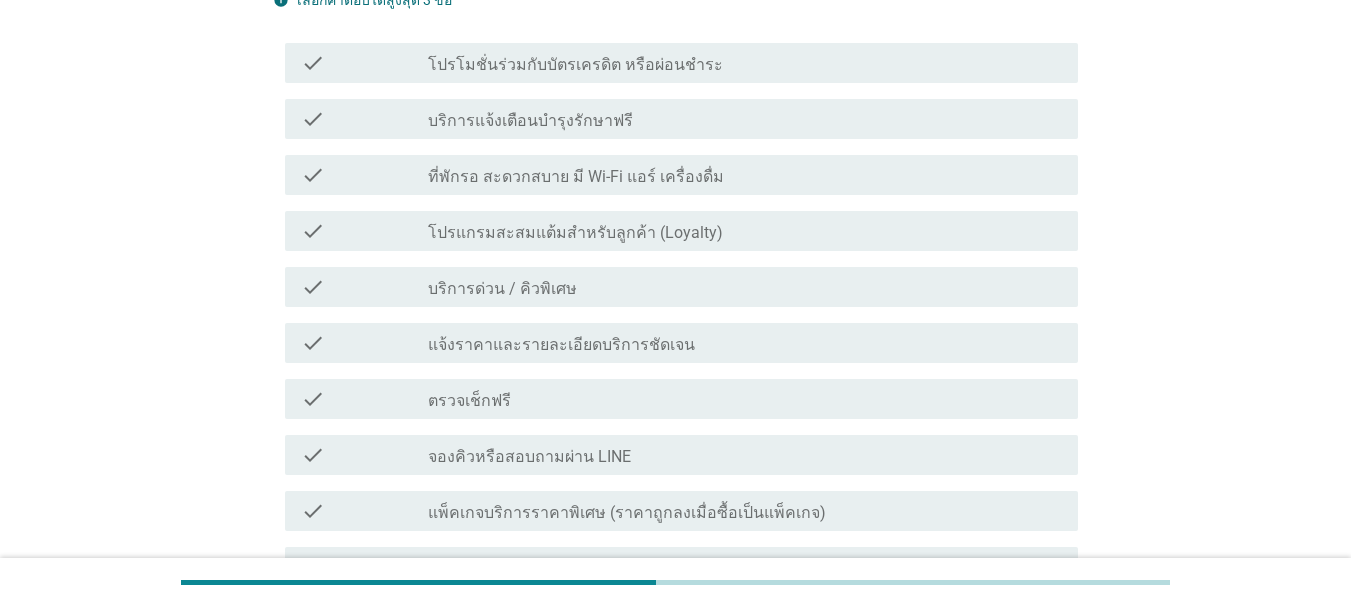 click on "ที่พักรอ สะดวกสบาย มี Wi-Fi แอร์ เครื่องดื่ม" at bounding box center (576, 177) 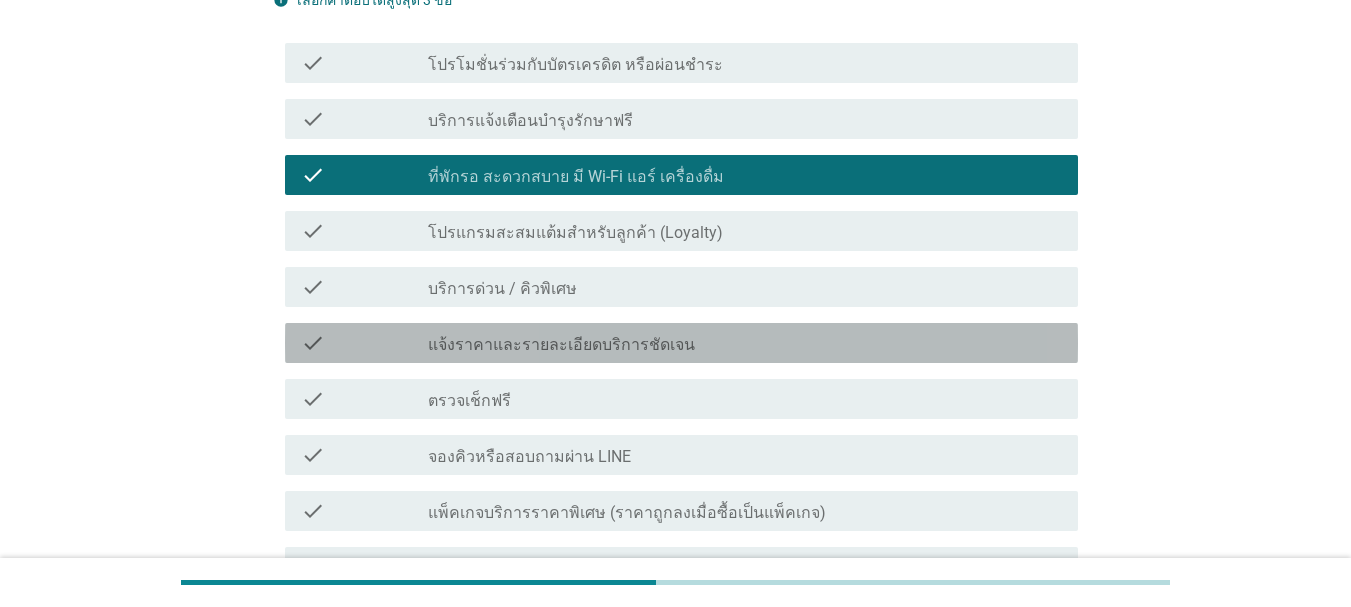click on "แจ้งราคาและรายละเอียดบริการชัดเจน" at bounding box center [561, 345] 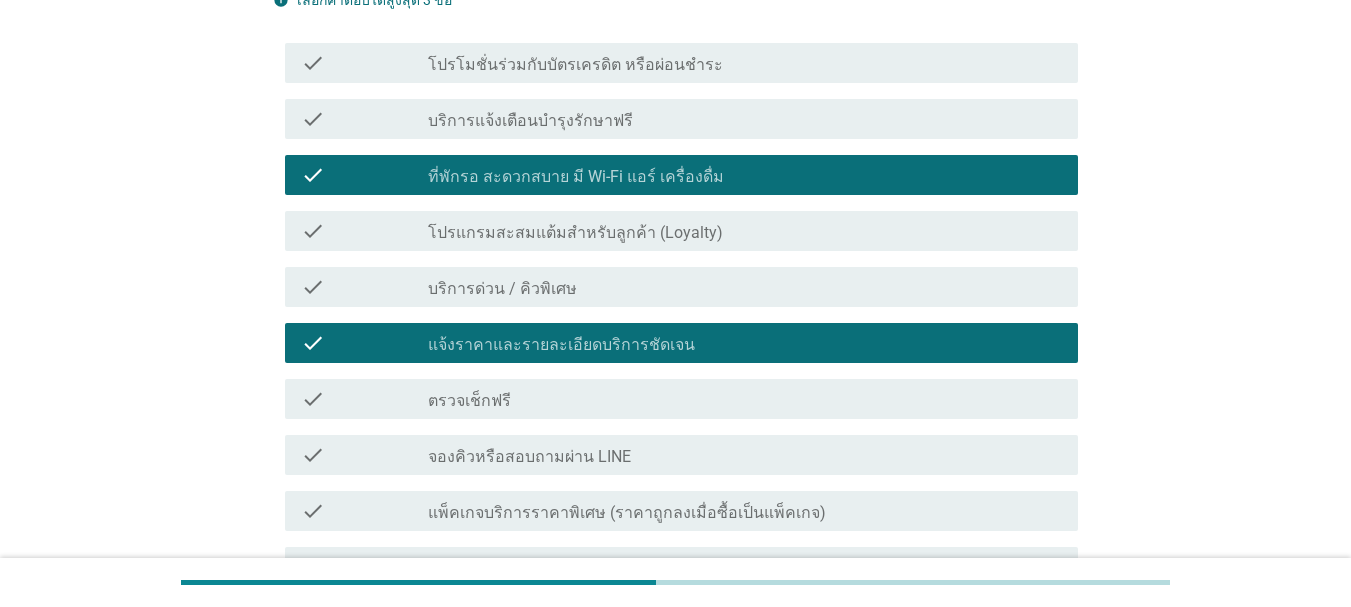 click on "จองคิวหรือสอบถามผ่าน LINE" at bounding box center (529, 457) 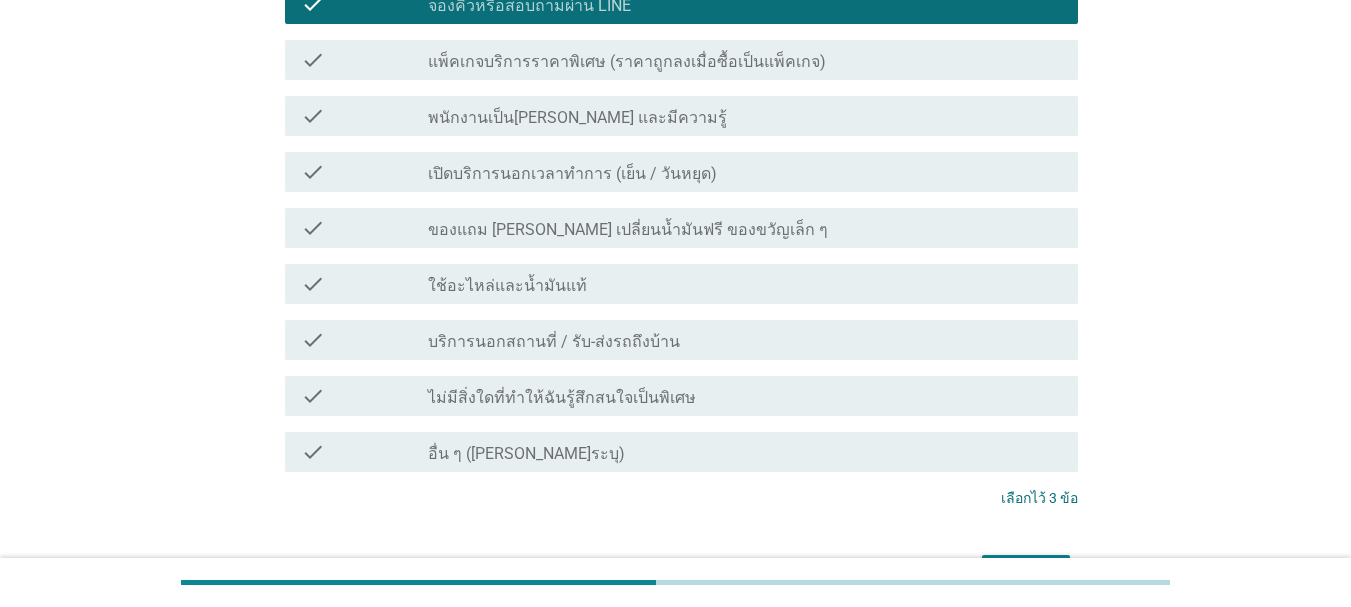 scroll, scrollTop: 733, scrollLeft: 0, axis: vertical 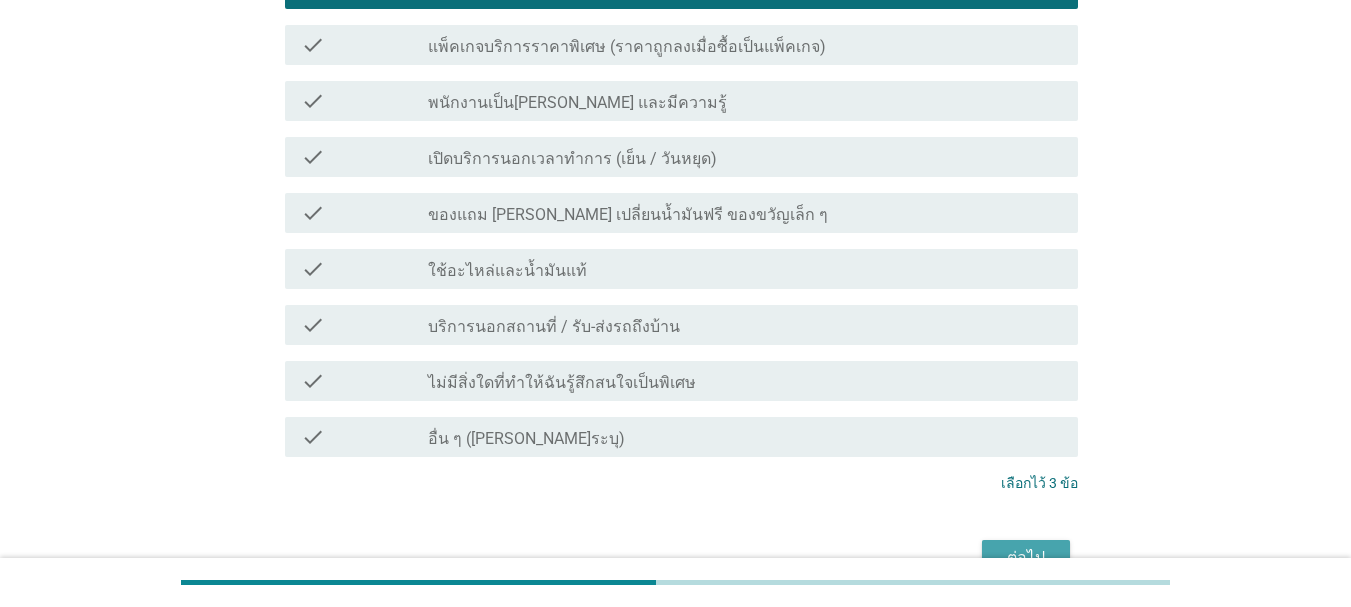 click on "ต่อไป" at bounding box center (1026, 558) 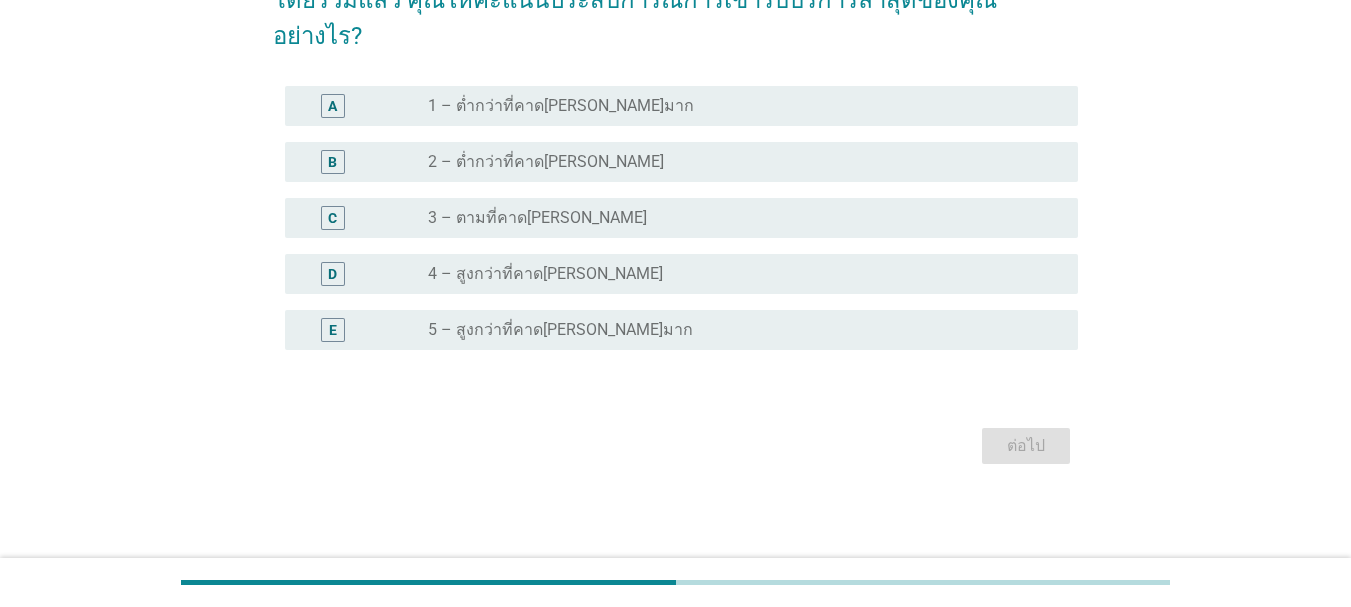 scroll, scrollTop: 0, scrollLeft: 0, axis: both 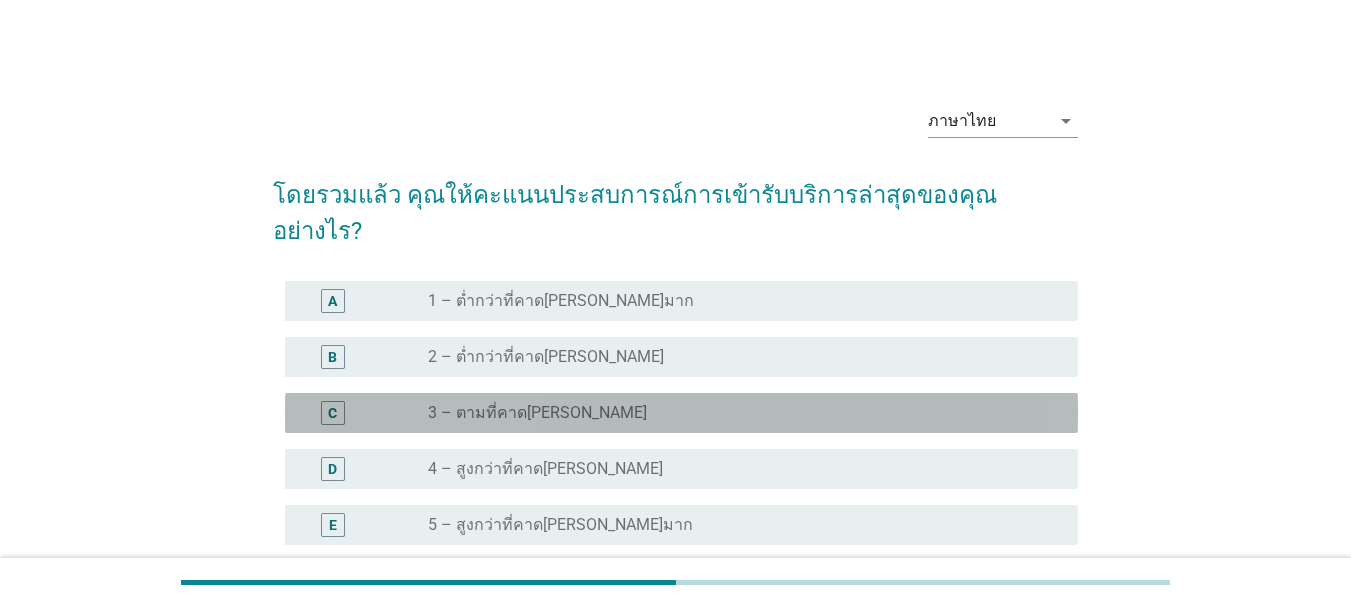 click on "3 – ตามที่คาด[PERSON_NAME]" at bounding box center (537, 413) 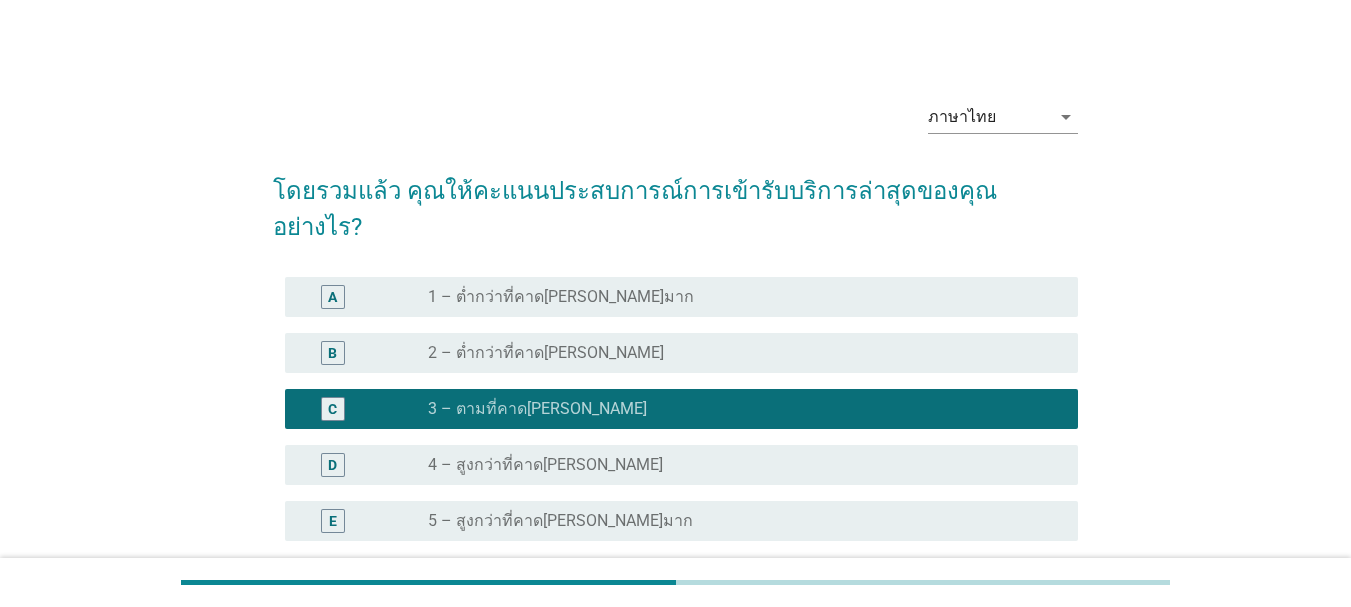 scroll, scrollTop: 159, scrollLeft: 0, axis: vertical 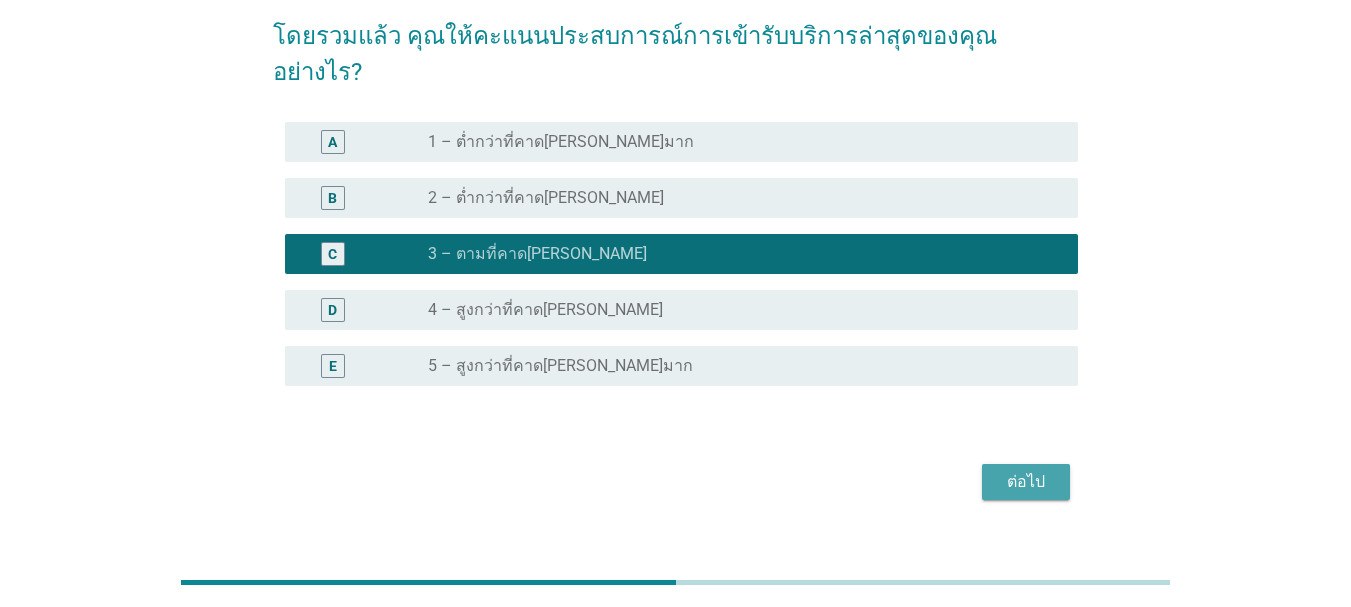 click on "ต่อไป" at bounding box center [1026, 482] 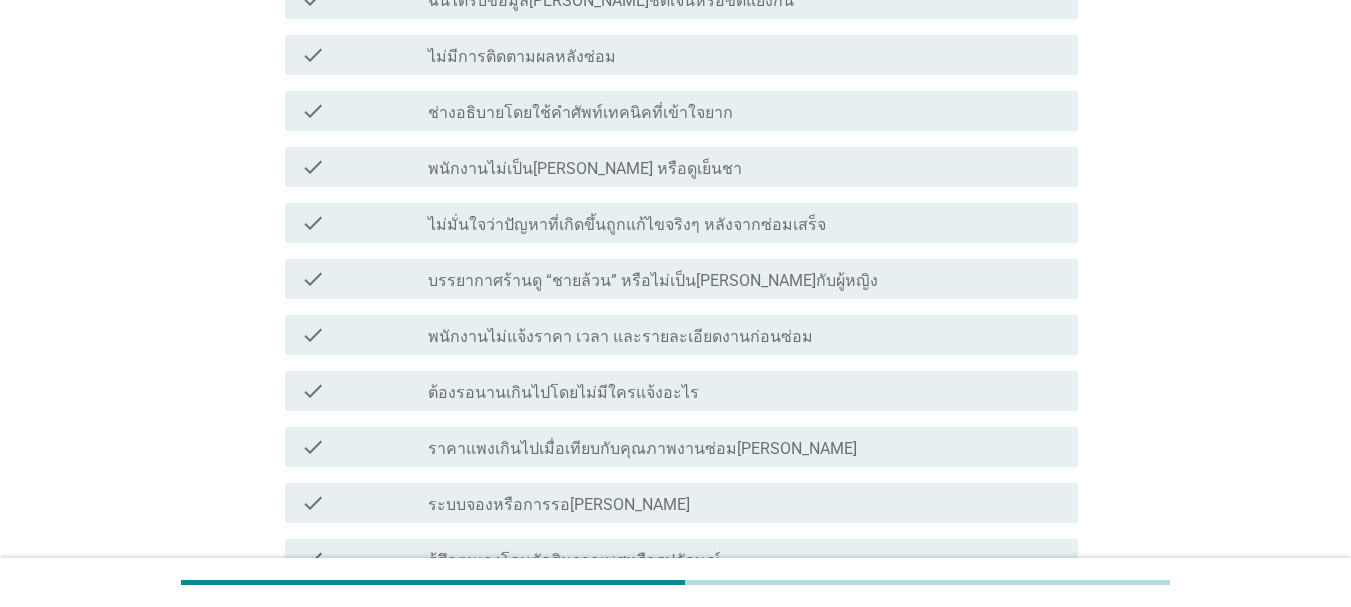scroll, scrollTop: 467, scrollLeft: 0, axis: vertical 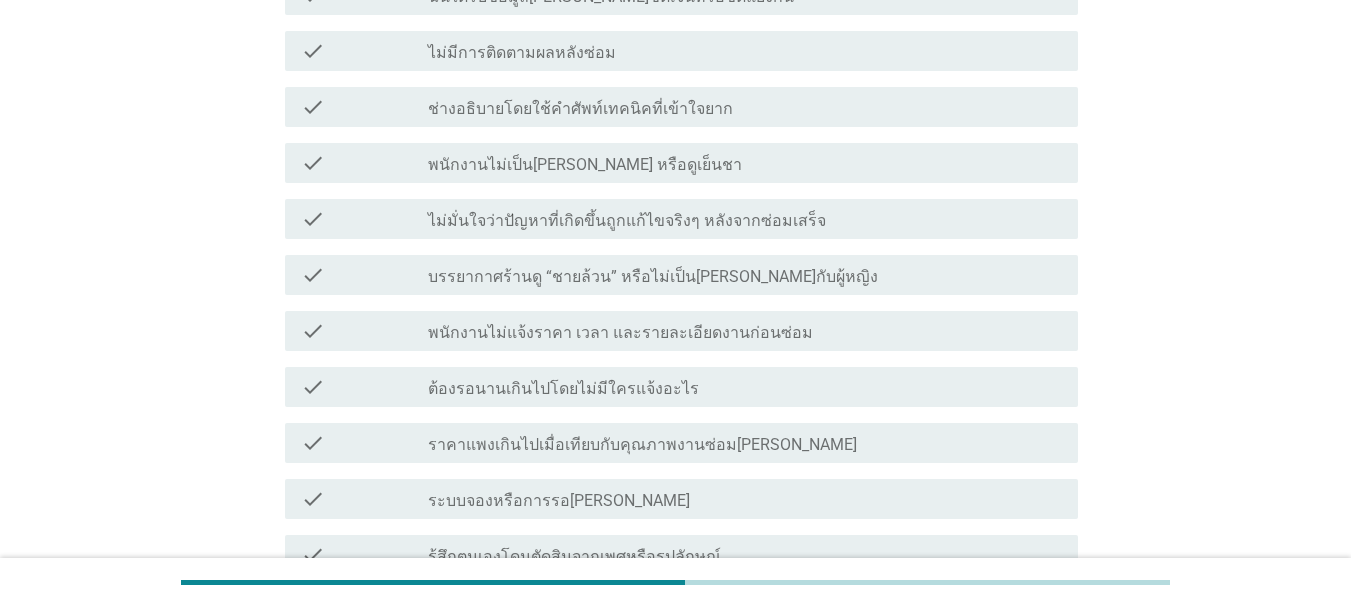 click on "ต้องรอนานเกินไปโดยไม่มีใครแจ้งอะไร" at bounding box center (563, 389) 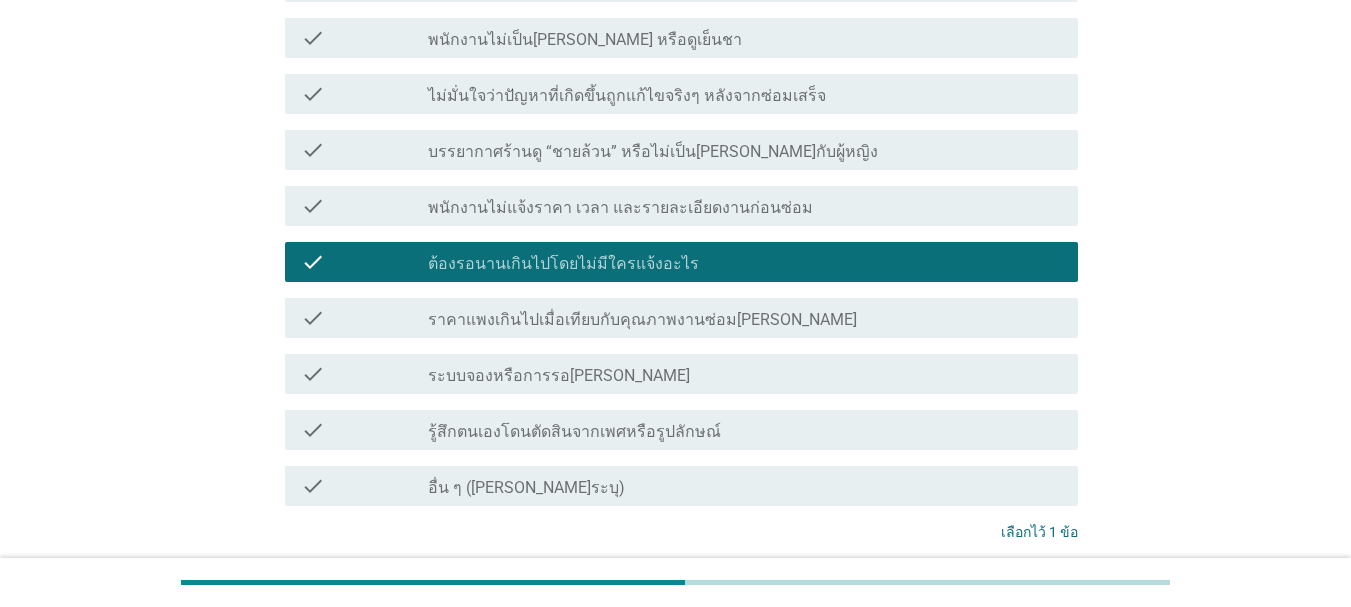scroll, scrollTop: 733, scrollLeft: 0, axis: vertical 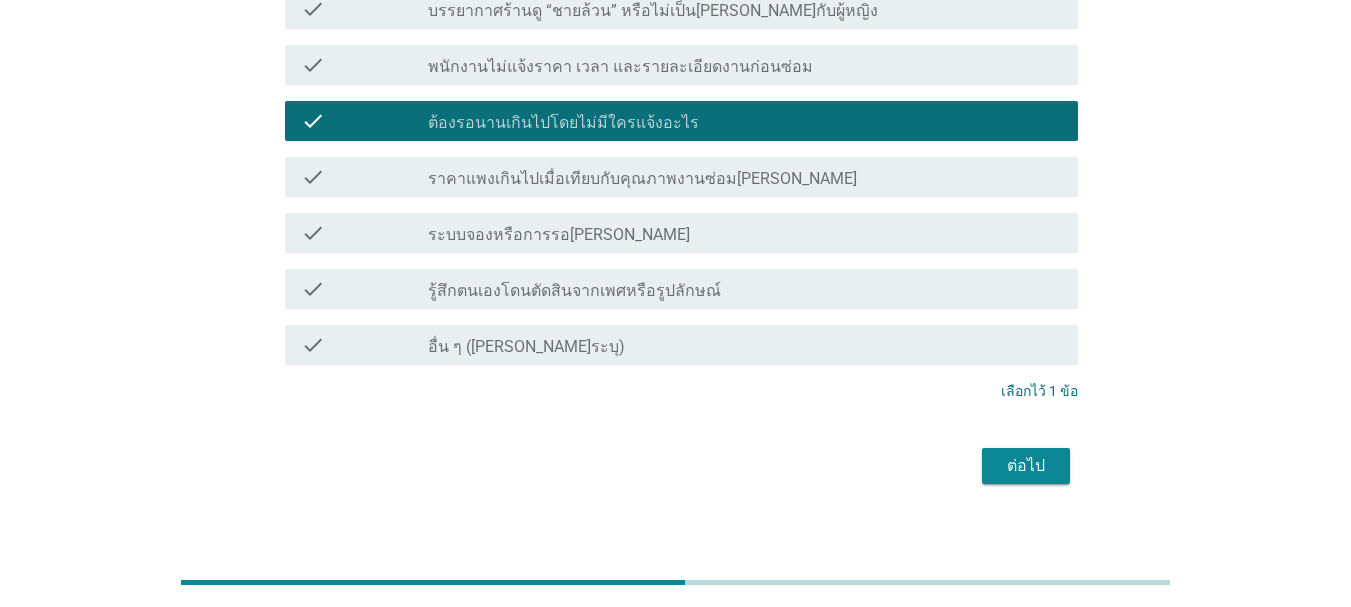click on "ต่อไป" at bounding box center (1026, 466) 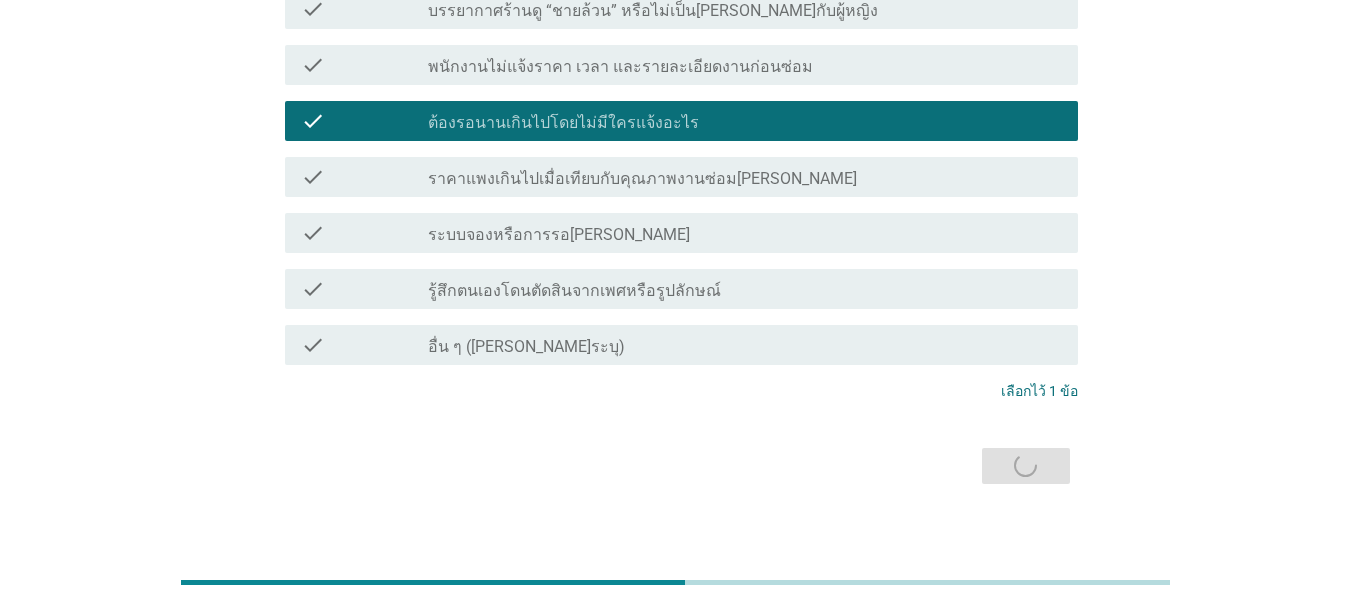 scroll, scrollTop: 0, scrollLeft: 0, axis: both 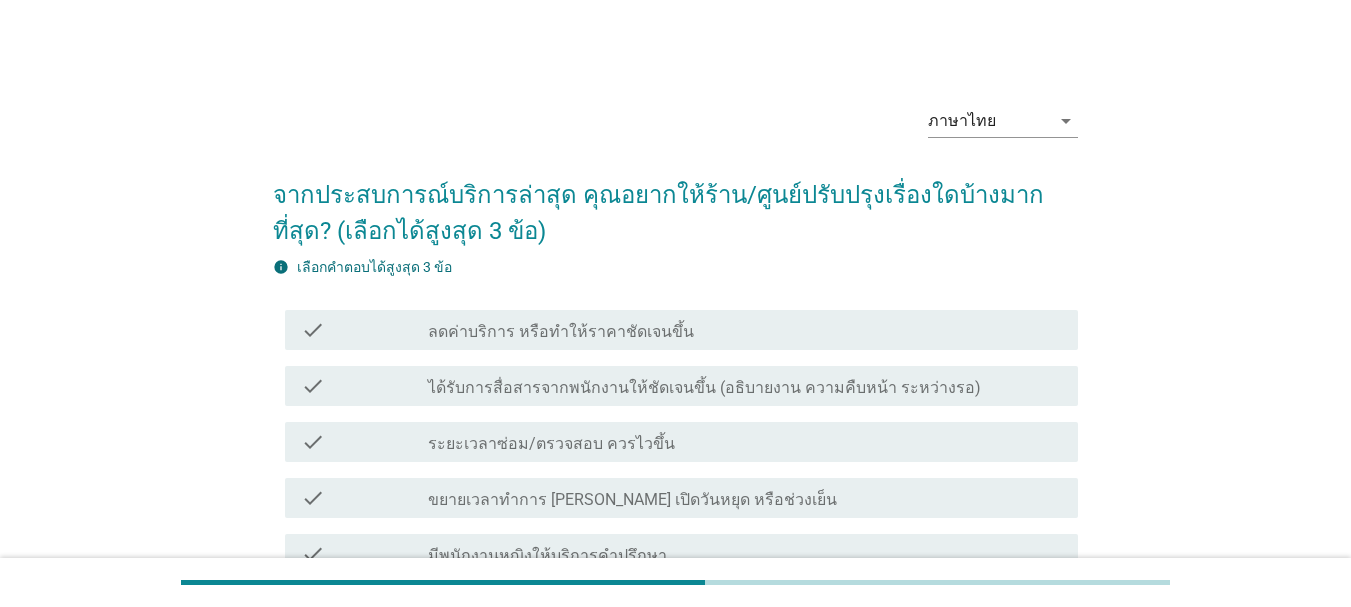 click on "ระยะเวลาซ่อม/ตรวจสอบ ควรไวขึ้น" at bounding box center (551, 444) 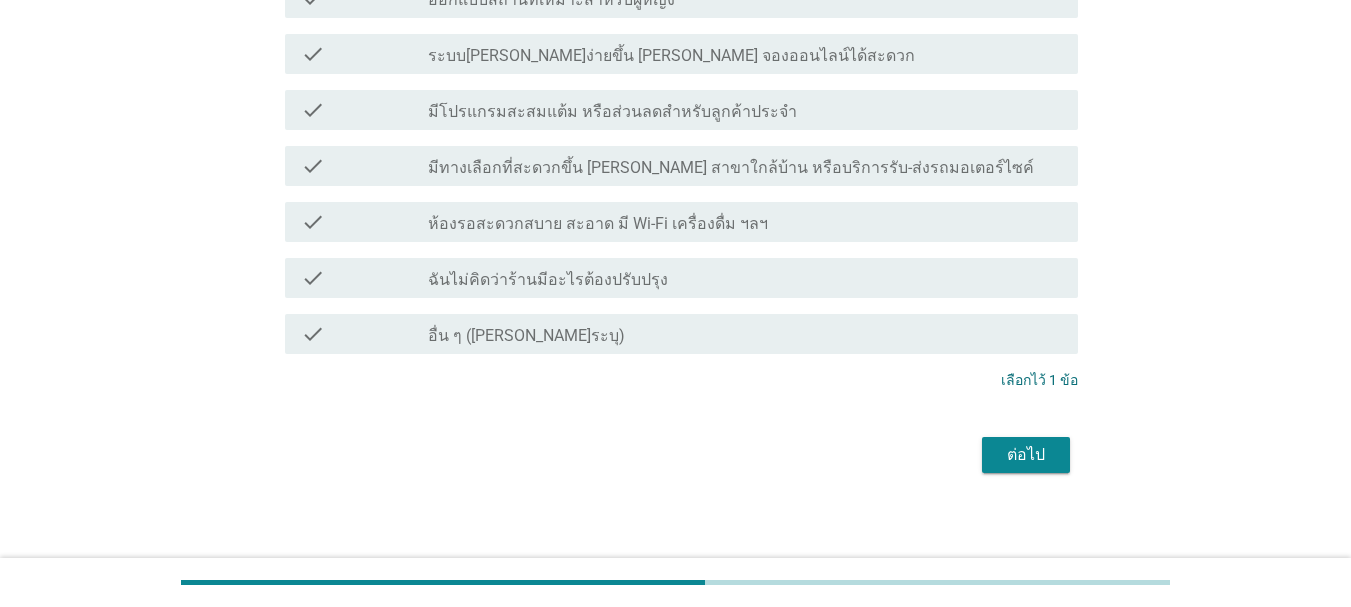 scroll, scrollTop: 845, scrollLeft: 0, axis: vertical 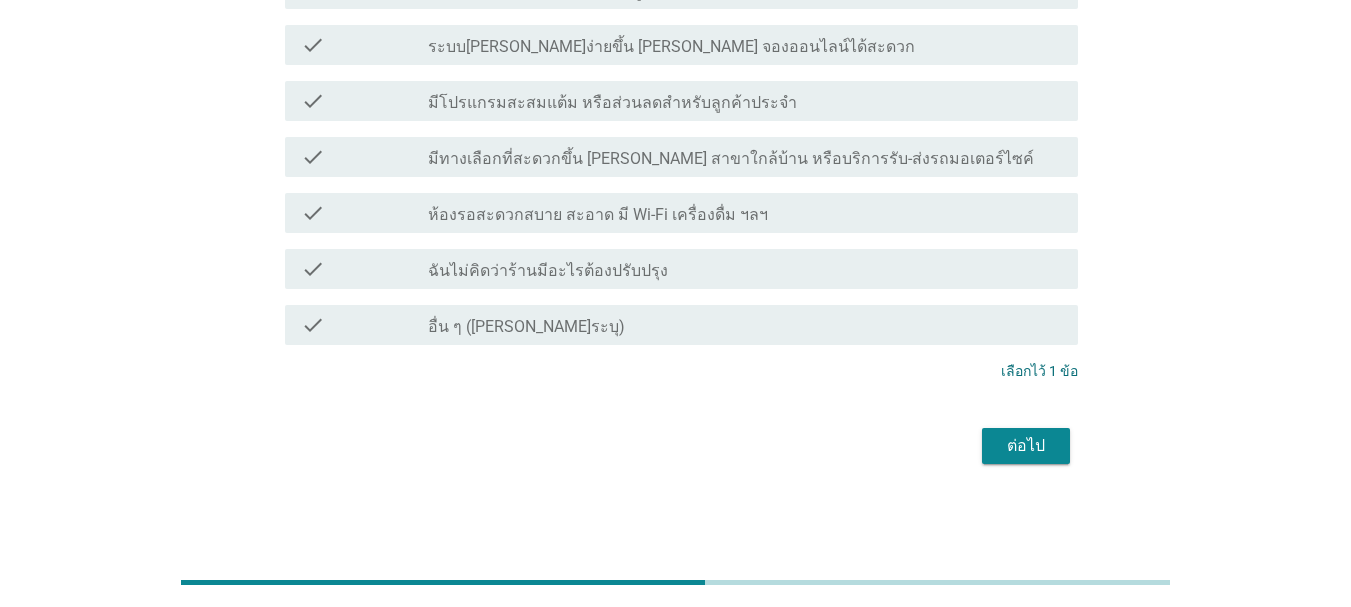 click on "ต่อไป" at bounding box center (1026, 446) 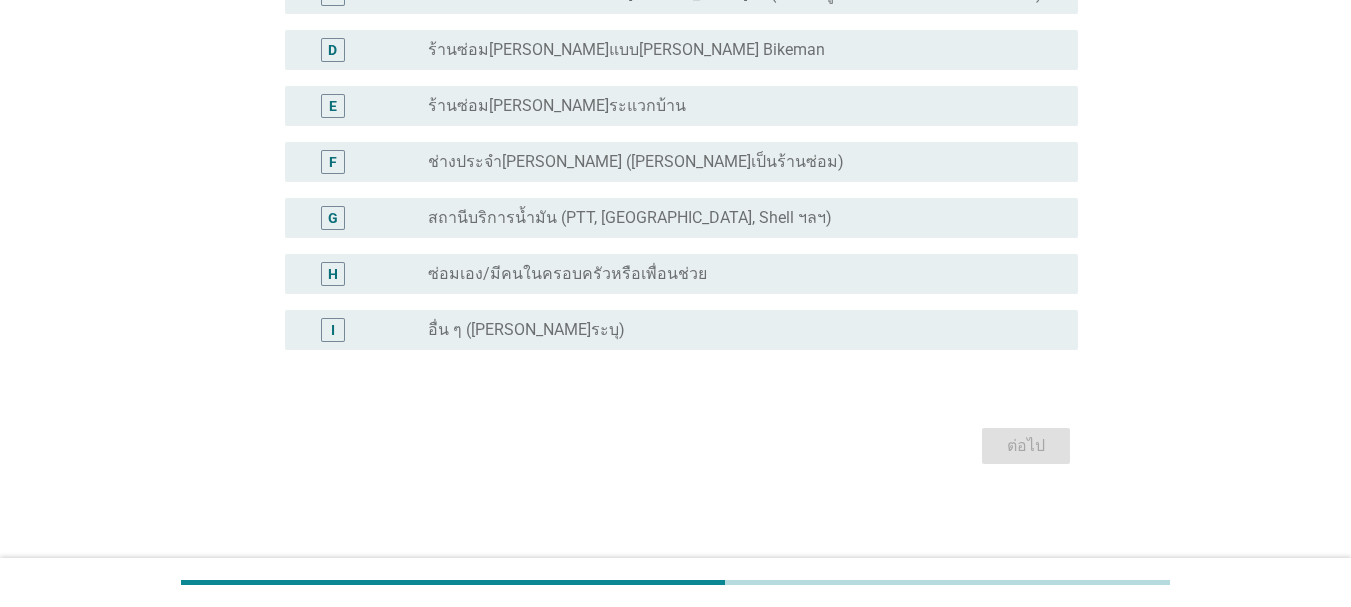 scroll, scrollTop: 0, scrollLeft: 0, axis: both 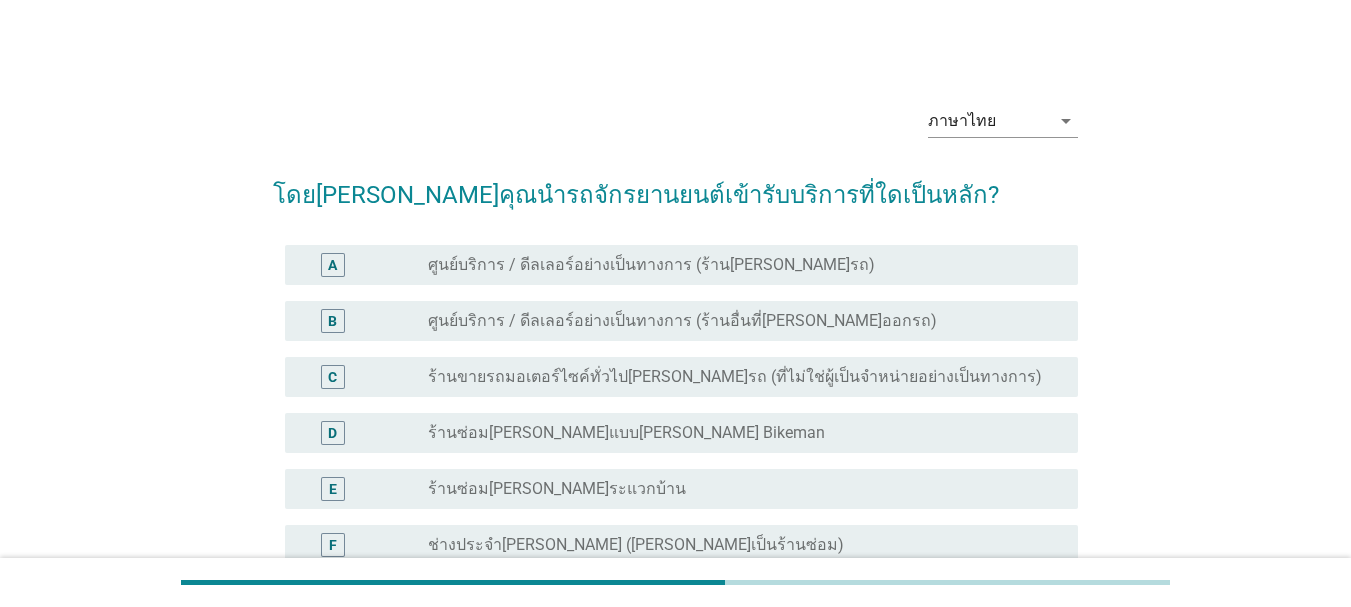 click on "ศูนย์บริการ / ดีลเลอร์อย่างเป็นทางการ  (ร้าน[PERSON_NAME]รถ)" at bounding box center (651, 265) 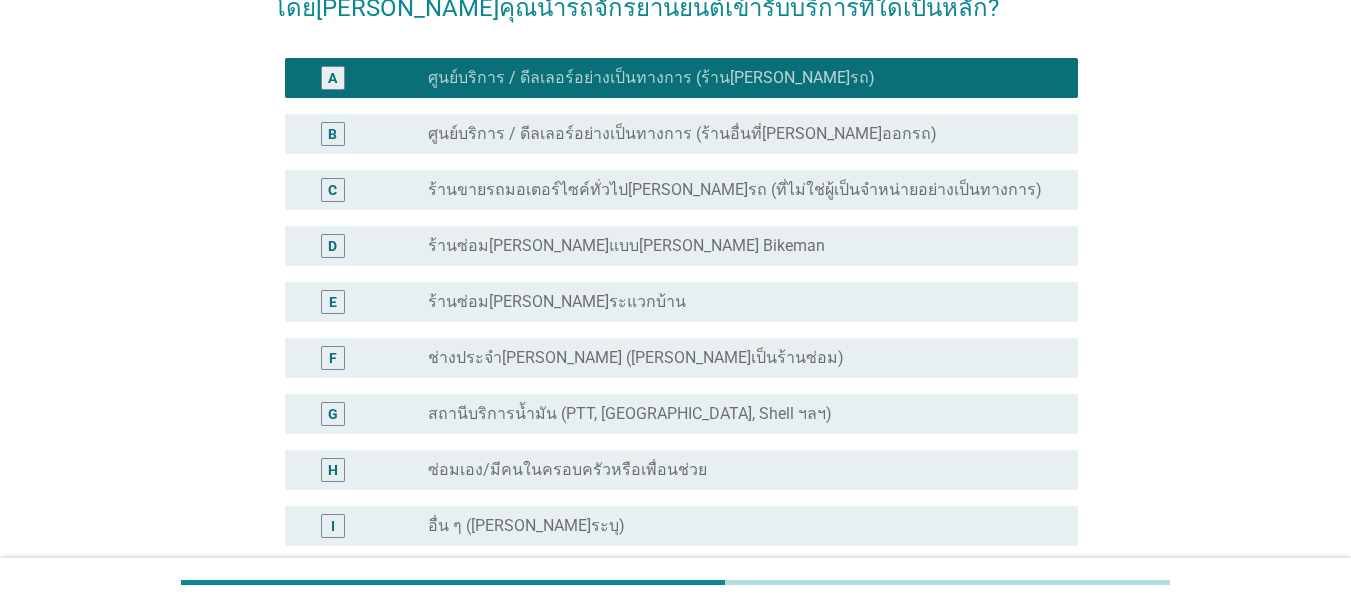 scroll, scrollTop: 383, scrollLeft: 0, axis: vertical 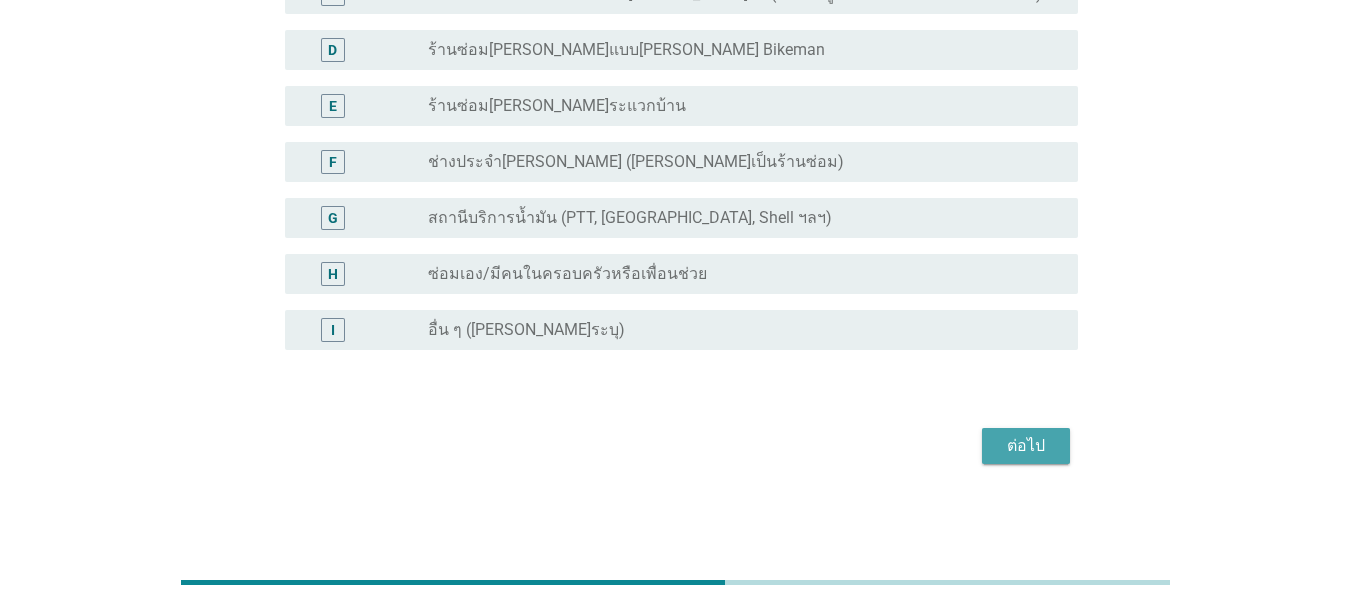 click on "ต่อไป" at bounding box center (1026, 446) 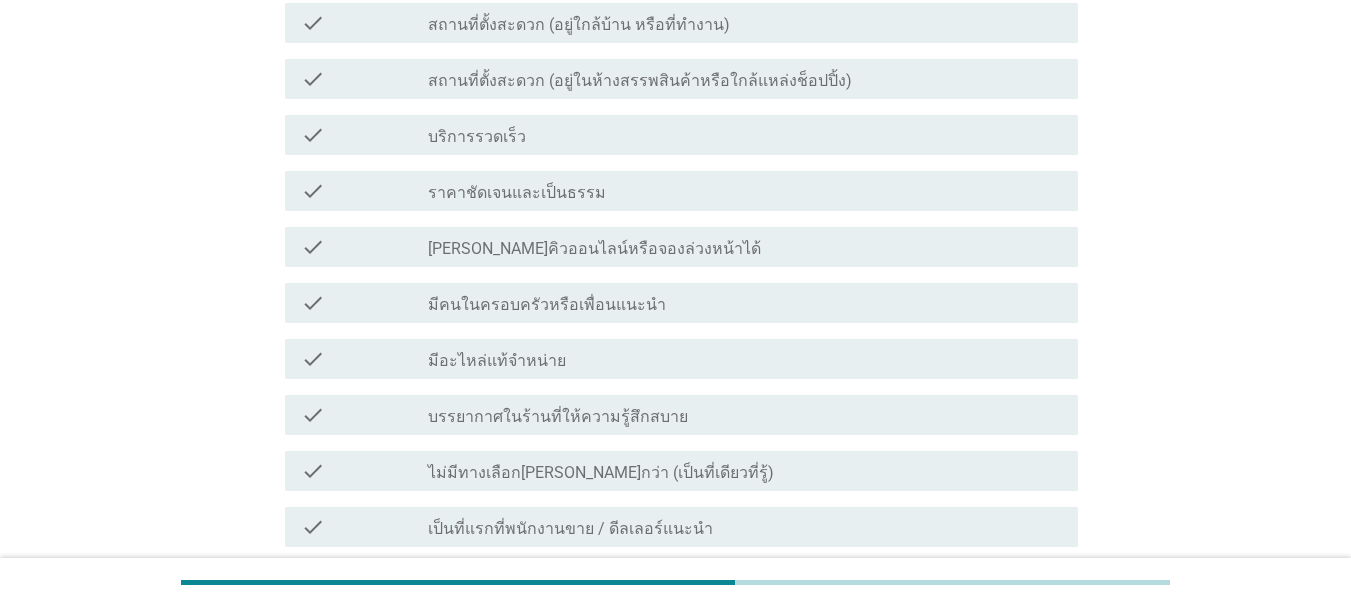scroll, scrollTop: 0, scrollLeft: 0, axis: both 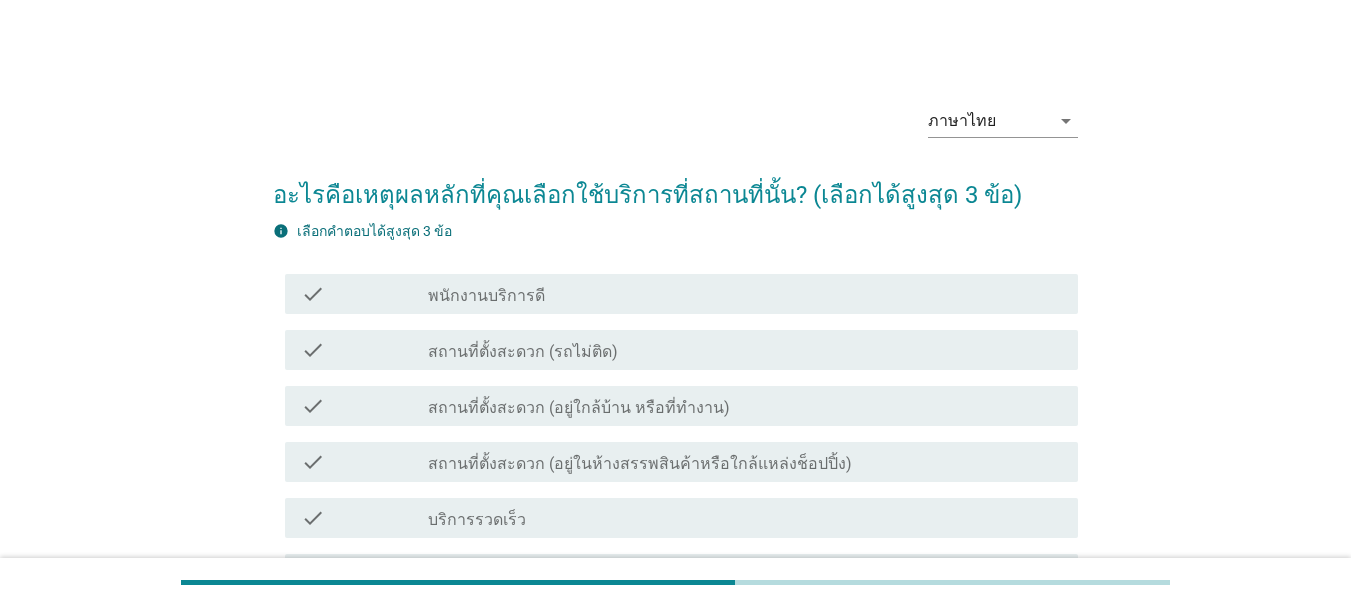 click on "สถานที่ตั้งสะดวก (รถไม่ติด)" at bounding box center (523, 352) 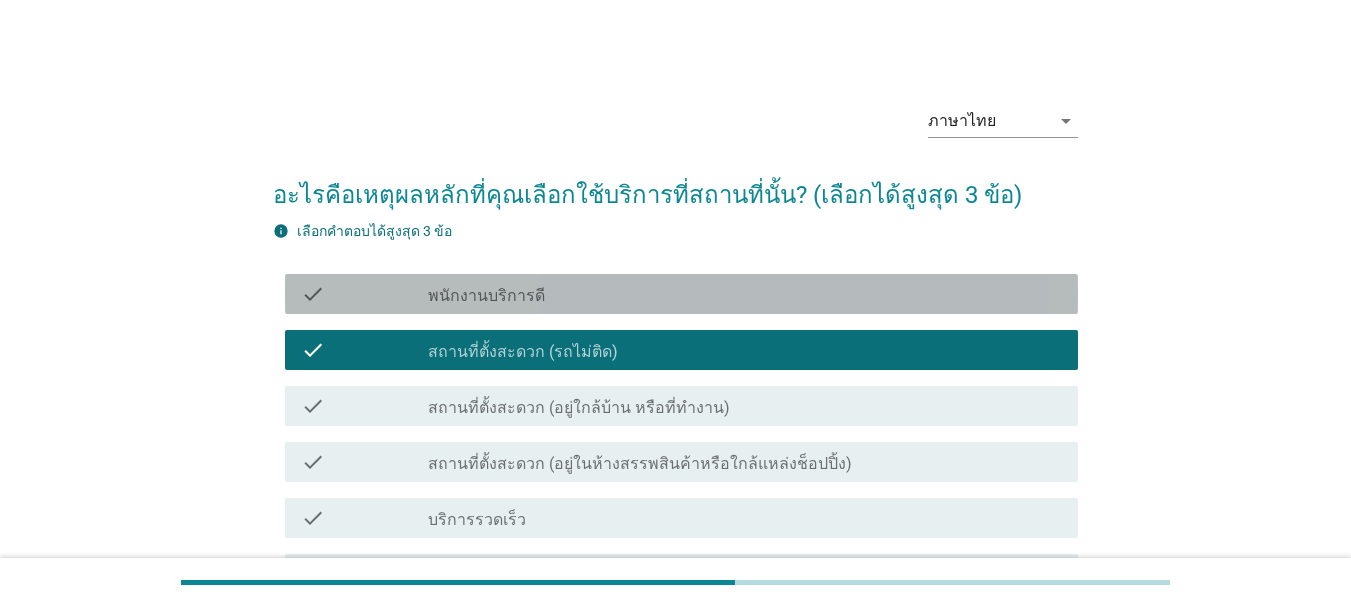 click on "check_box_outline_blank พนักงานบริการดี" at bounding box center (745, 294) 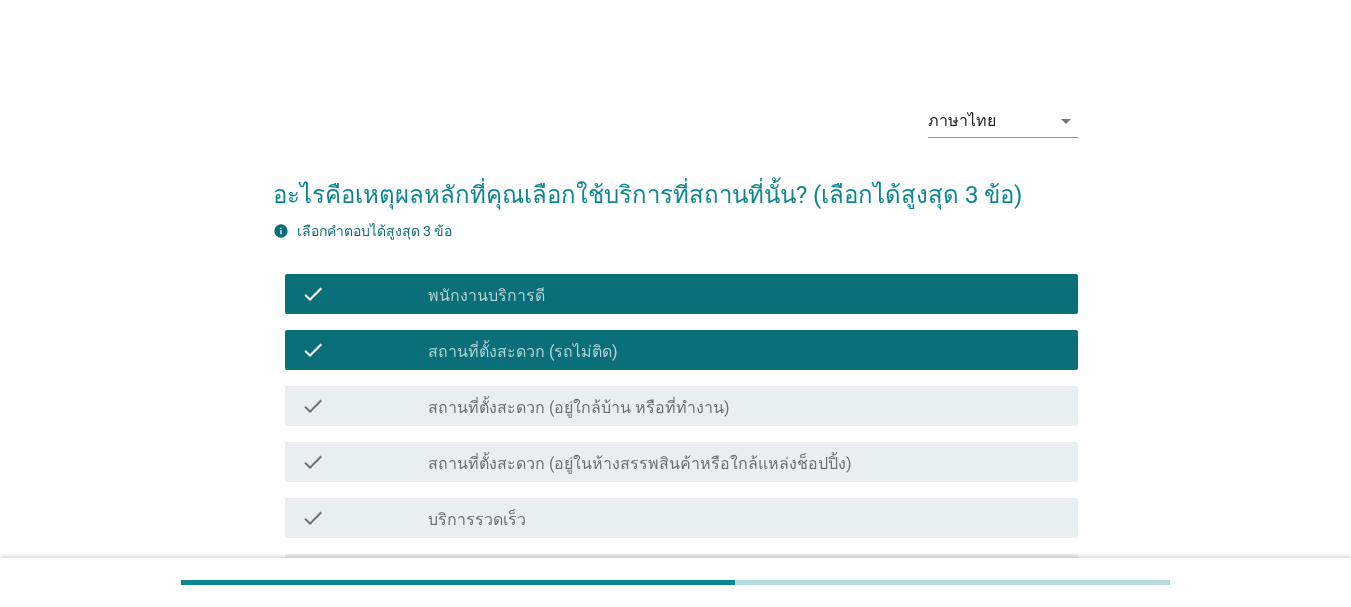 click on "check_box_outline_blank บริการรวดเร็ว" at bounding box center (745, 518) 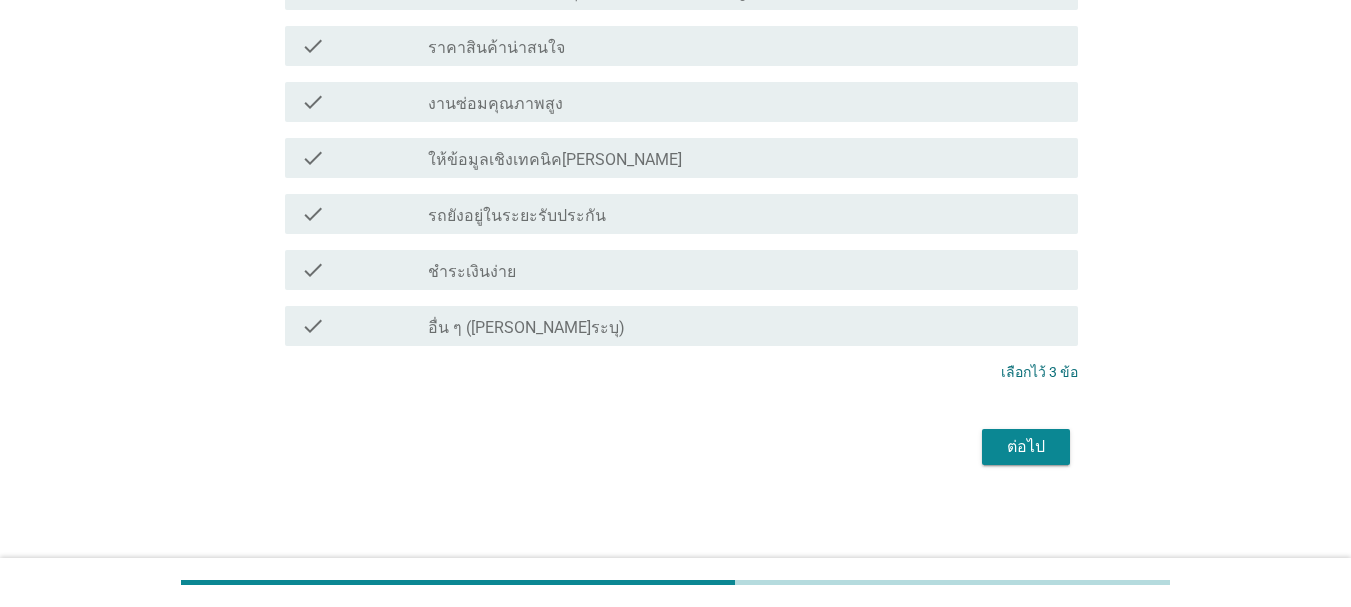 scroll, scrollTop: 977, scrollLeft: 0, axis: vertical 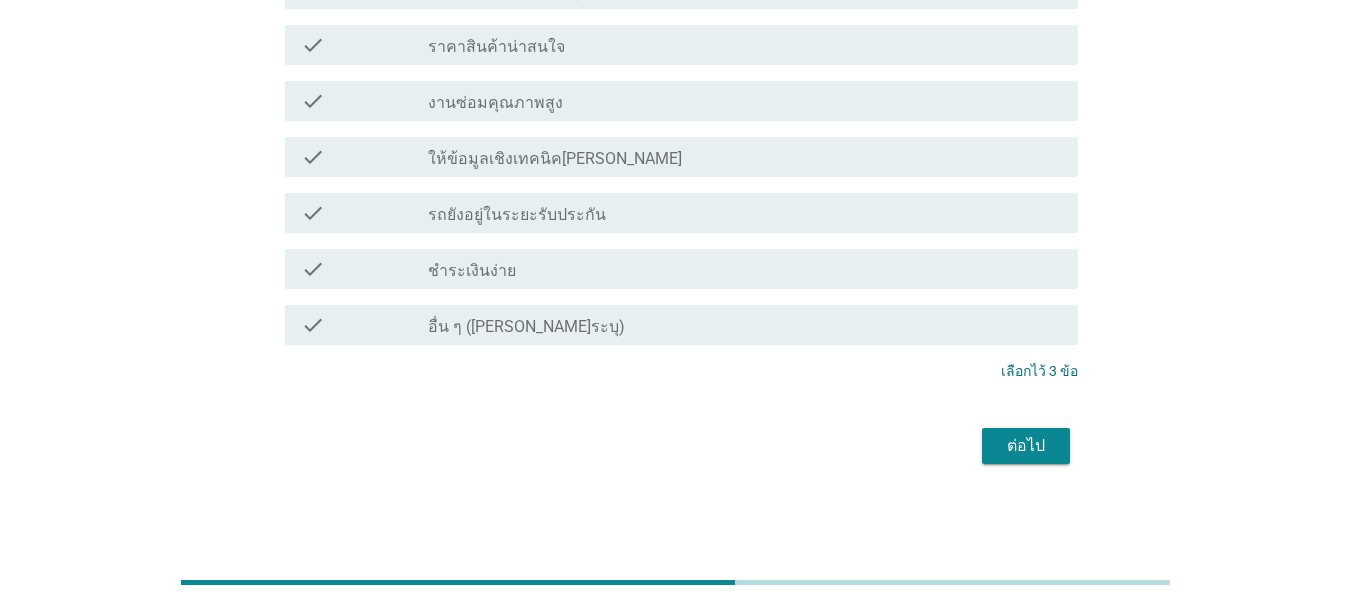 click on "ต่อไป" at bounding box center (1026, 446) 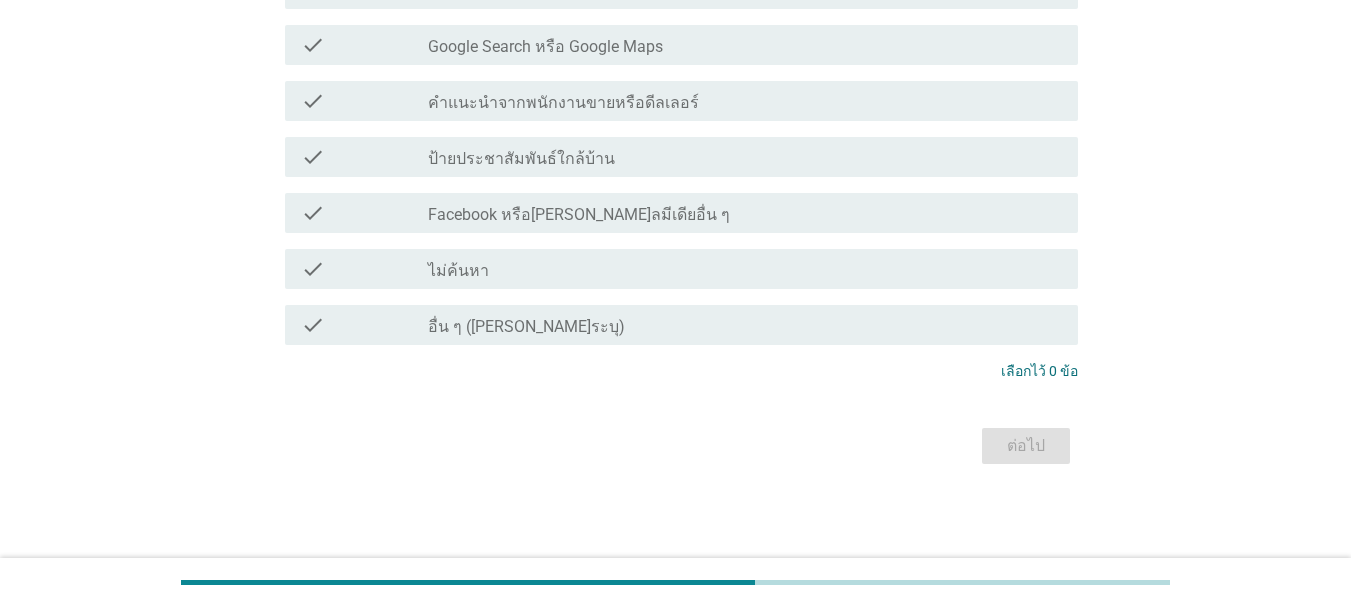 scroll, scrollTop: 0, scrollLeft: 0, axis: both 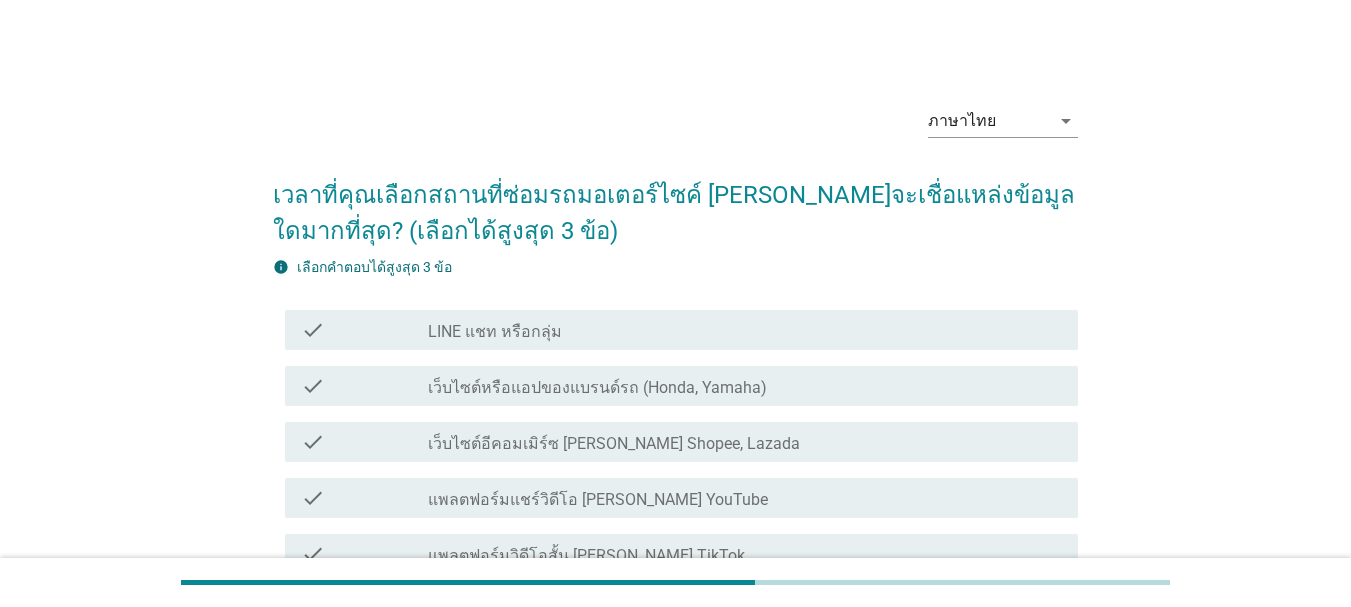 click on "check_box_outline_blank เว็บไซต์หรือแอปของแบรนด์รถ (Honda, Yamaha)" at bounding box center [745, 386] 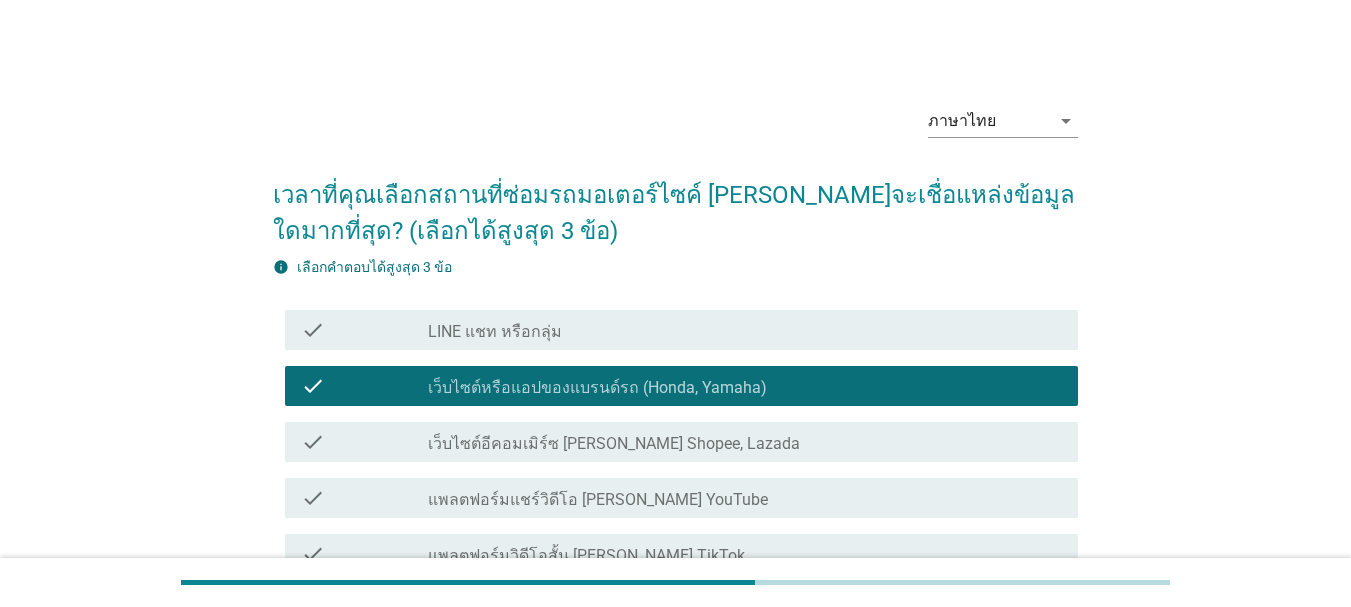 scroll, scrollTop: 200, scrollLeft: 0, axis: vertical 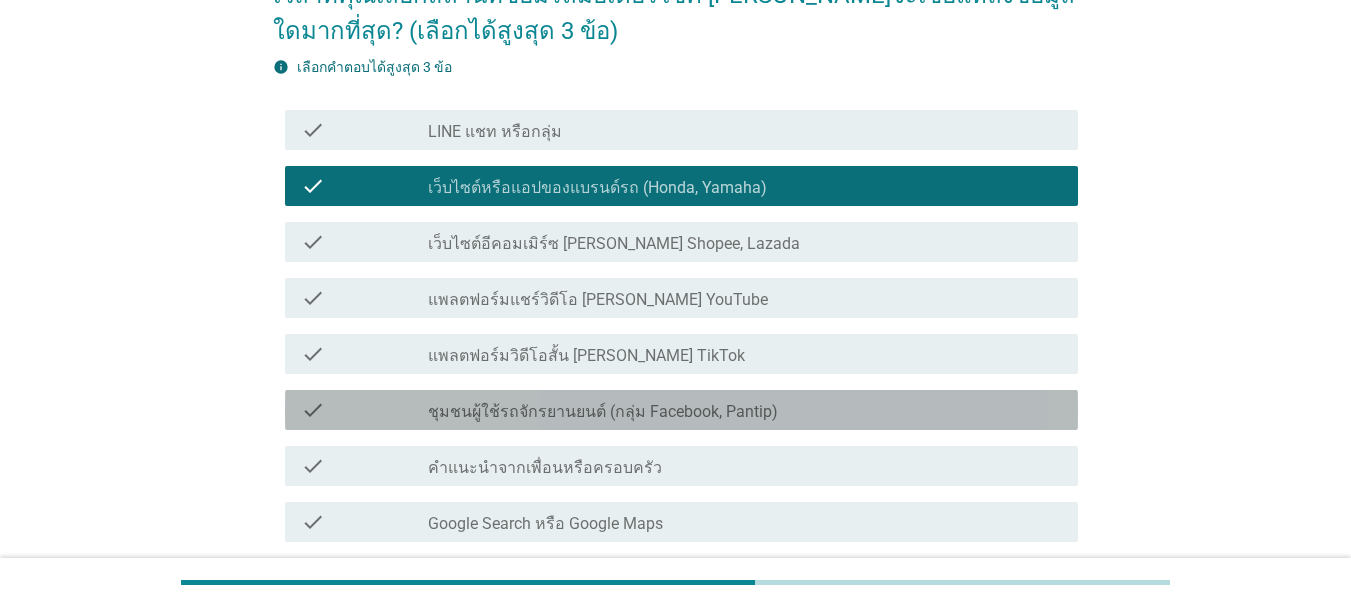 click on "ชุมชนผู้ใช้รถจักรยานยนต์ (กลุ่ม Facebook, Pantip)" at bounding box center (603, 412) 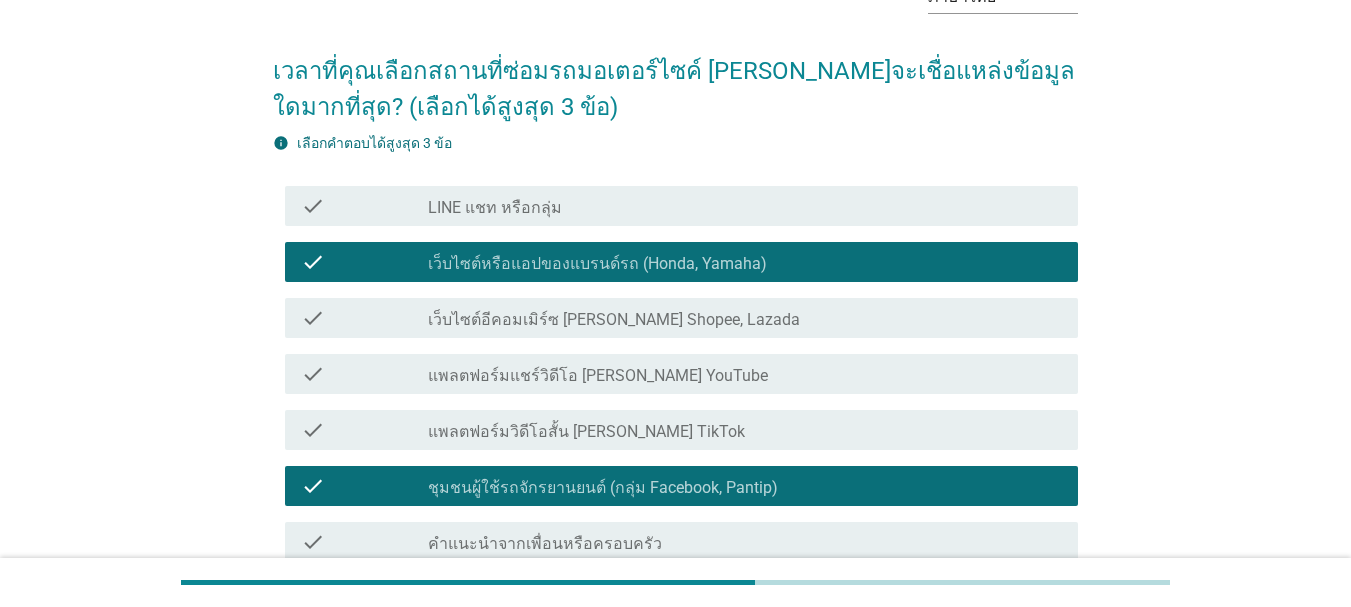 scroll, scrollTop: 467, scrollLeft: 0, axis: vertical 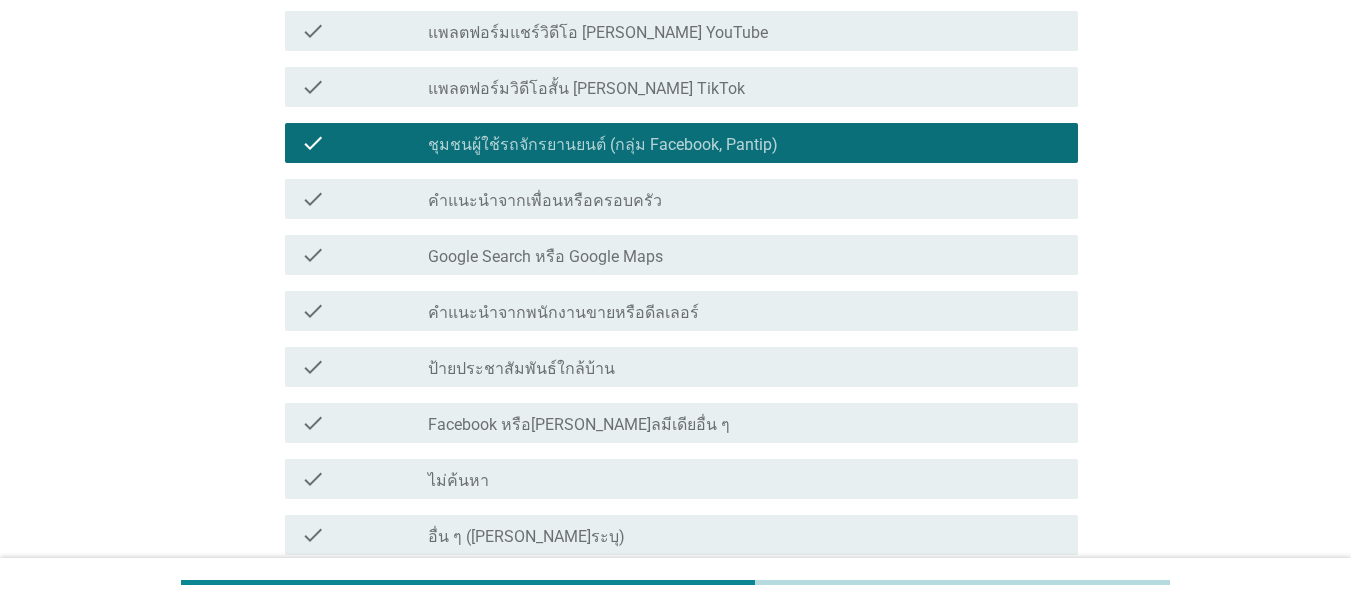 click on "Facebook หรือ[PERSON_NAME]ลมีเดียอื่น ๆ" at bounding box center [579, 425] 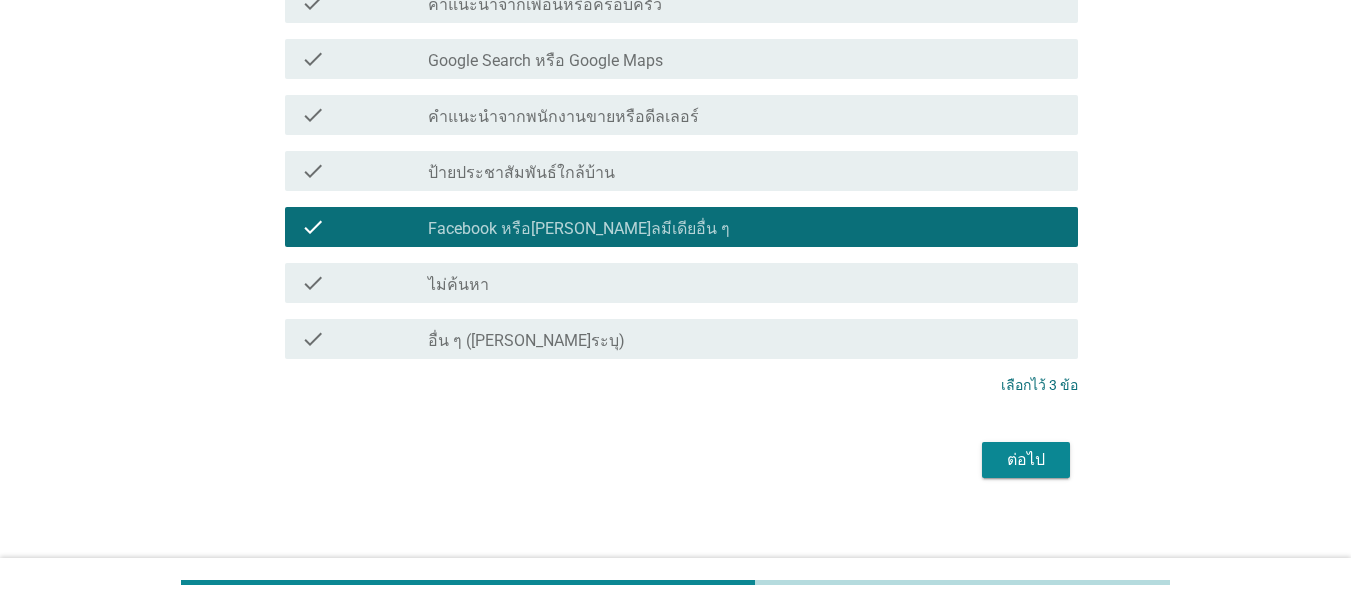 scroll, scrollTop: 677, scrollLeft: 0, axis: vertical 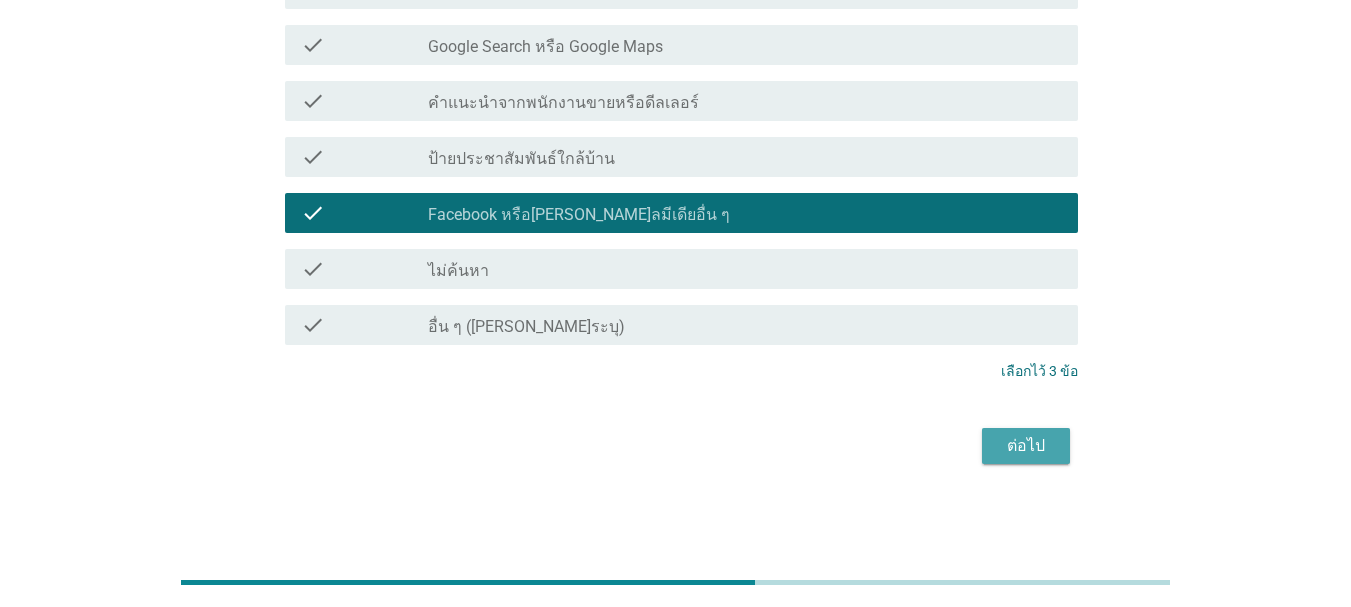 click on "ต่อไป" at bounding box center (1026, 446) 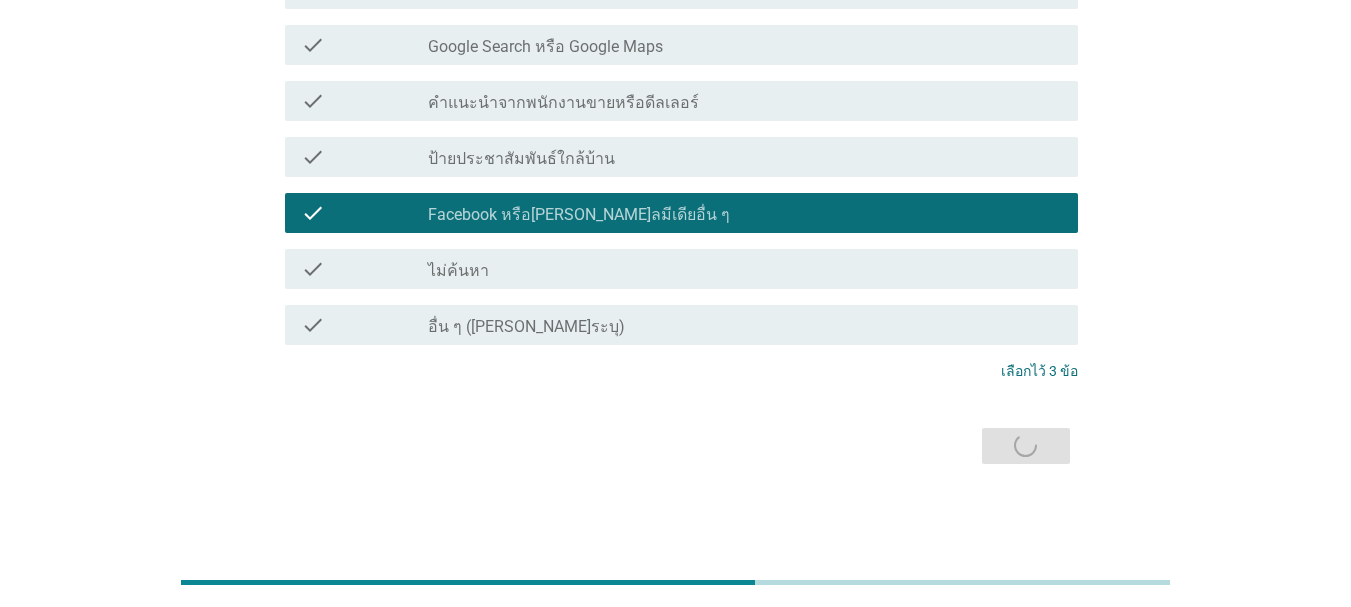 scroll, scrollTop: 0, scrollLeft: 0, axis: both 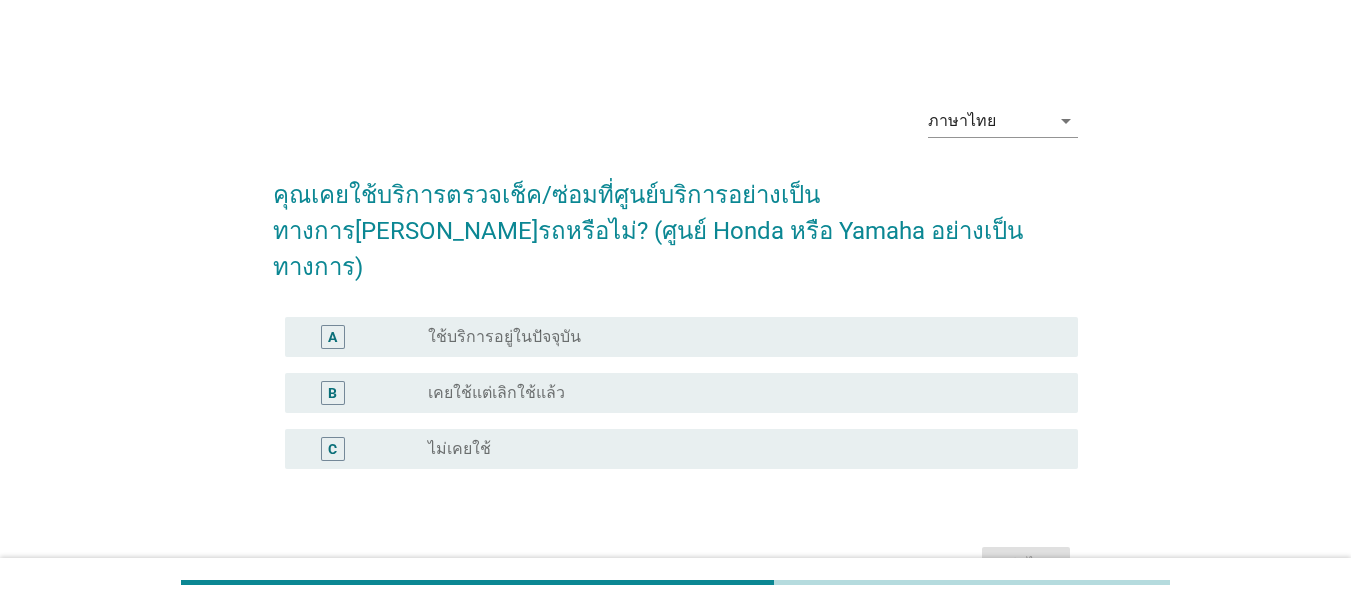 click on "radio_button_unchecked ใช้บริการอยู่ในปัจจุบัน" at bounding box center [737, 337] 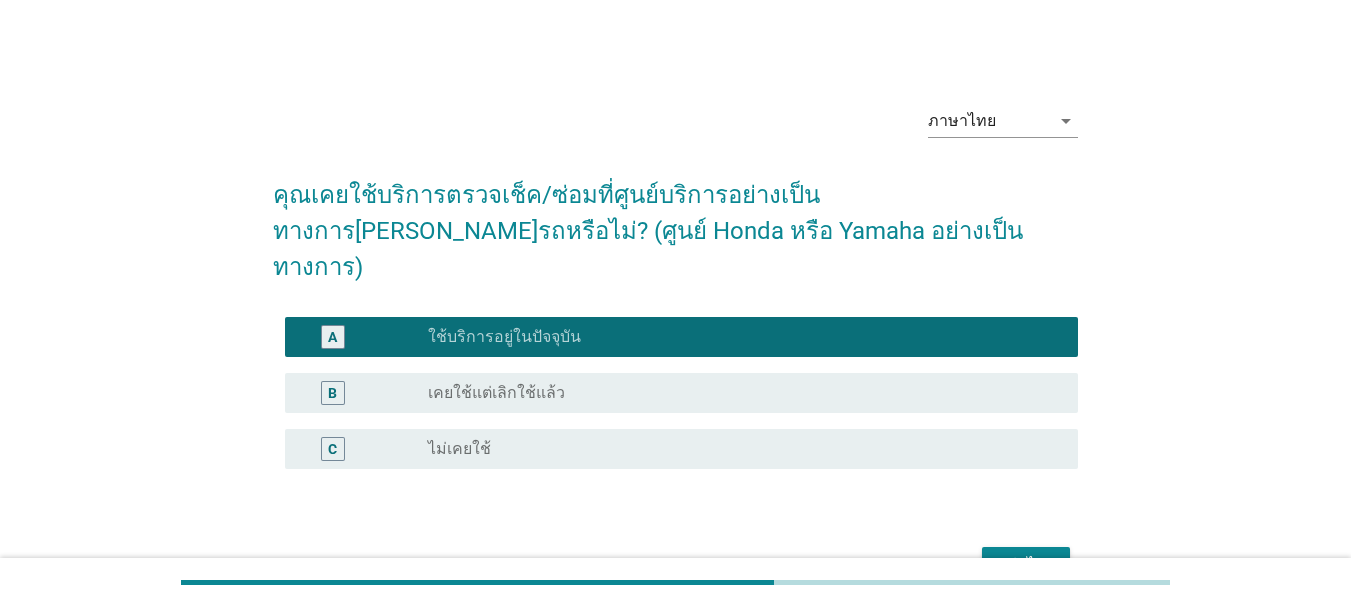 click on "ต่อไป" at bounding box center (1026, 565) 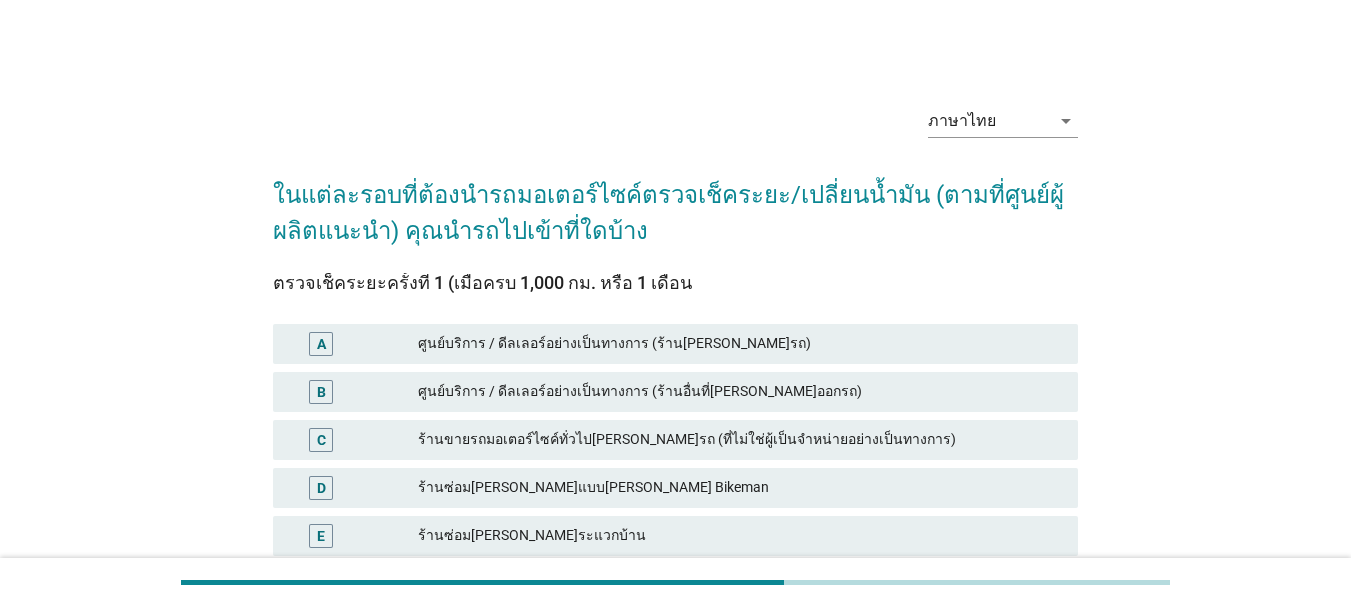 click on "ศูนย์บริการ / ดีลเลอร์อย่างเป็นทางการ  (ร้าน[PERSON_NAME]รถ)" at bounding box center (740, 344) 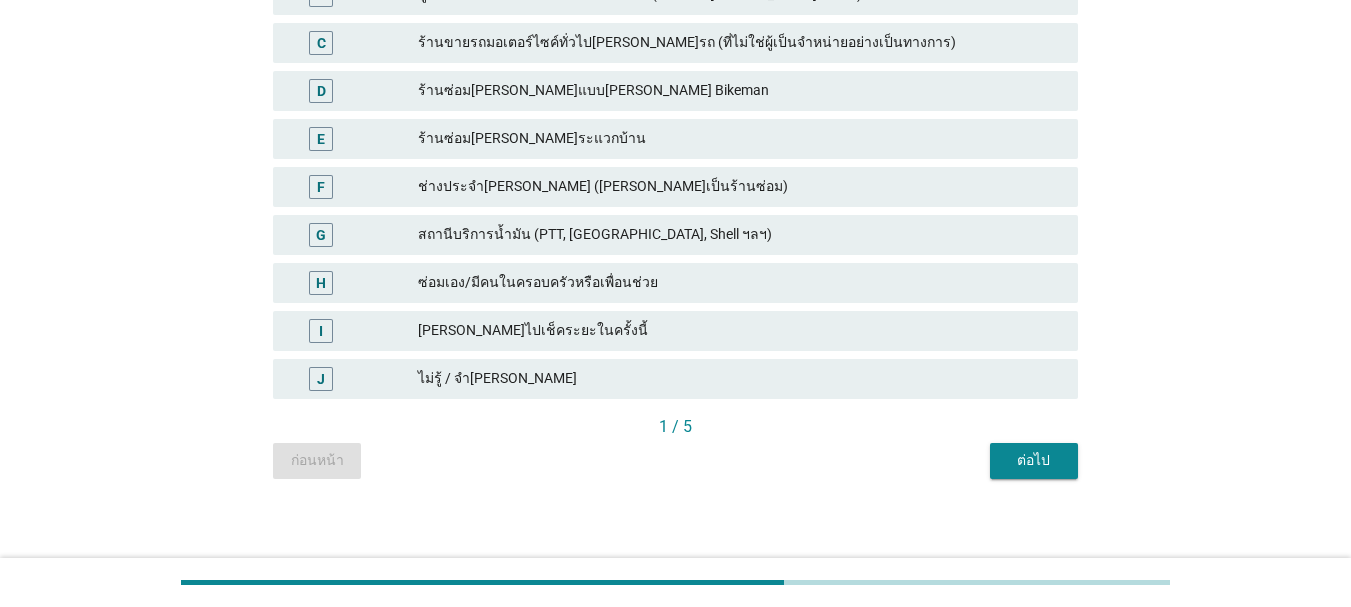 scroll, scrollTop: 406, scrollLeft: 0, axis: vertical 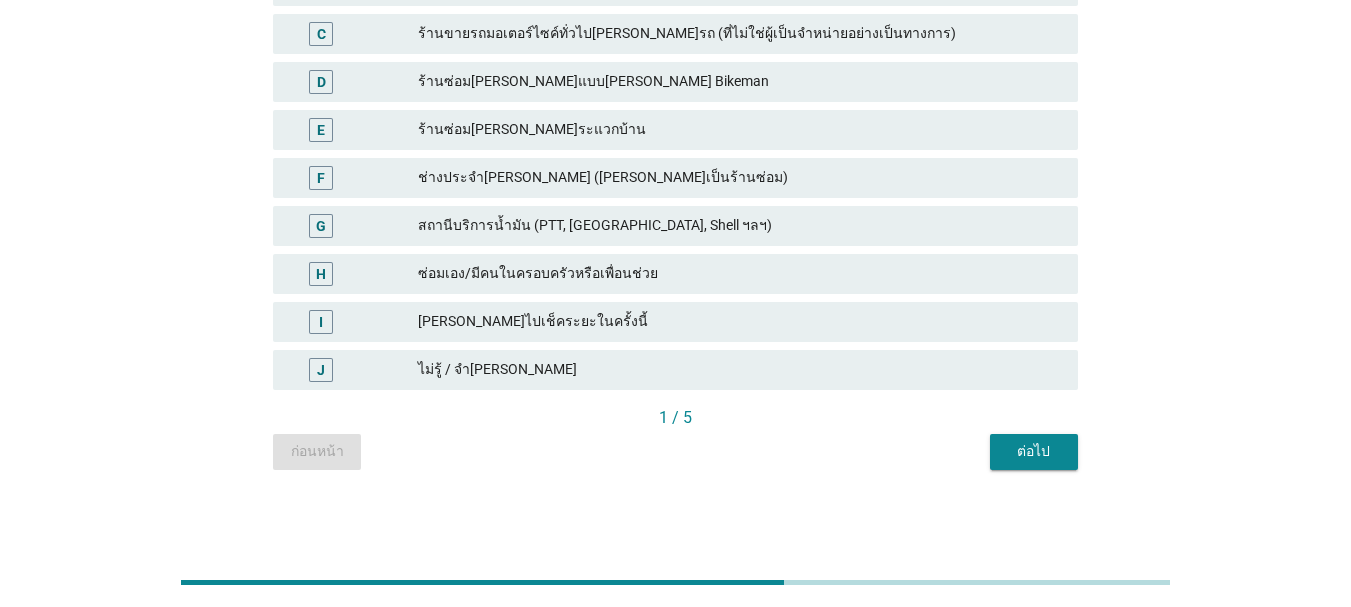 click on "ต่อไป" at bounding box center (1034, 451) 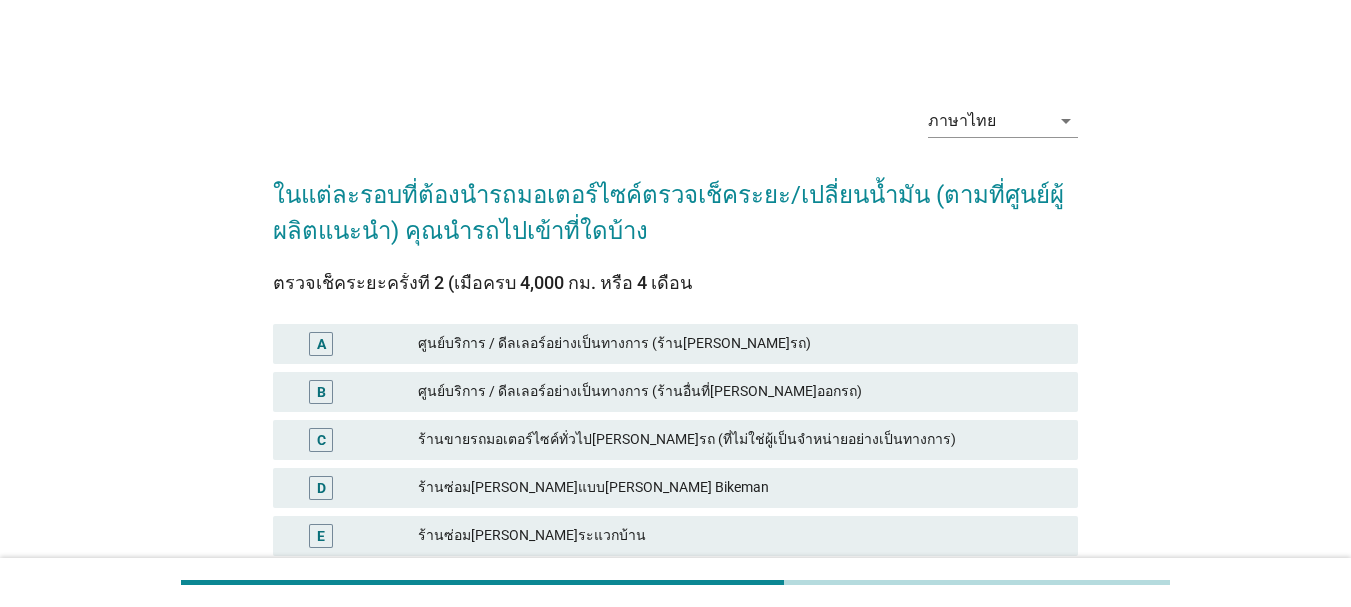 click on "ศูนย์บริการ / ดีลเลอร์อย่างเป็นทางการ  (ร้าน[PERSON_NAME]รถ)" at bounding box center [740, 344] 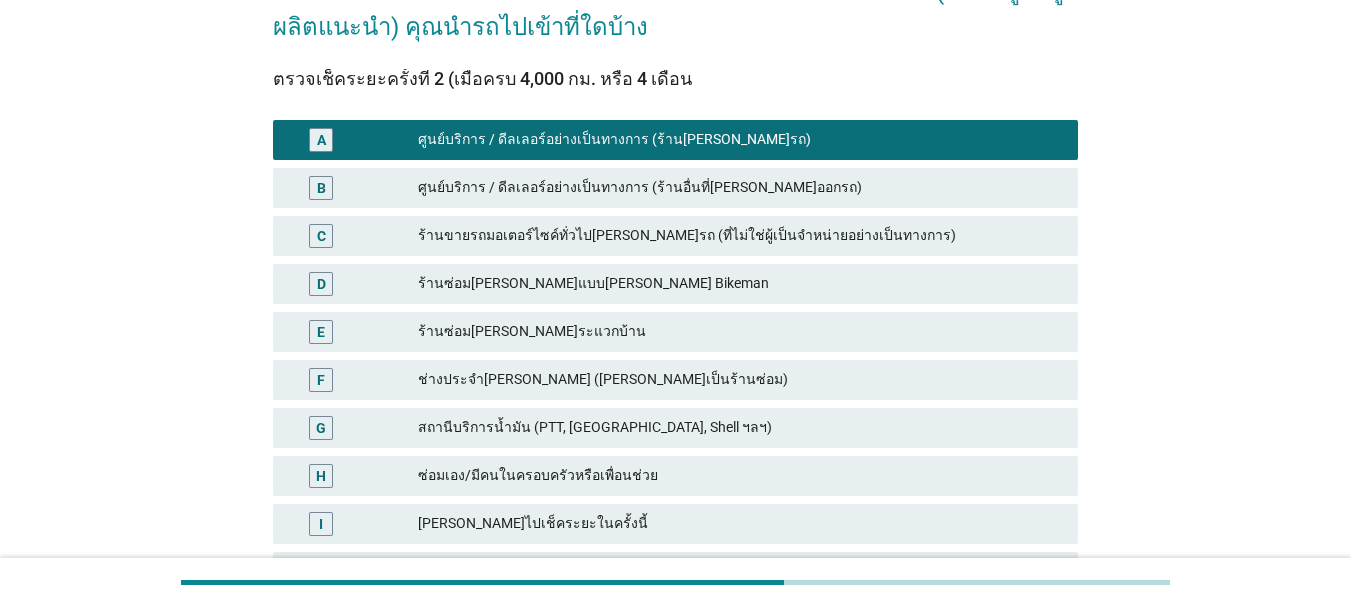 scroll, scrollTop: 406, scrollLeft: 0, axis: vertical 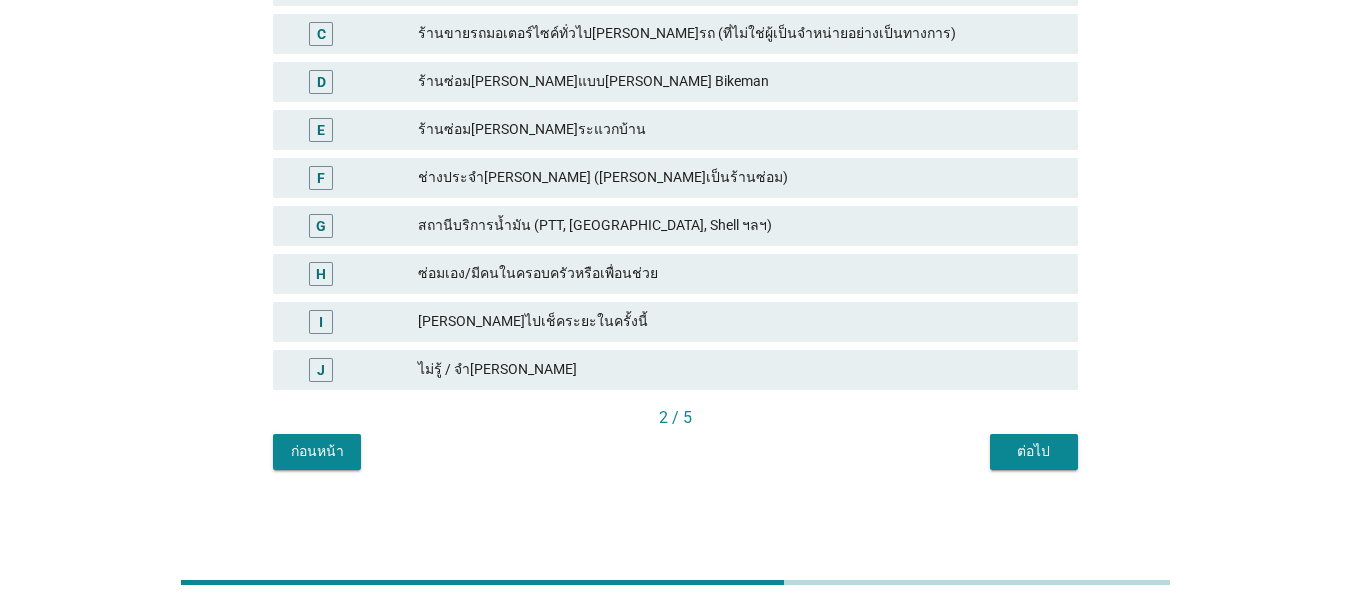 click on "ต่อไป" at bounding box center [1034, 451] 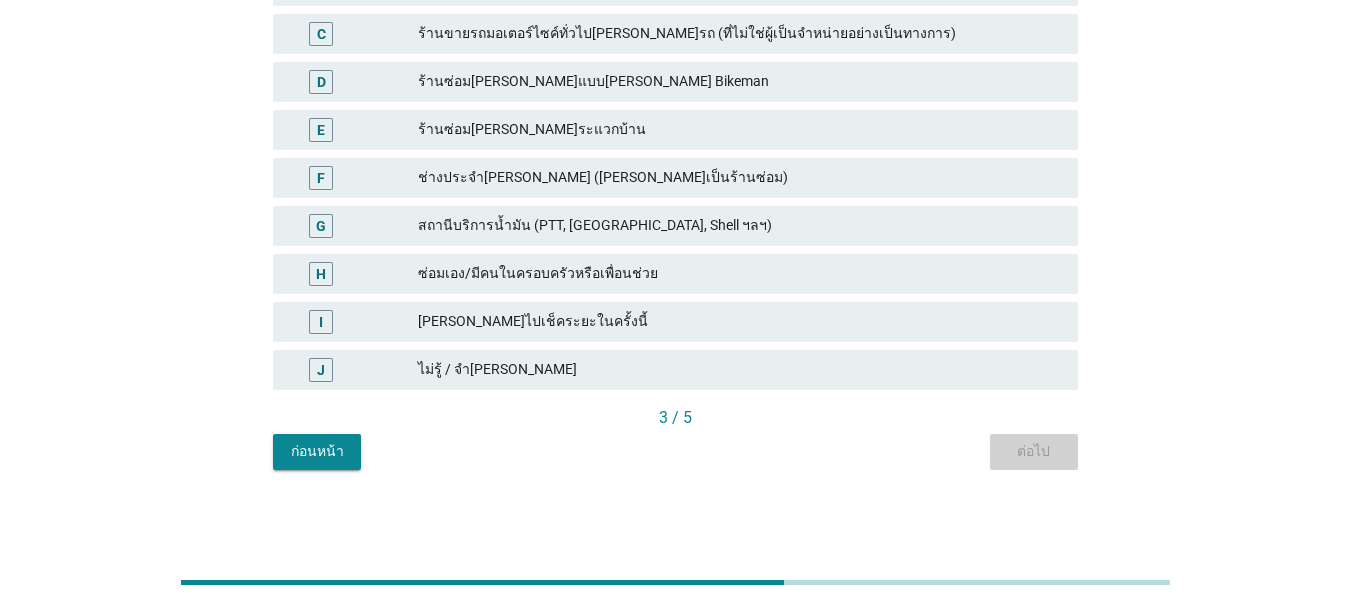 scroll, scrollTop: 0, scrollLeft: 0, axis: both 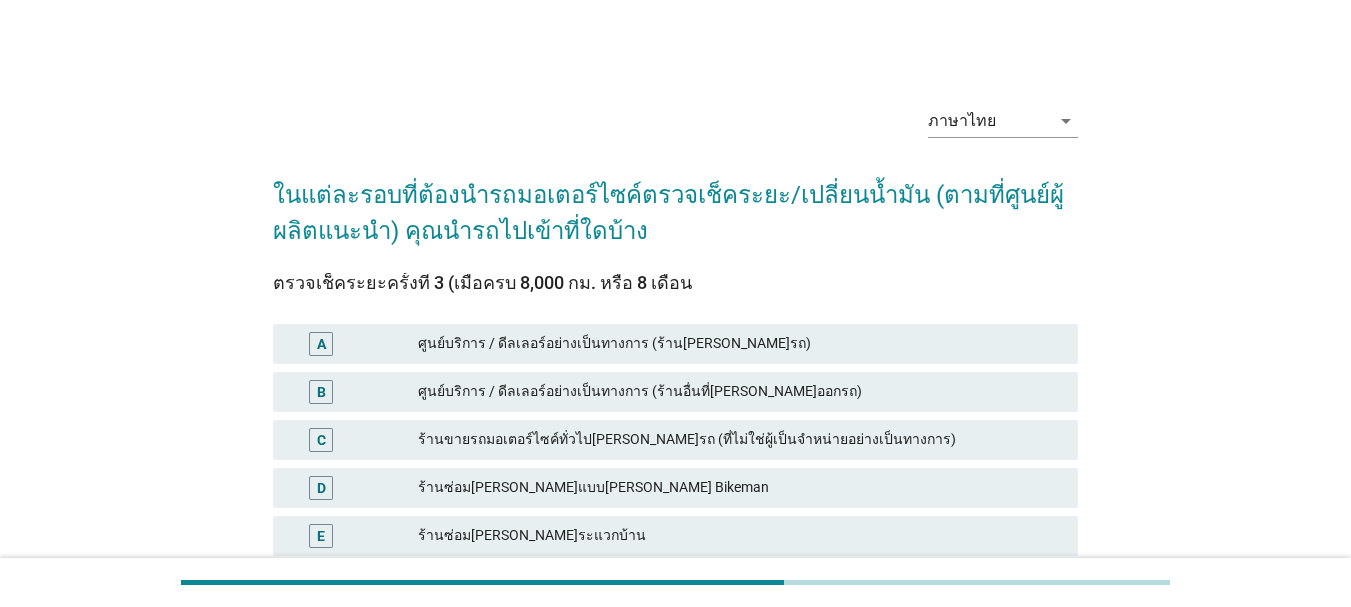click on "ศูนย์บริการ / ดีลเลอร์อย่างเป็นทางการ  (ร้าน[PERSON_NAME]รถ)" at bounding box center [740, 344] 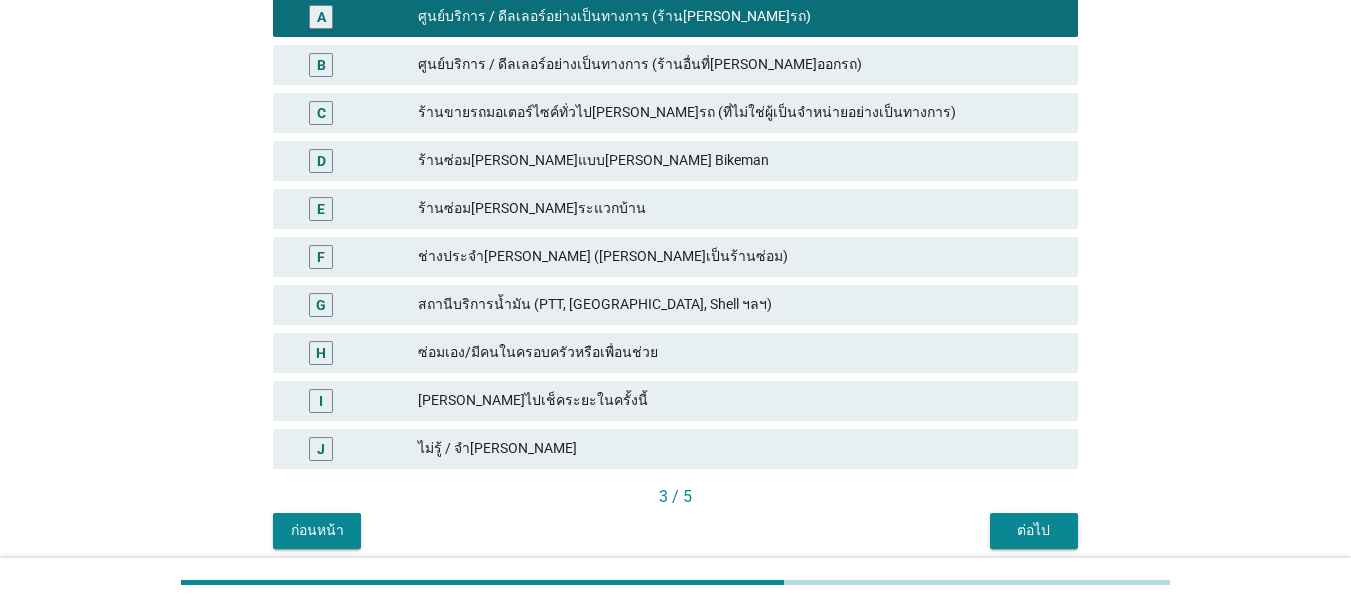 scroll, scrollTop: 406, scrollLeft: 0, axis: vertical 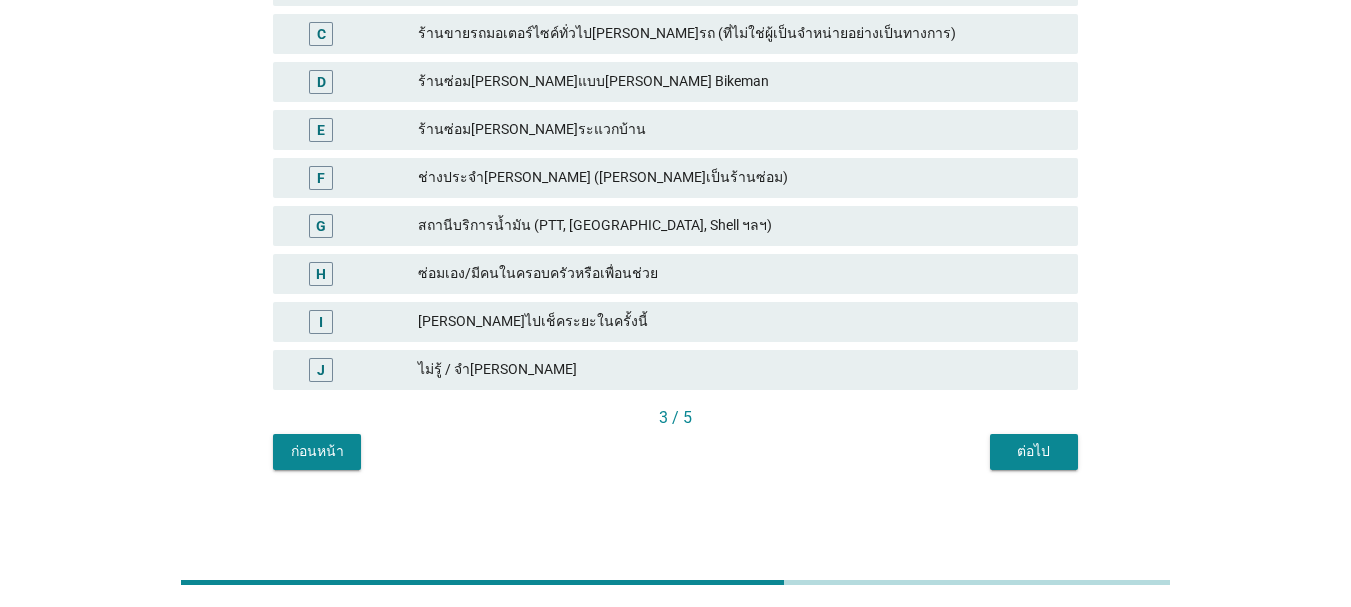 click on "[PERSON_NAME]ไปเช็คระยะในครั้งนี้" at bounding box center [740, 322] 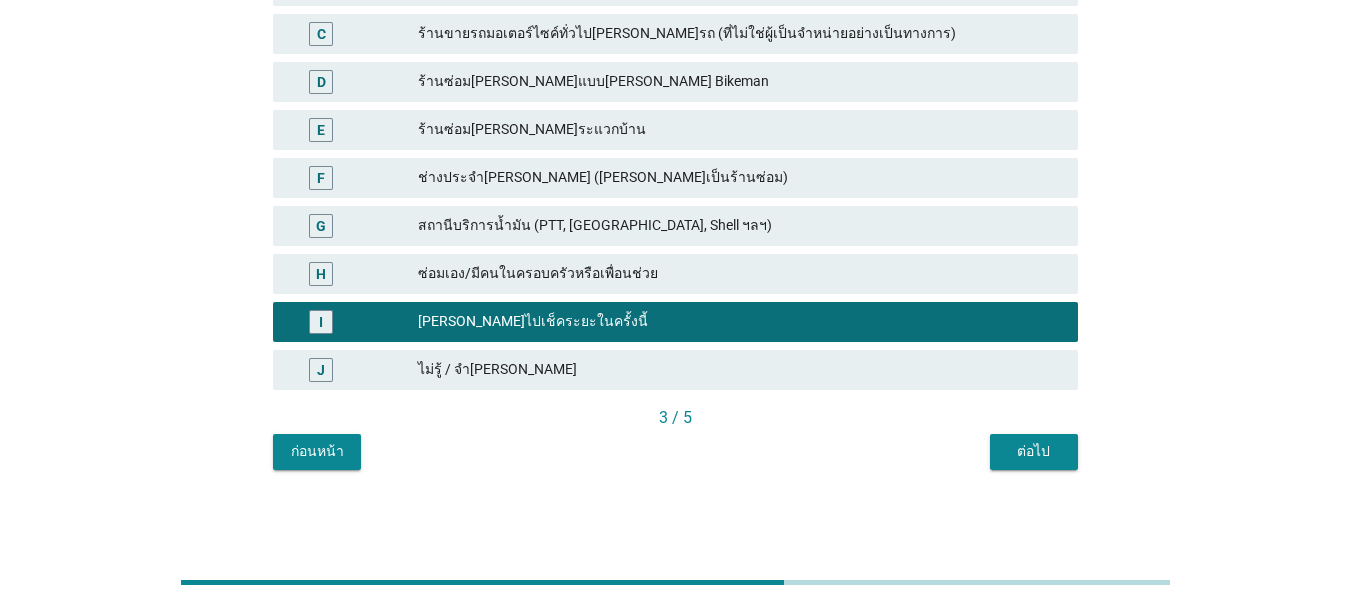 click on "ต่อไป" at bounding box center [1034, 451] 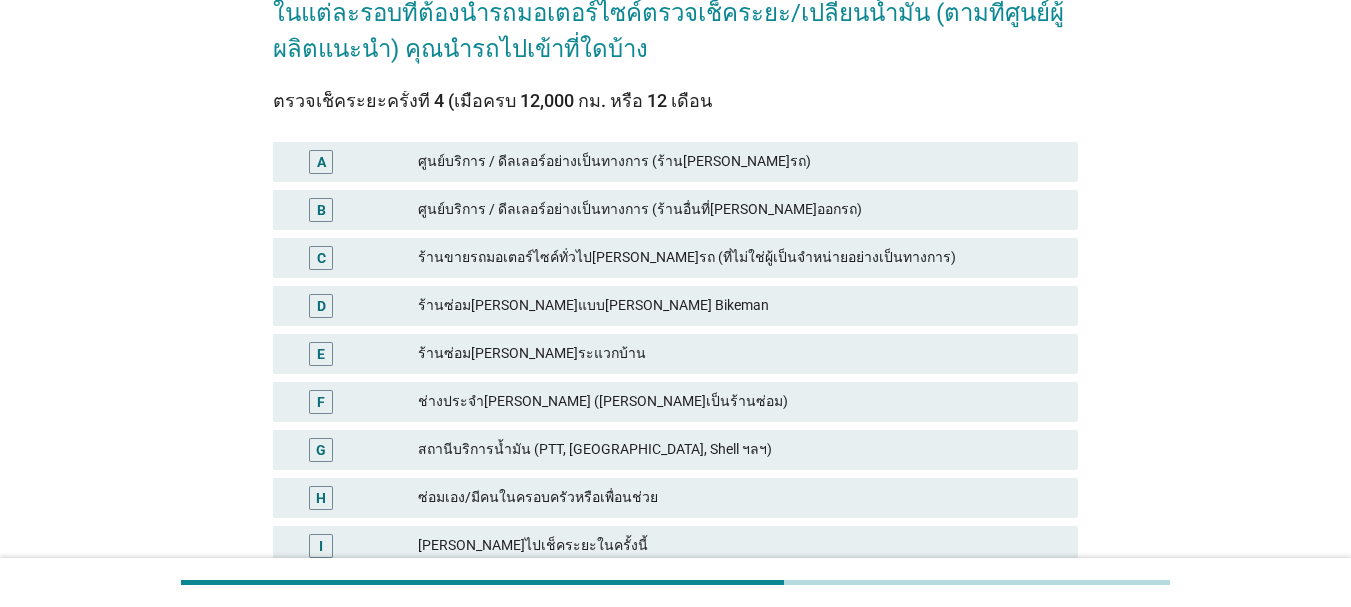 scroll, scrollTop: 200, scrollLeft: 0, axis: vertical 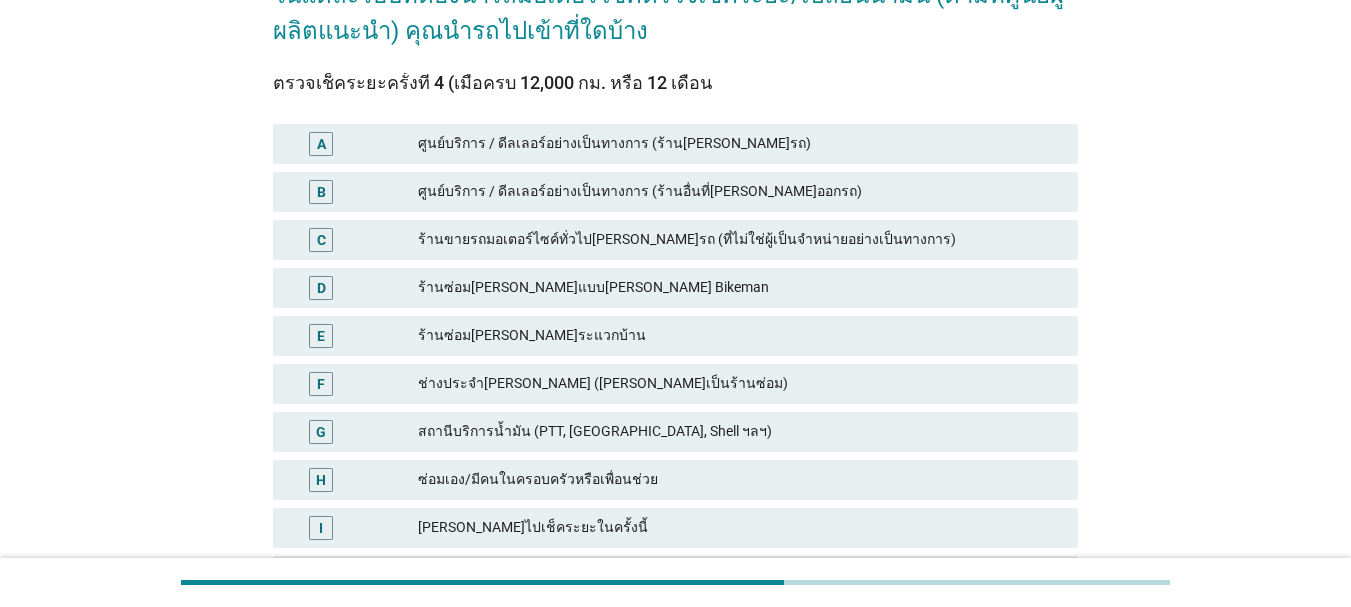 click on "[PERSON_NAME]ไปเช็คระยะในครั้งนี้" at bounding box center [740, 528] 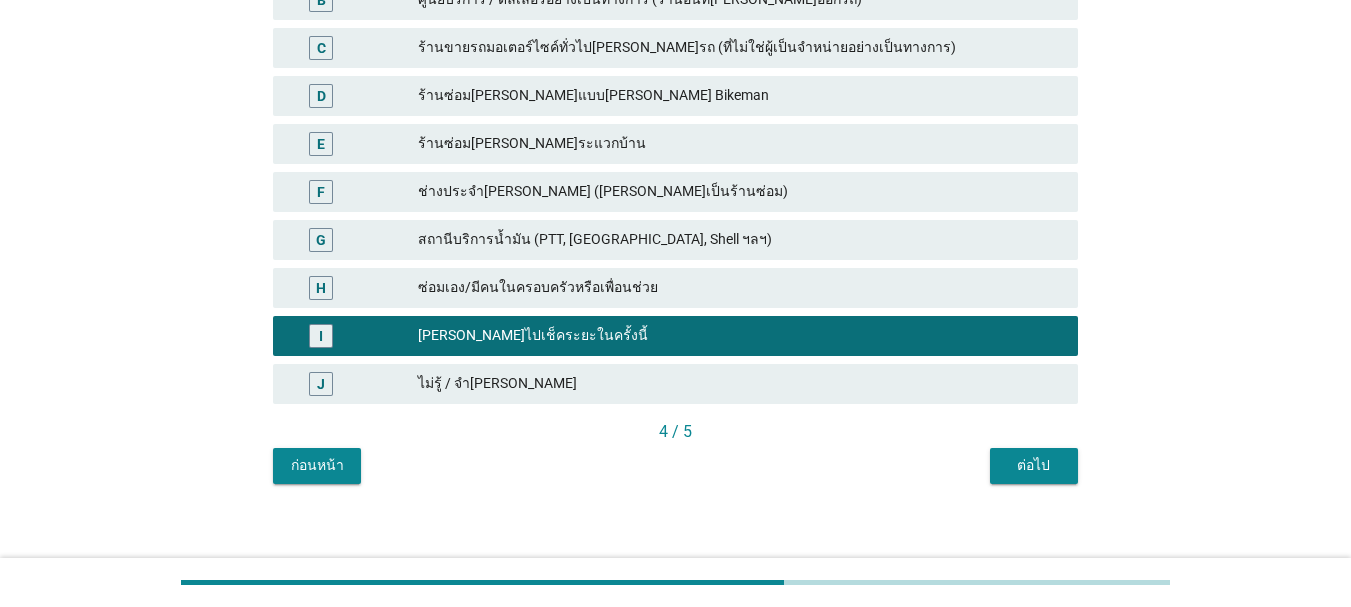 scroll, scrollTop: 406, scrollLeft: 0, axis: vertical 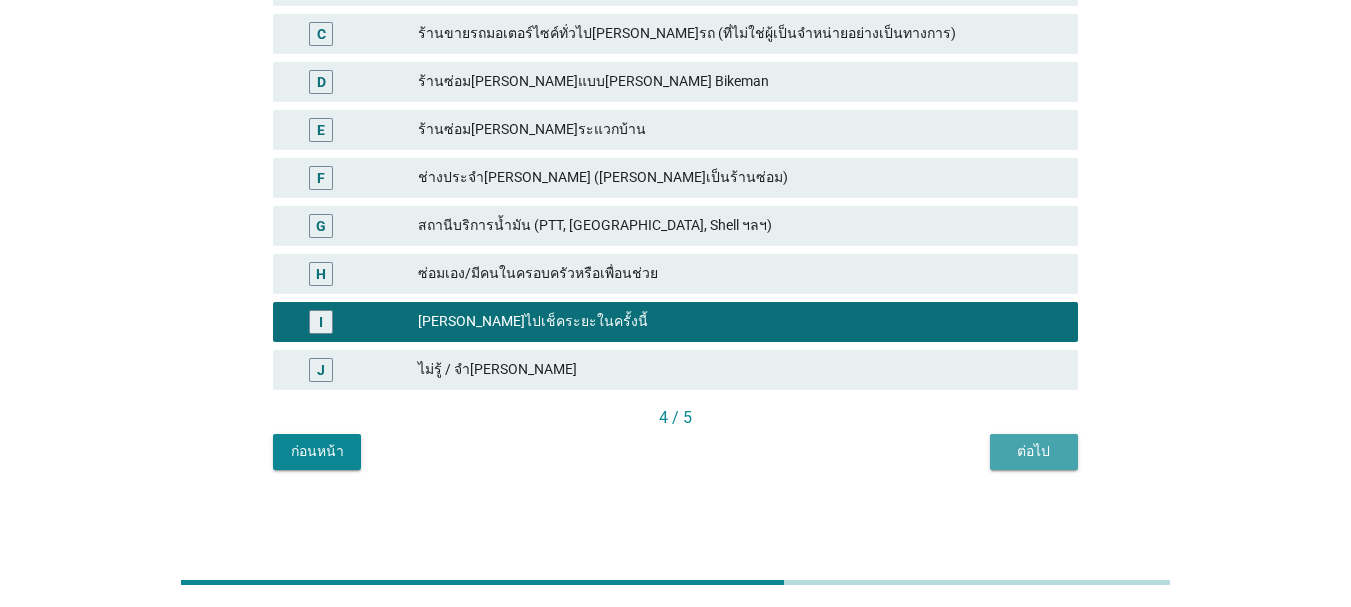 click on "ต่อไป" at bounding box center [1034, 452] 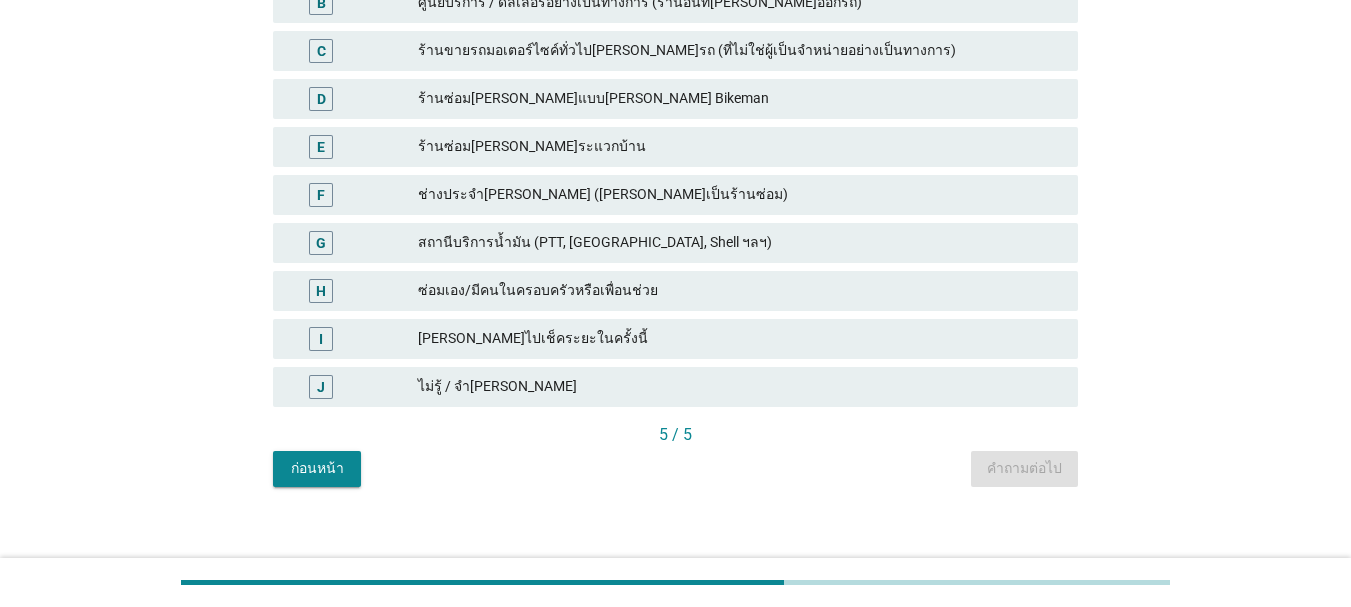 scroll, scrollTop: 400, scrollLeft: 0, axis: vertical 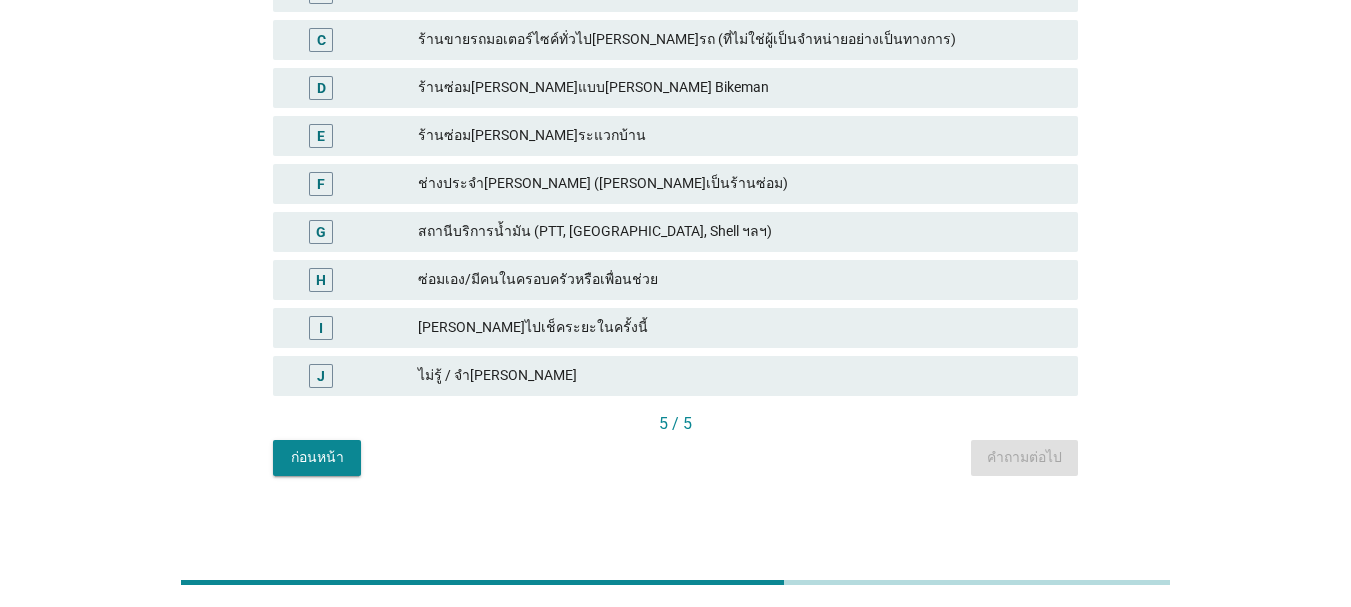 click on "[PERSON_NAME]ไปเช็คระยะในครั้งนี้" at bounding box center (740, 328) 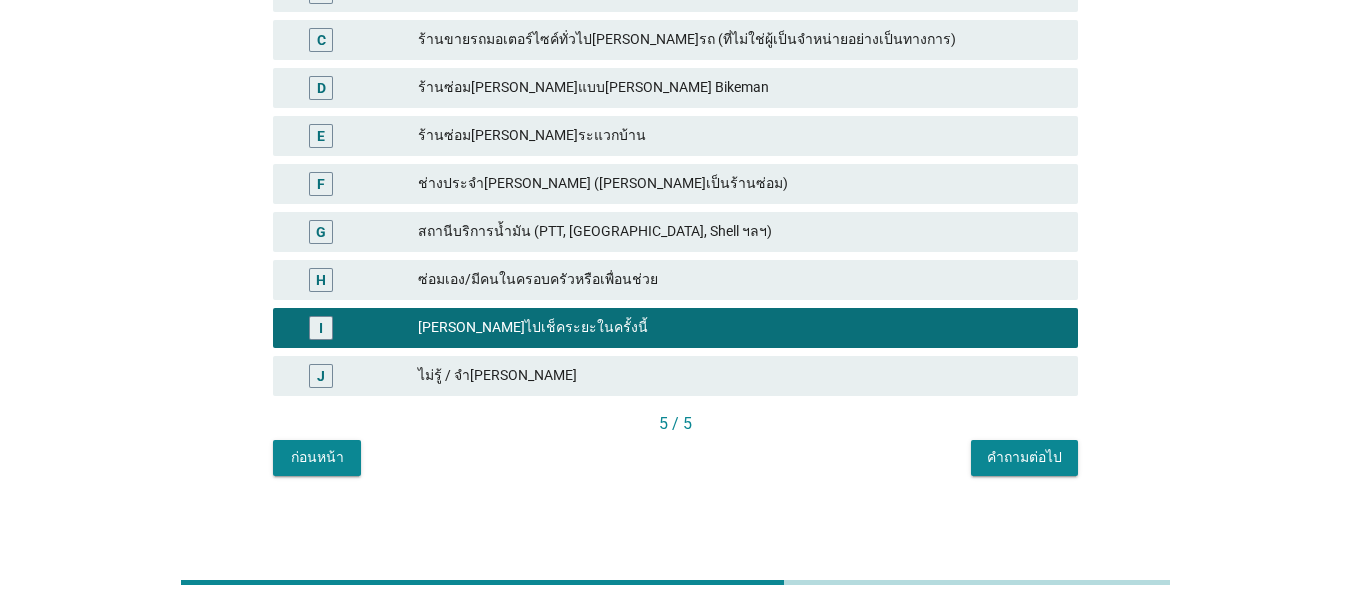 click on "คำถามต่อไป" at bounding box center [1024, 457] 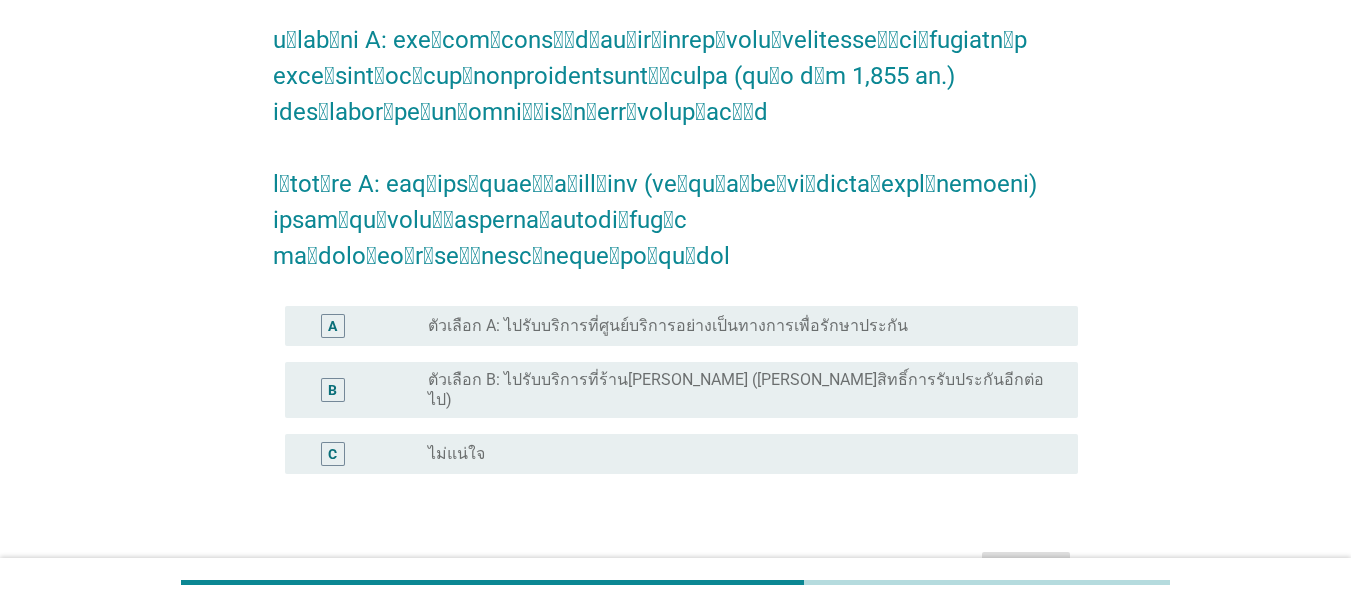 scroll, scrollTop: 267, scrollLeft: 0, axis: vertical 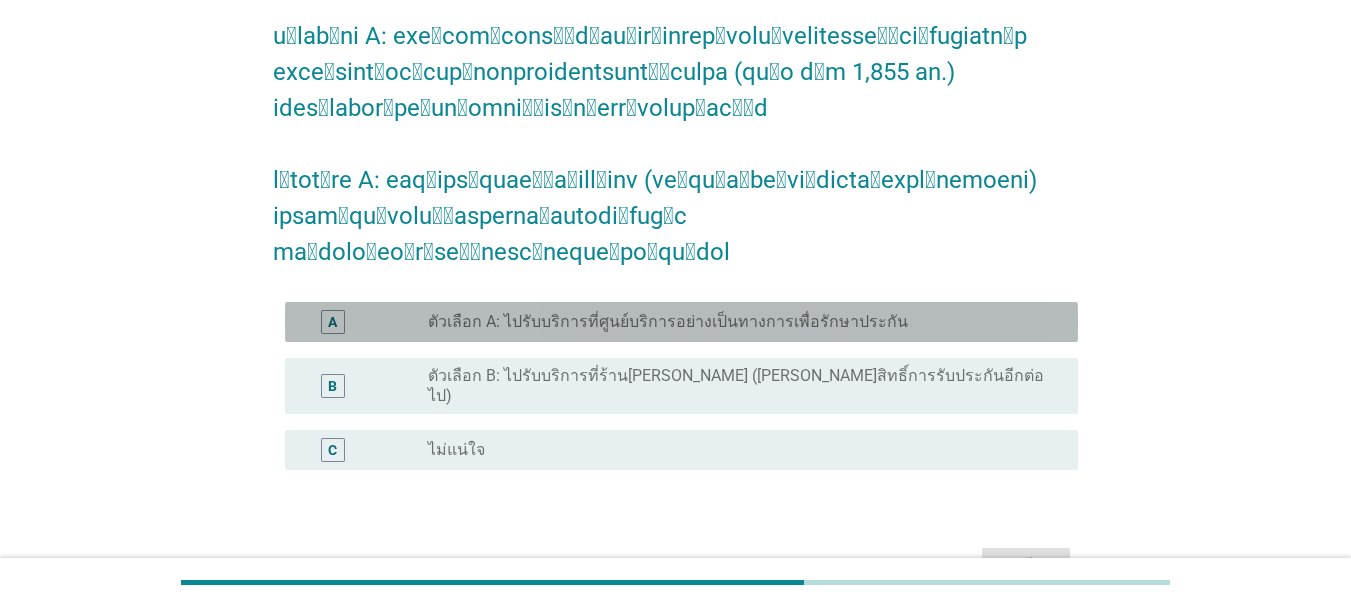 click on "ตัวเลือก A: ไปรับบริการที่ศูนย์บริการอย่างเป็นทางการเพื่อรักษาประกัน" at bounding box center [668, 322] 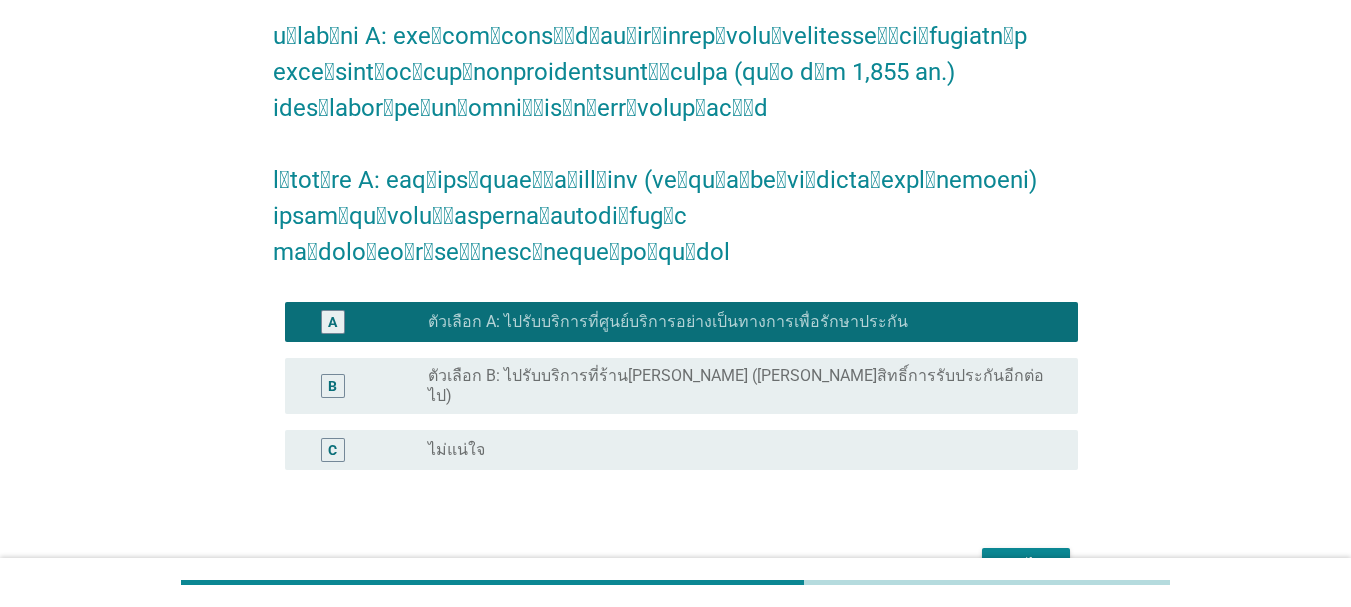 click on "ต่อไป" at bounding box center [1026, 566] 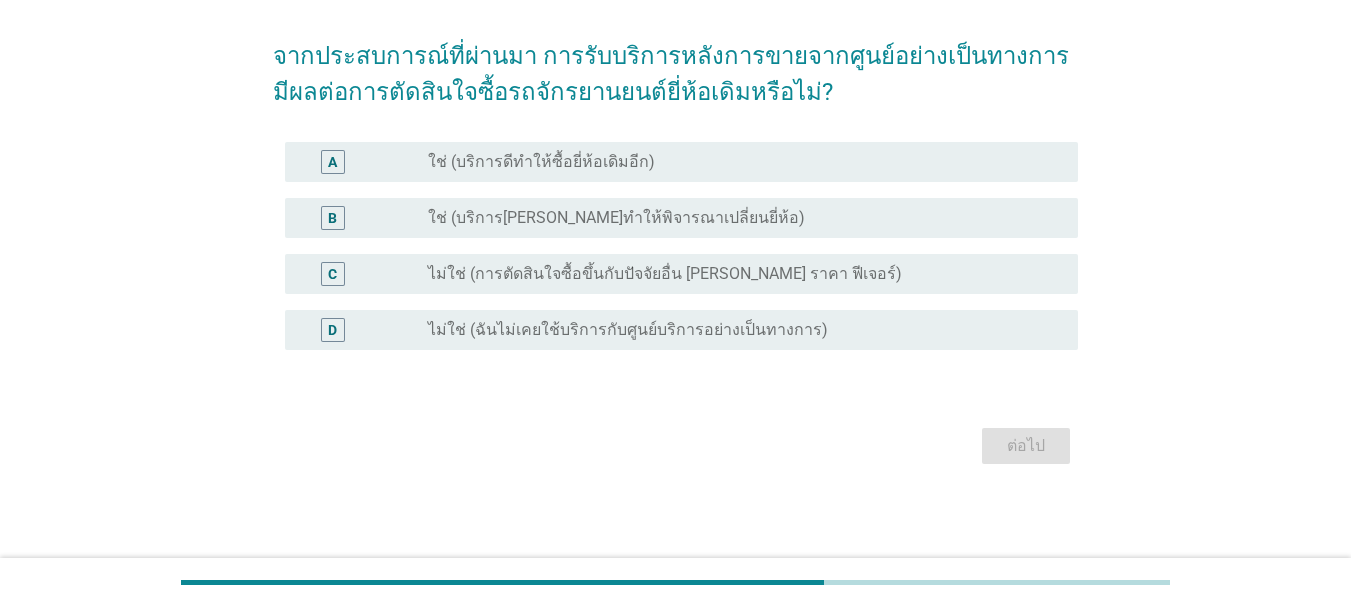 scroll, scrollTop: 0, scrollLeft: 0, axis: both 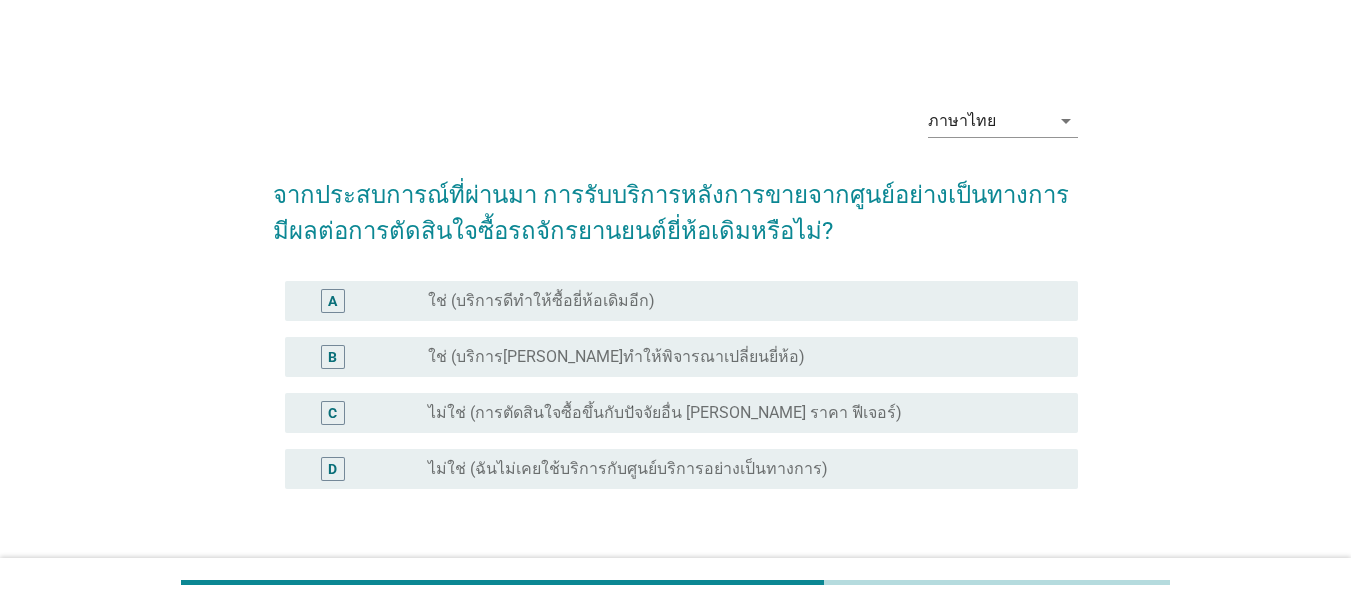click on "ใช่ (บริการดีทำให้ซื้อยี่ห้อเดิมอีก)" at bounding box center [541, 301] 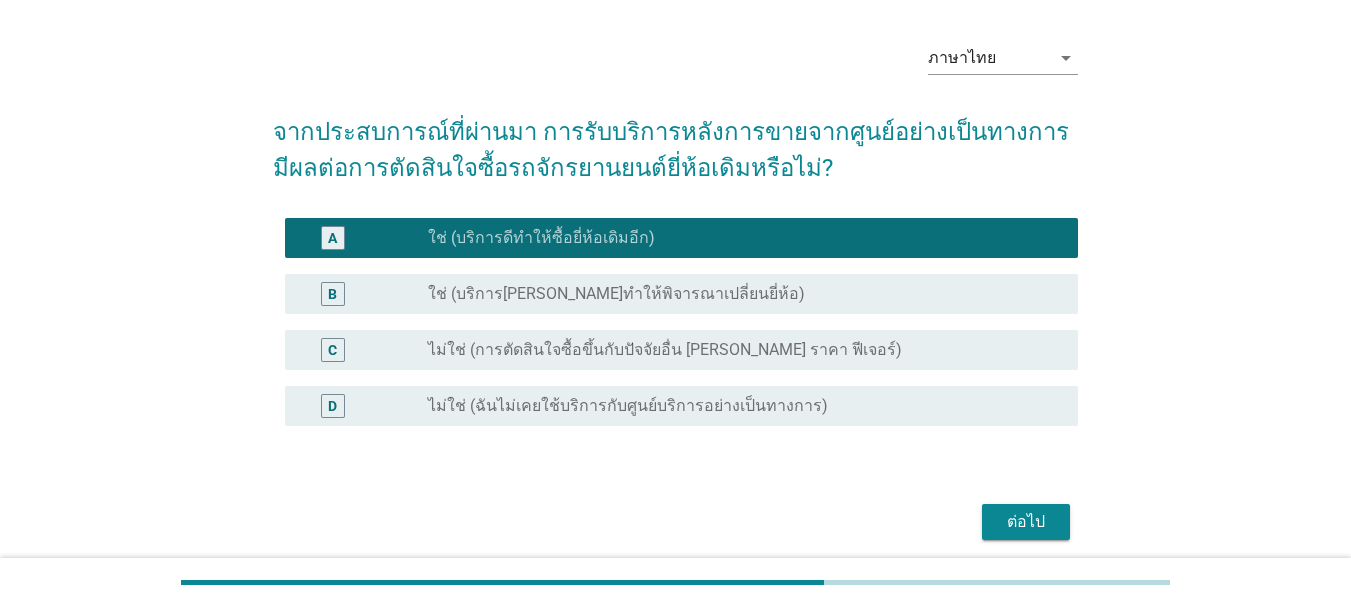 scroll, scrollTop: 139, scrollLeft: 0, axis: vertical 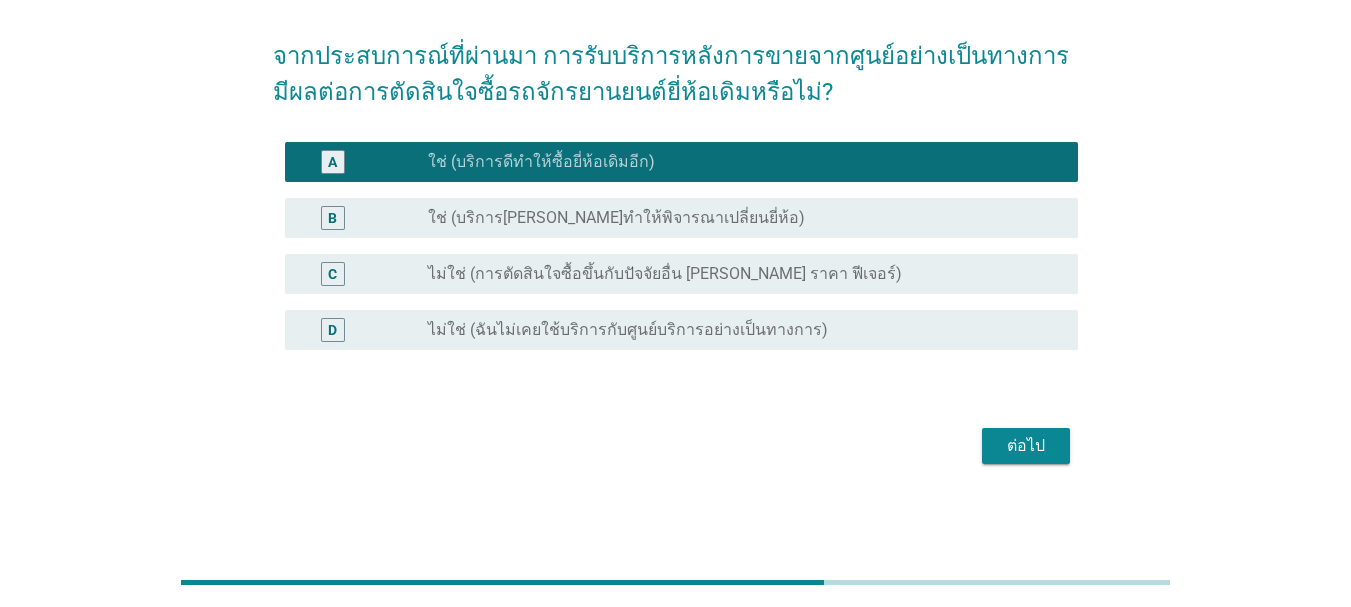 click on "ต่อไป" at bounding box center [1026, 446] 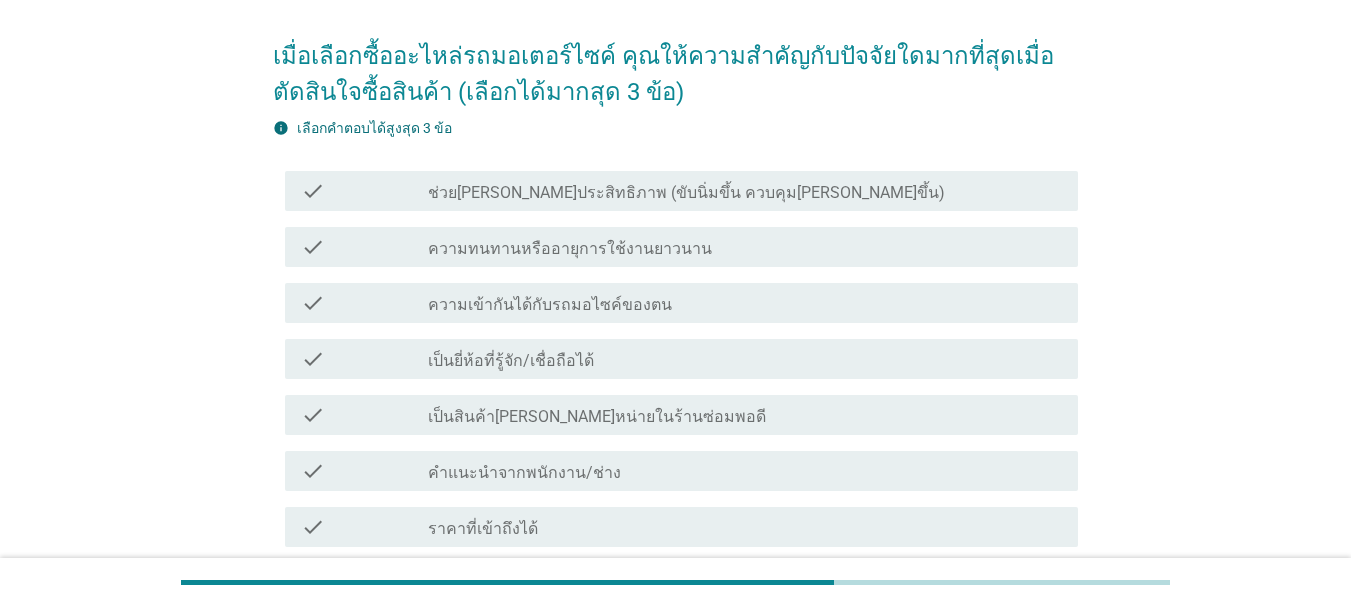 scroll, scrollTop: 0, scrollLeft: 0, axis: both 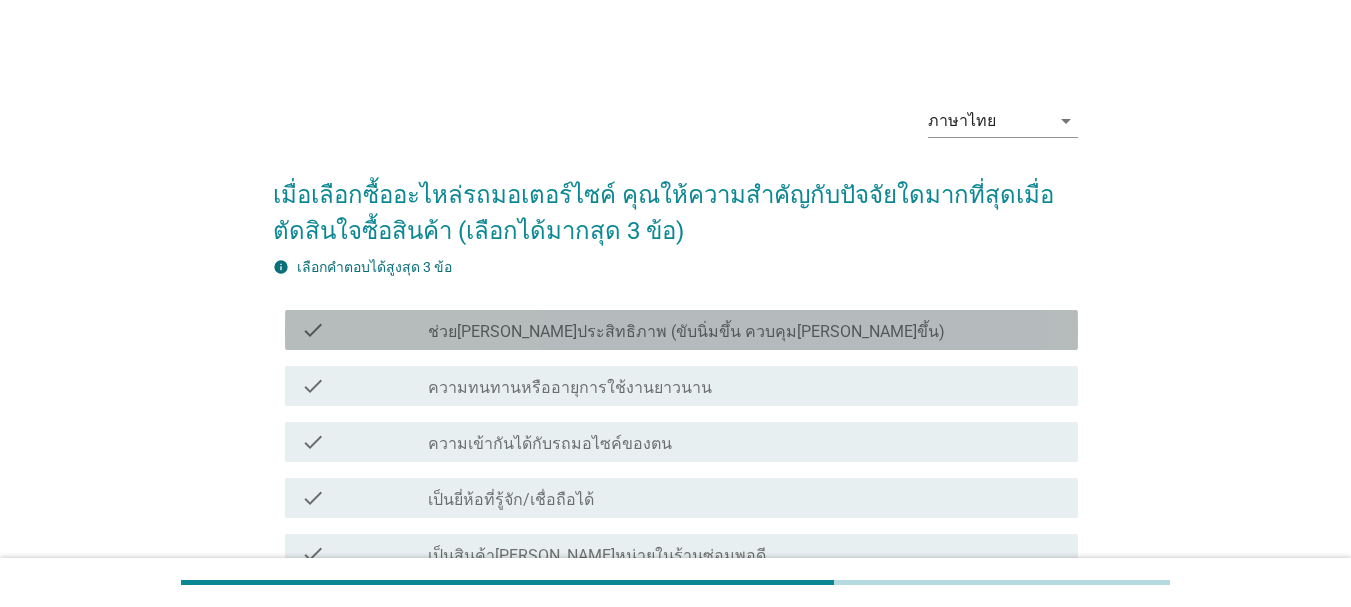 click on "ช่วย[PERSON_NAME]ประสิทธิภาพ (ขับนิ่มขึ้น ควบคุม[PERSON_NAME]ขึ้น)" at bounding box center (686, 332) 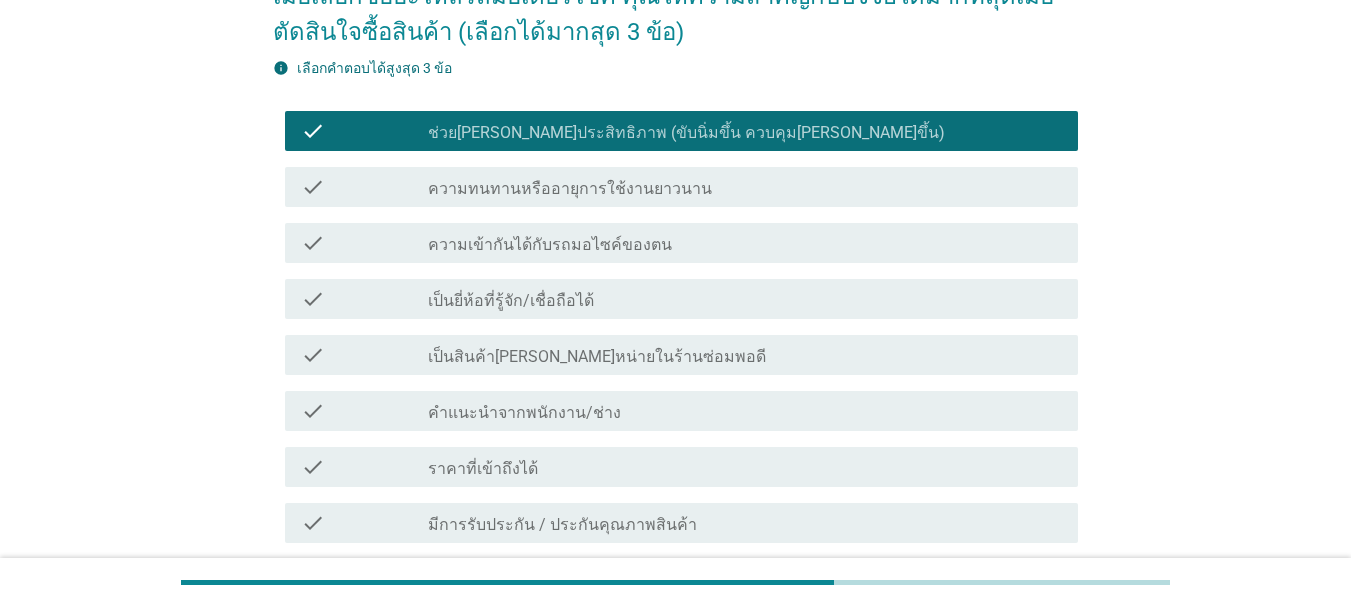 scroll, scrollTop: 200, scrollLeft: 0, axis: vertical 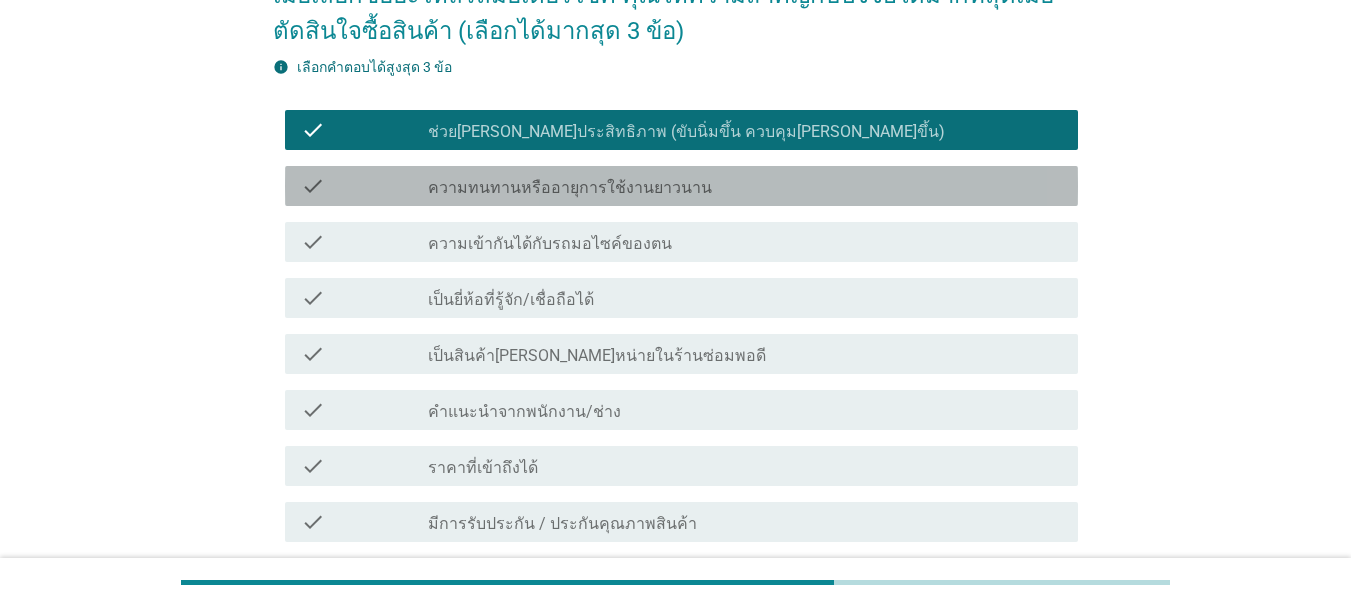 click on "ความทนทานหรืออายุการใช้งานยาวนาน" at bounding box center [570, 188] 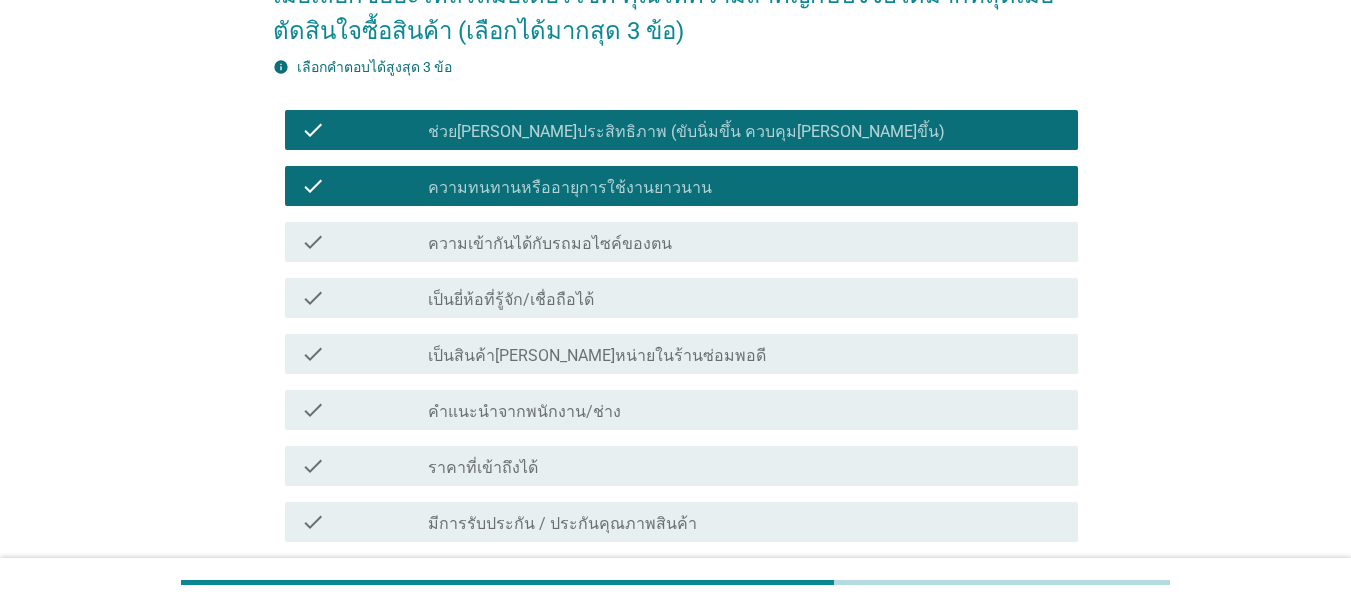 click on "มีการรับประกัน / ประกันคุณภาพสินค้า" at bounding box center (562, 524) 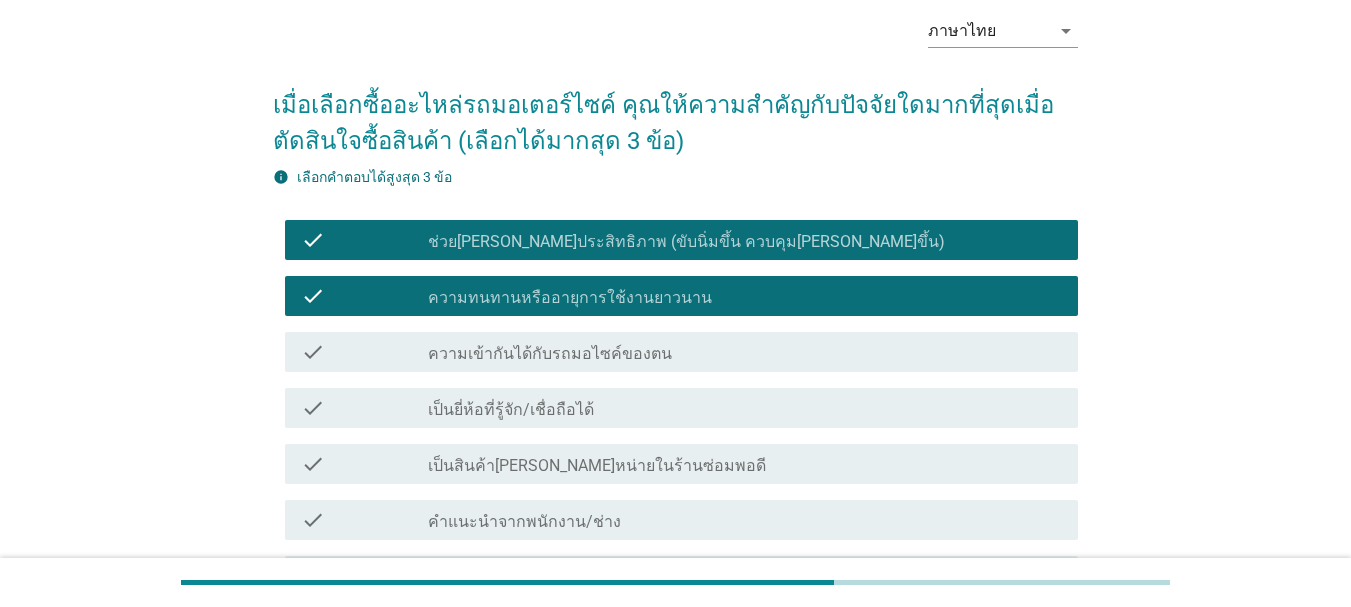 scroll, scrollTop: 200, scrollLeft: 0, axis: vertical 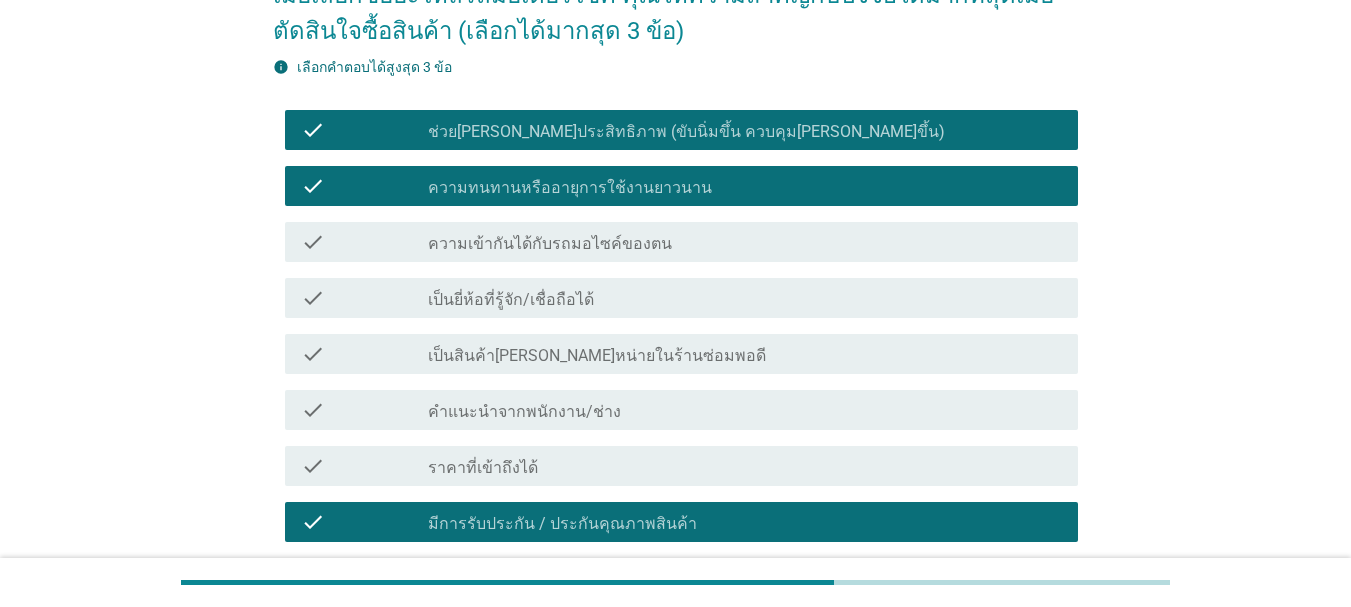 click on "ช่วย[PERSON_NAME]ประสิทธิภาพ (ขับนิ่มขึ้น ควบคุม[PERSON_NAME]ขึ้น)" at bounding box center (686, 132) 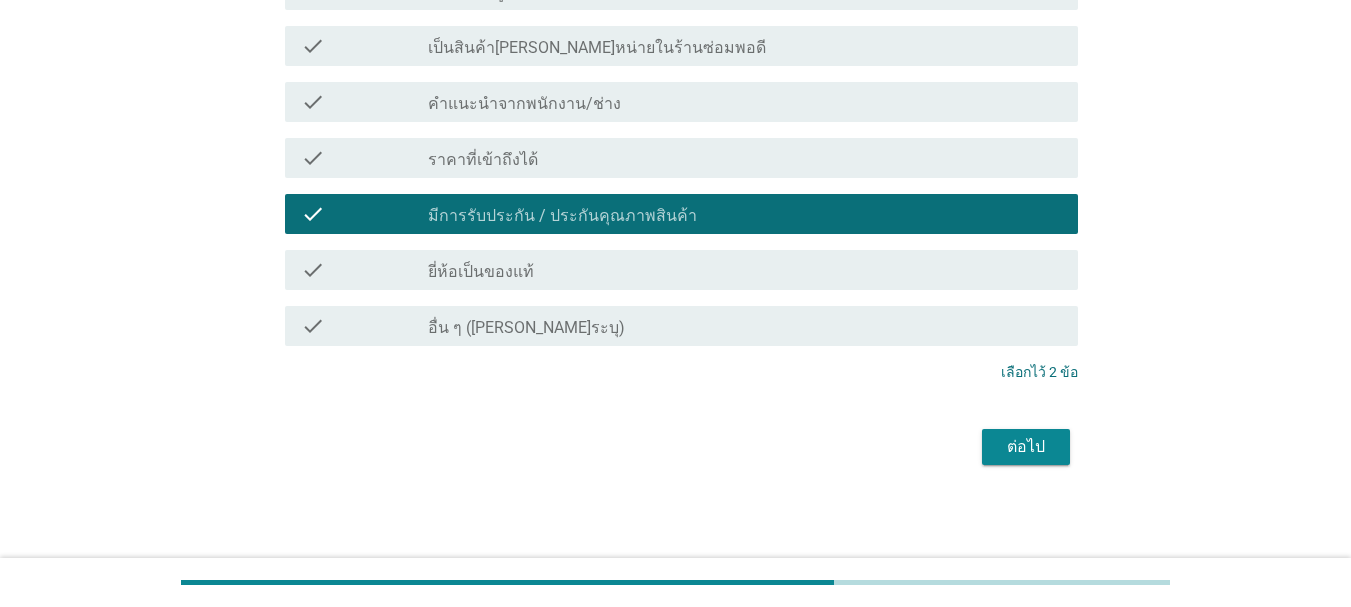 scroll, scrollTop: 509, scrollLeft: 0, axis: vertical 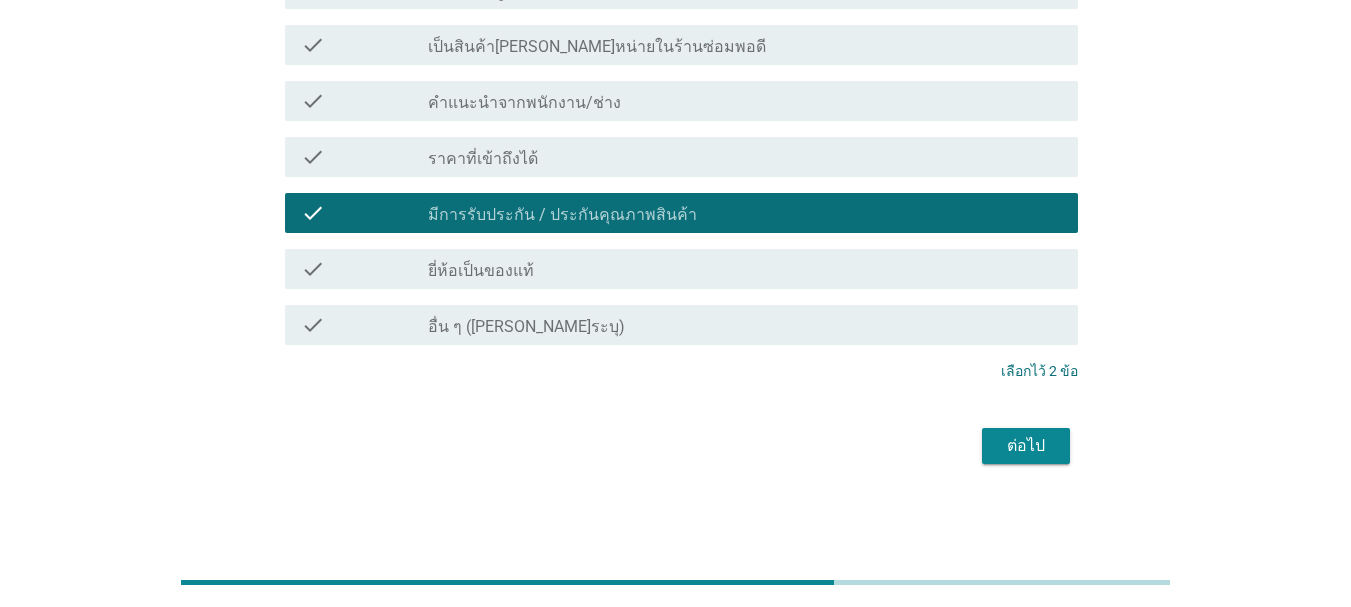click on "check_box_outline_blank ยี่ห้อเป็นของแท้" at bounding box center [745, 269] 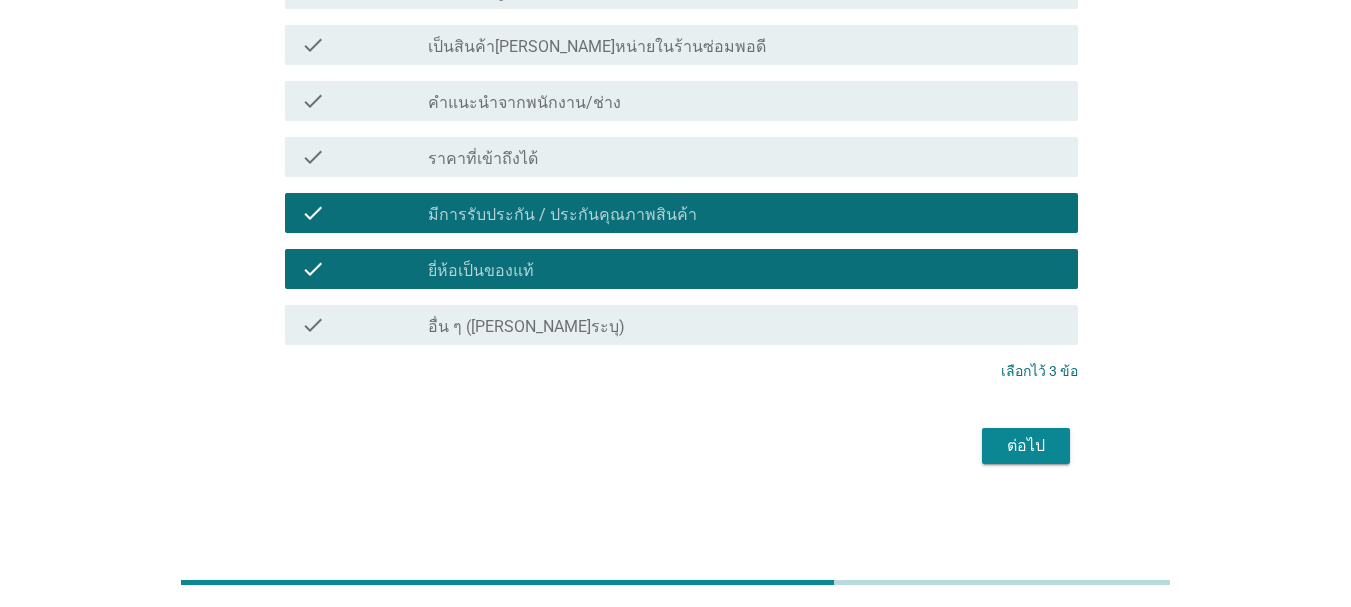 click on "ต่อไป" at bounding box center (1026, 446) 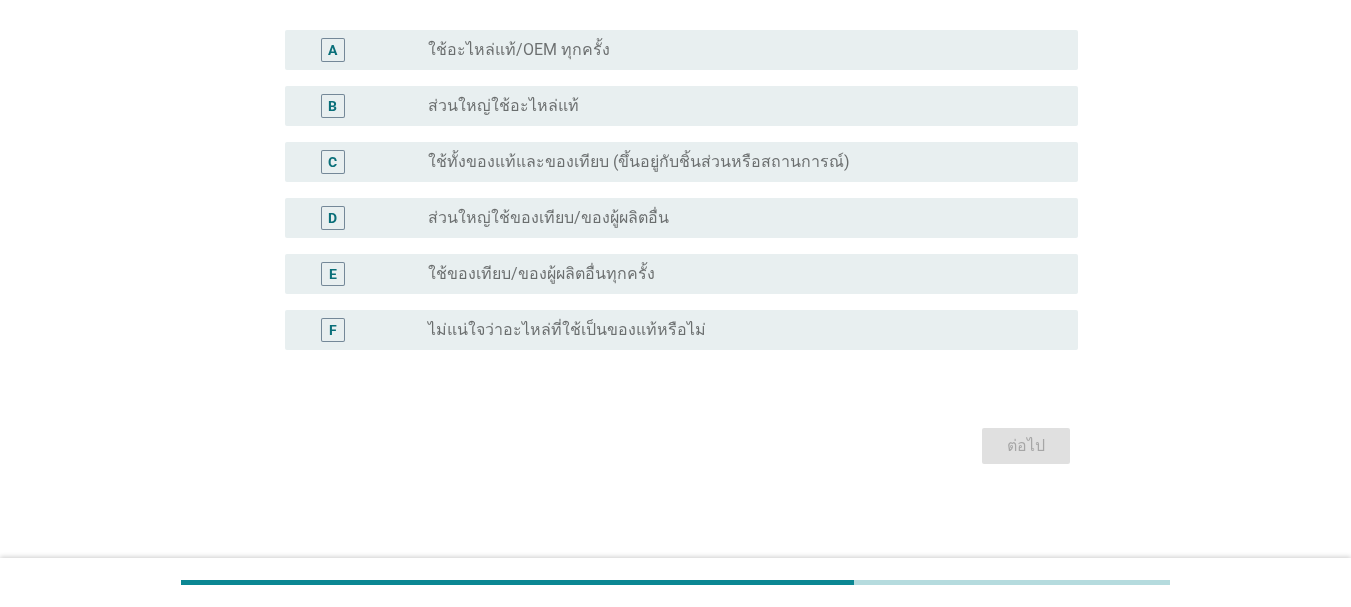 scroll, scrollTop: 0, scrollLeft: 0, axis: both 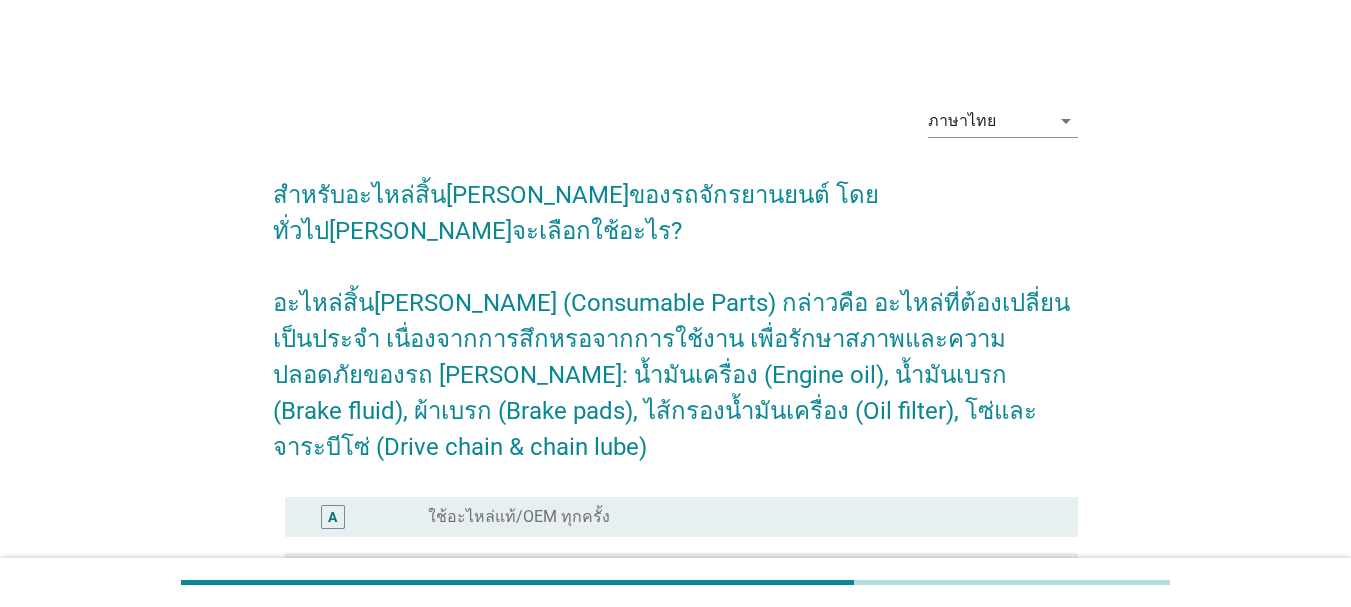 click on "radio_button_unchecked ใช้อะไหล่แท้/OEM ทุกครั้ง" at bounding box center (737, 517) 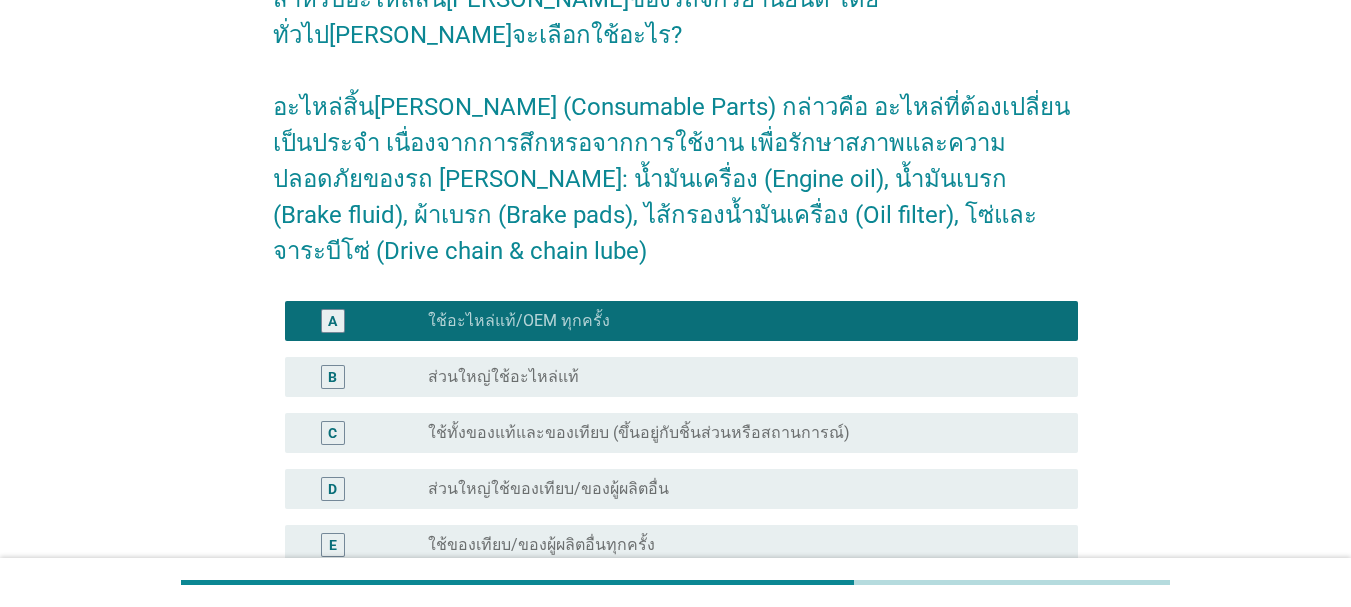 scroll, scrollTop: 395, scrollLeft: 0, axis: vertical 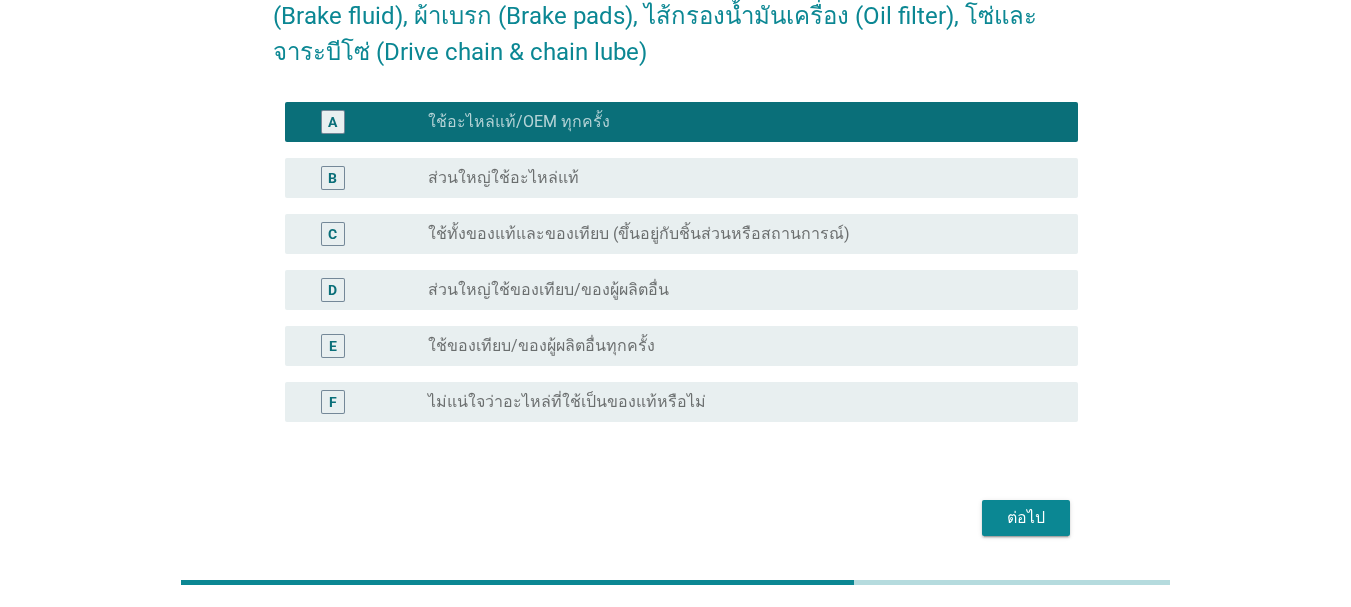 click on "ต่อไป" at bounding box center (1026, 518) 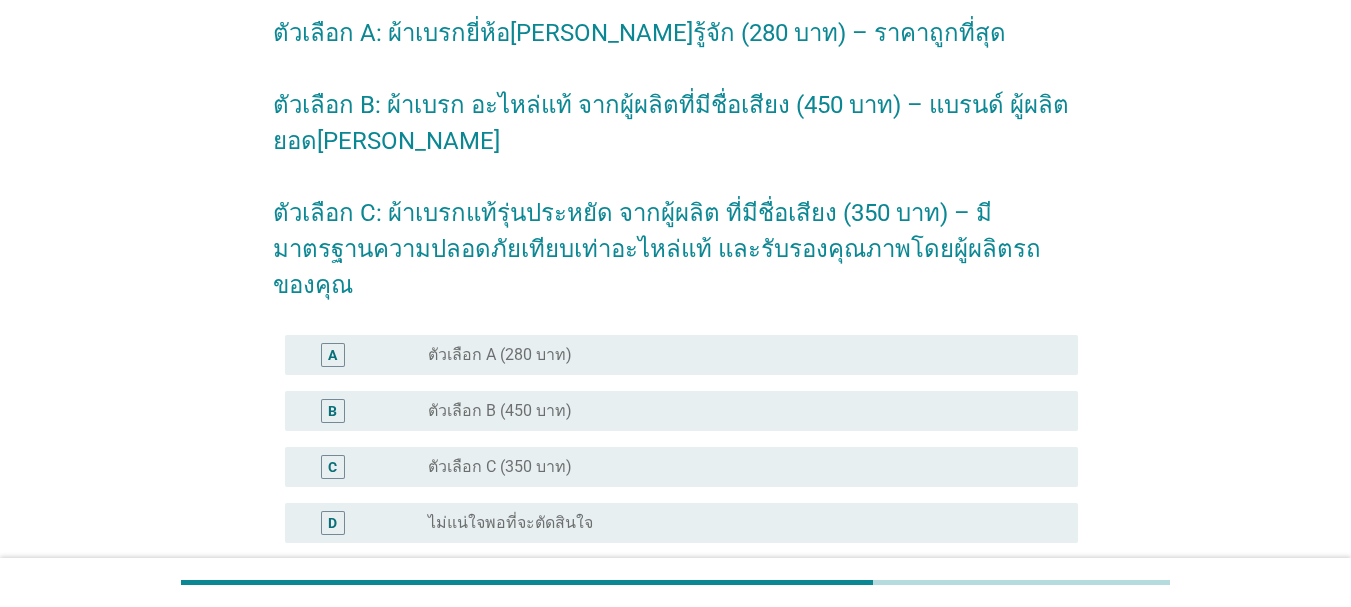 scroll, scrollTop: 267, scrollLeft: 0, axis: vertical 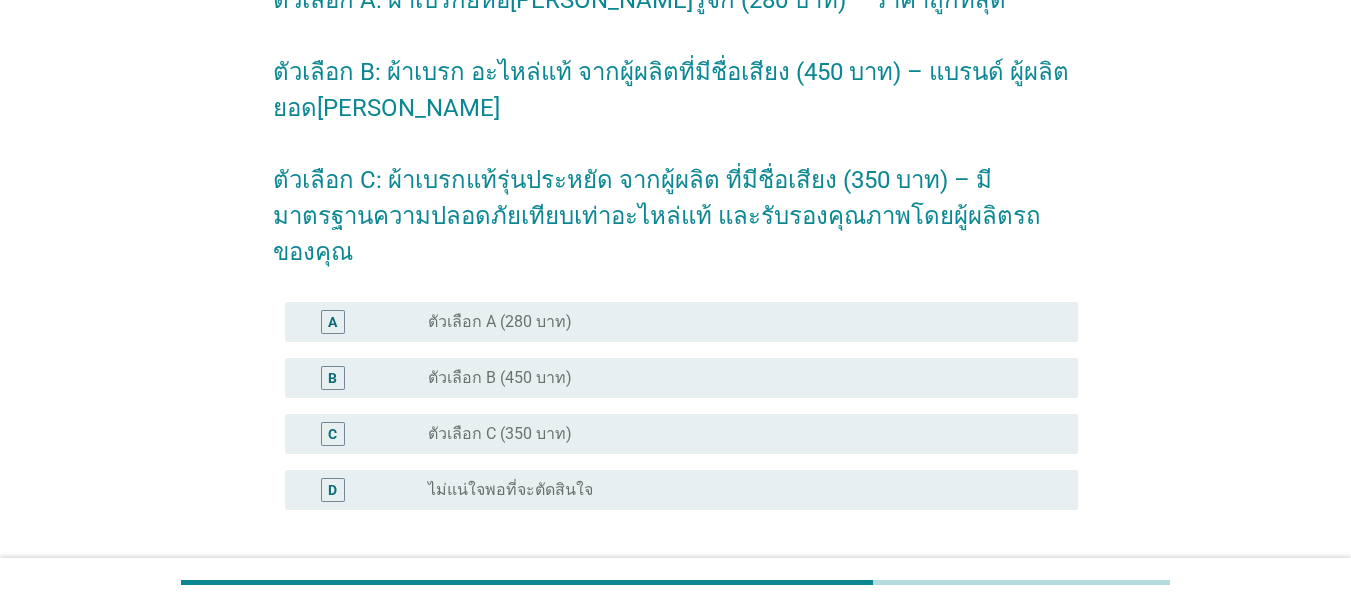 click on "ตัวเลือก B (450 บาท)" at bounding box center [500, 378] 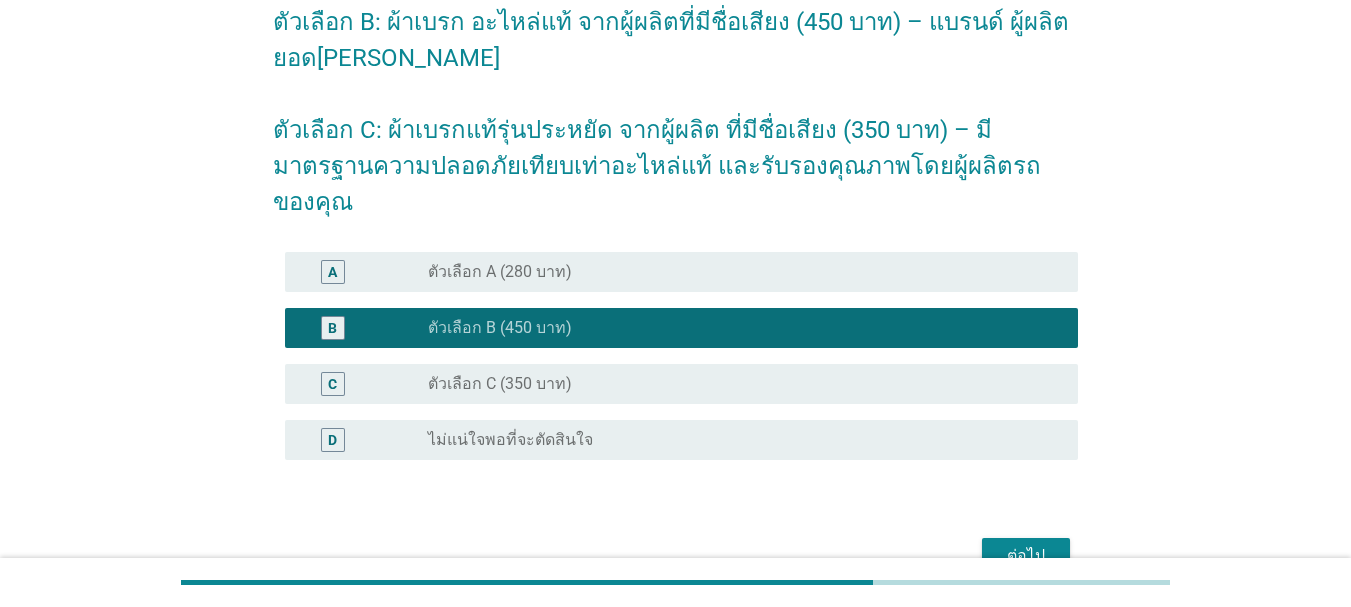scroll, scrollTop: 391, scrollLeft: 0, axis: vertical 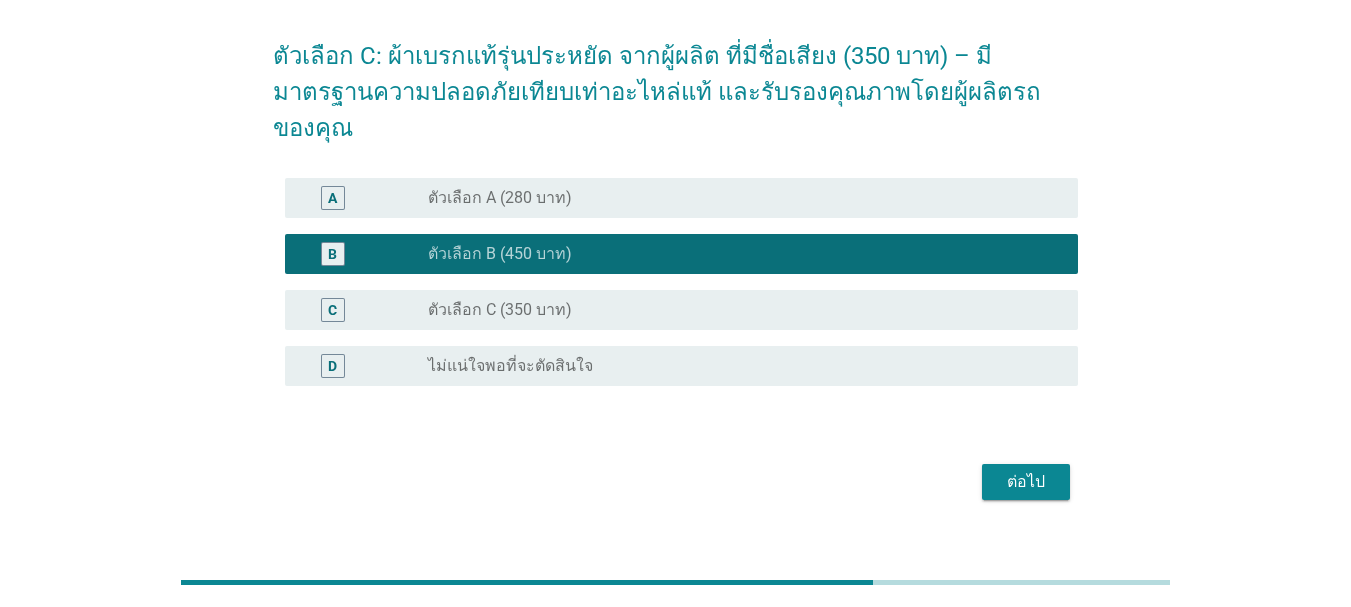 drag, startPoint x: 1024, startPoint y: 449, endPoint x: 1006, endPoint y: 449, distance: 18 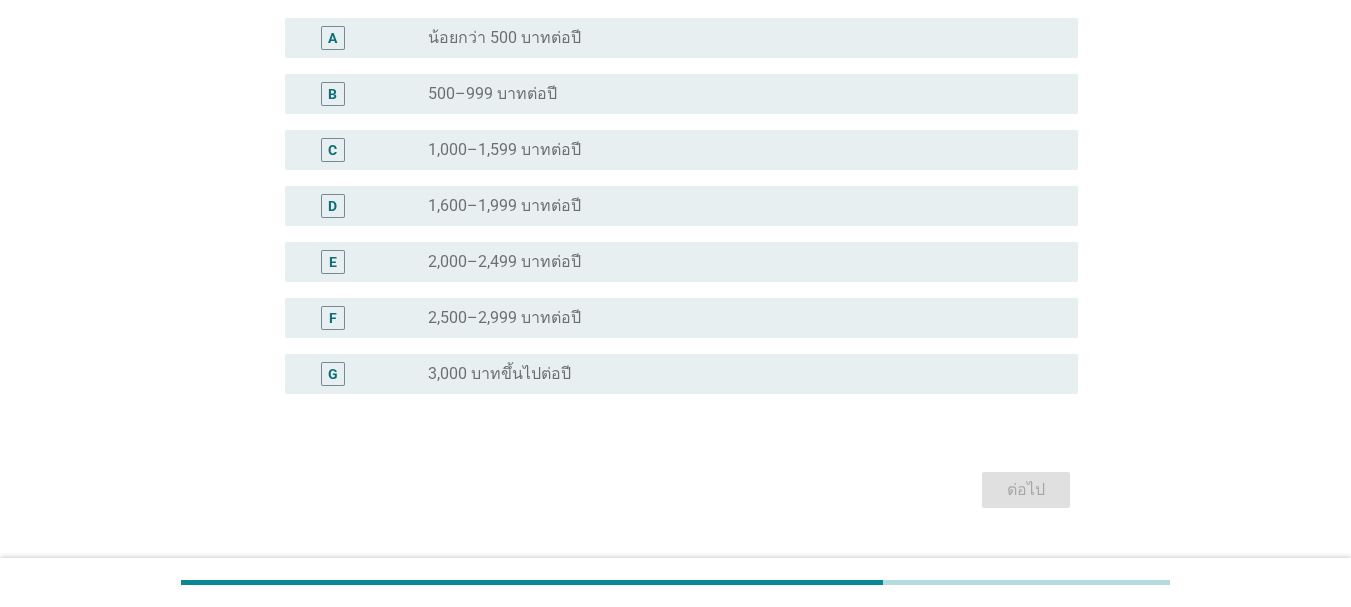 scroll, scrollTop: 267, scrollLeft: 0, axis: vertical 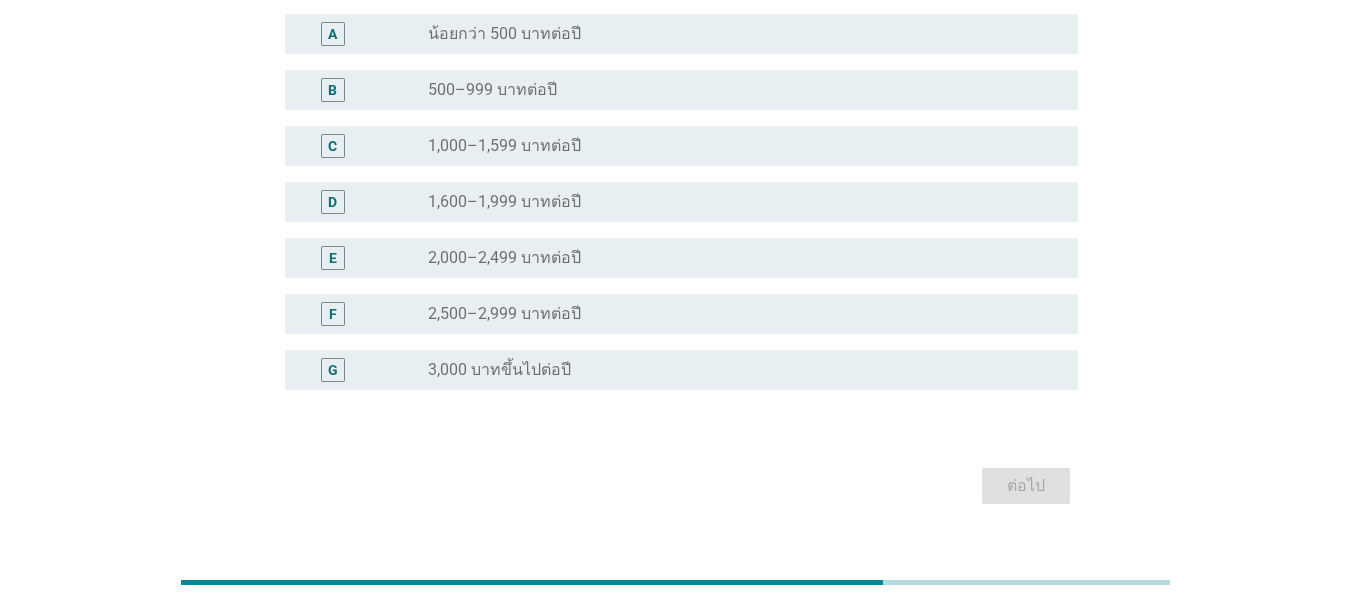 click on "radio_button_unchecked 3,000 บาทขึ้นไปต่อปี" at bounding box center [737, 370] 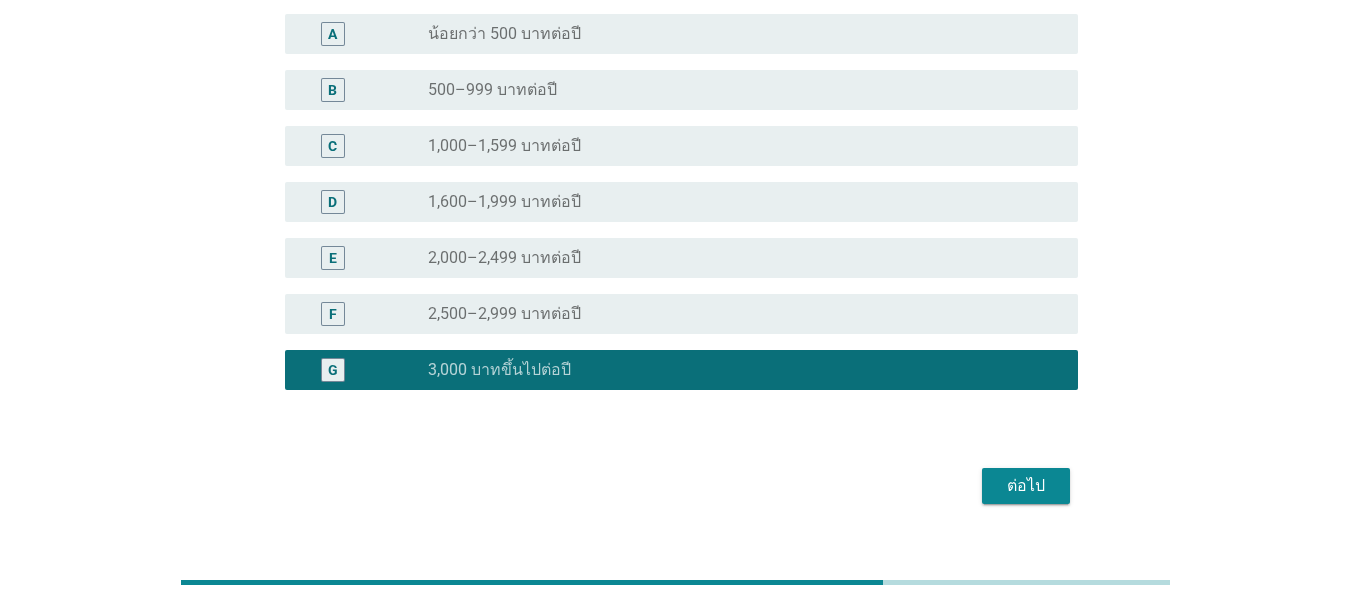click on "ต่อไป" at bounding box center (1026, 486) 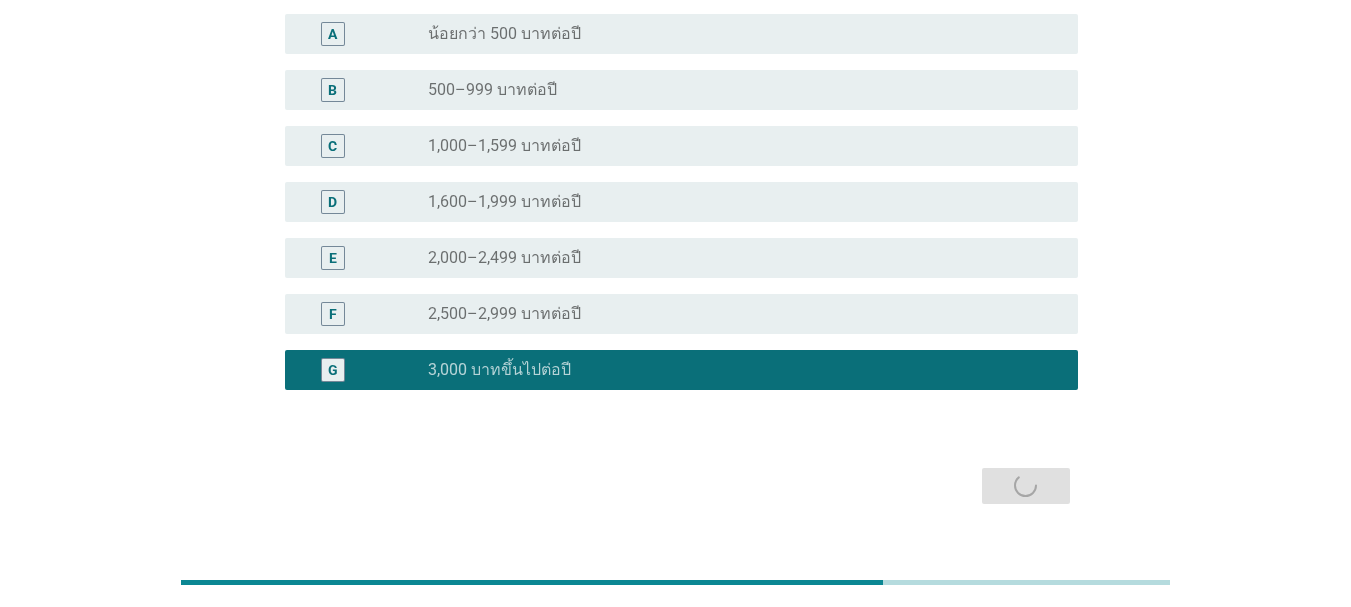 scroll, scrollTop: 0, scrollLeft: 0, axis: both 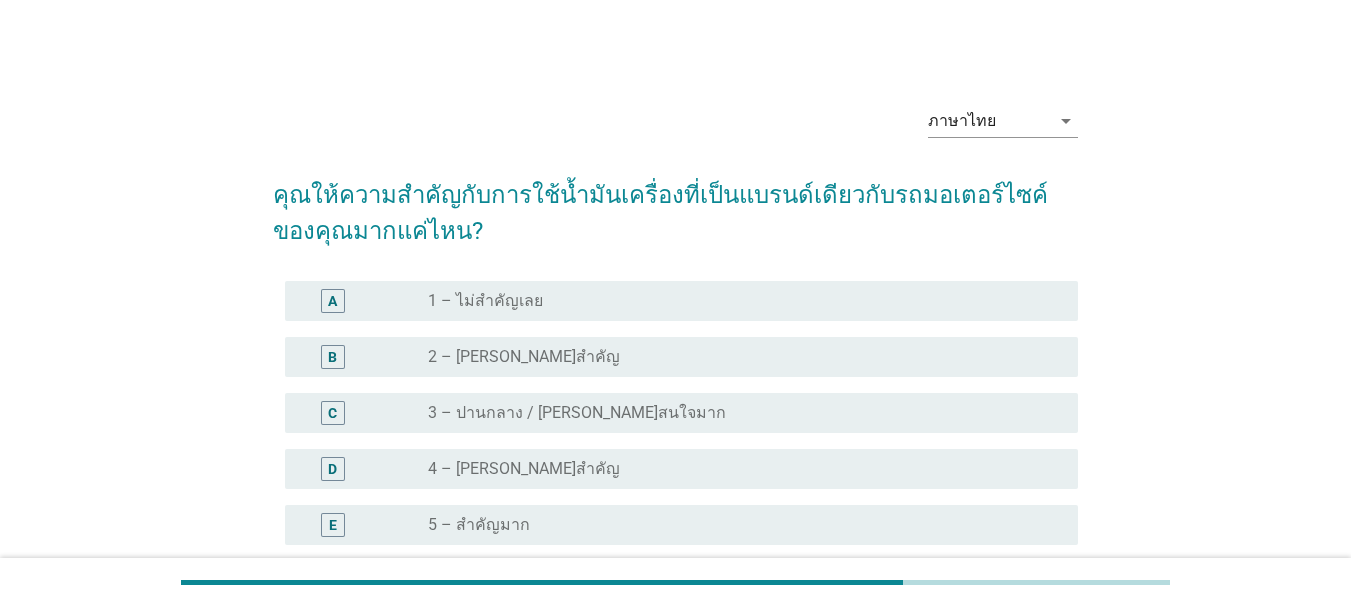 click on "radio_button_unchecked 5 – สำคัญมาก" at bounding box center [737, 525] 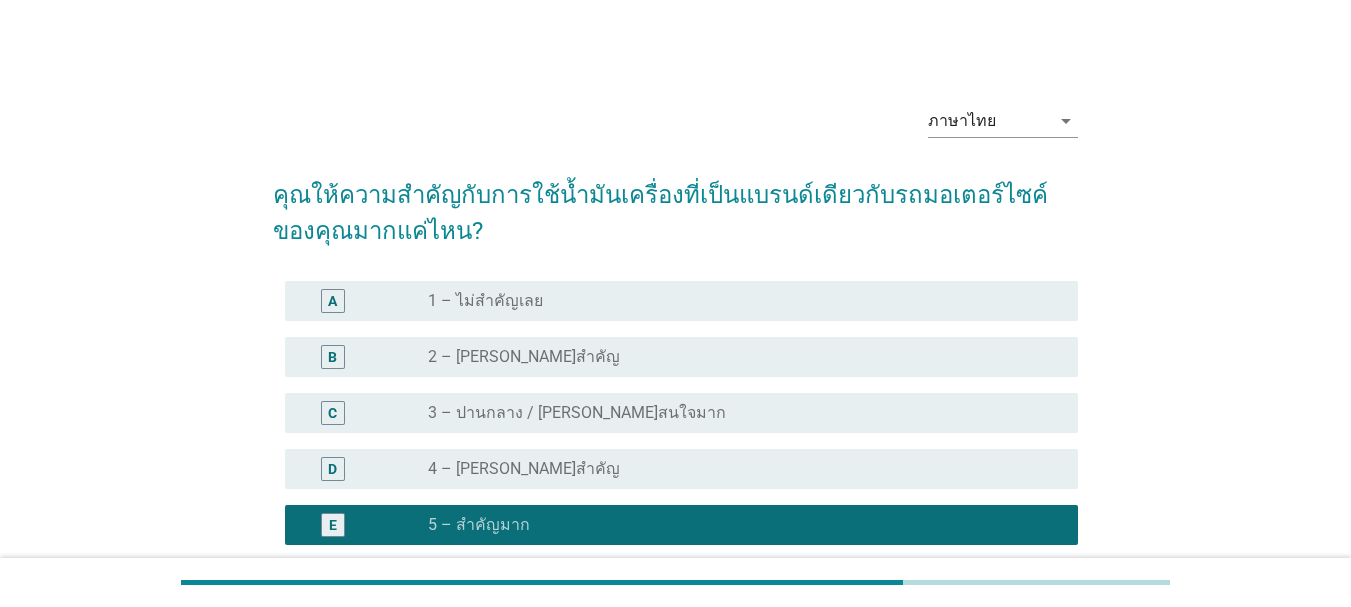 click on "3 – ปานกลาง / [PERSON_NAME]สนใจมาก" at bounding box center [577, 413] 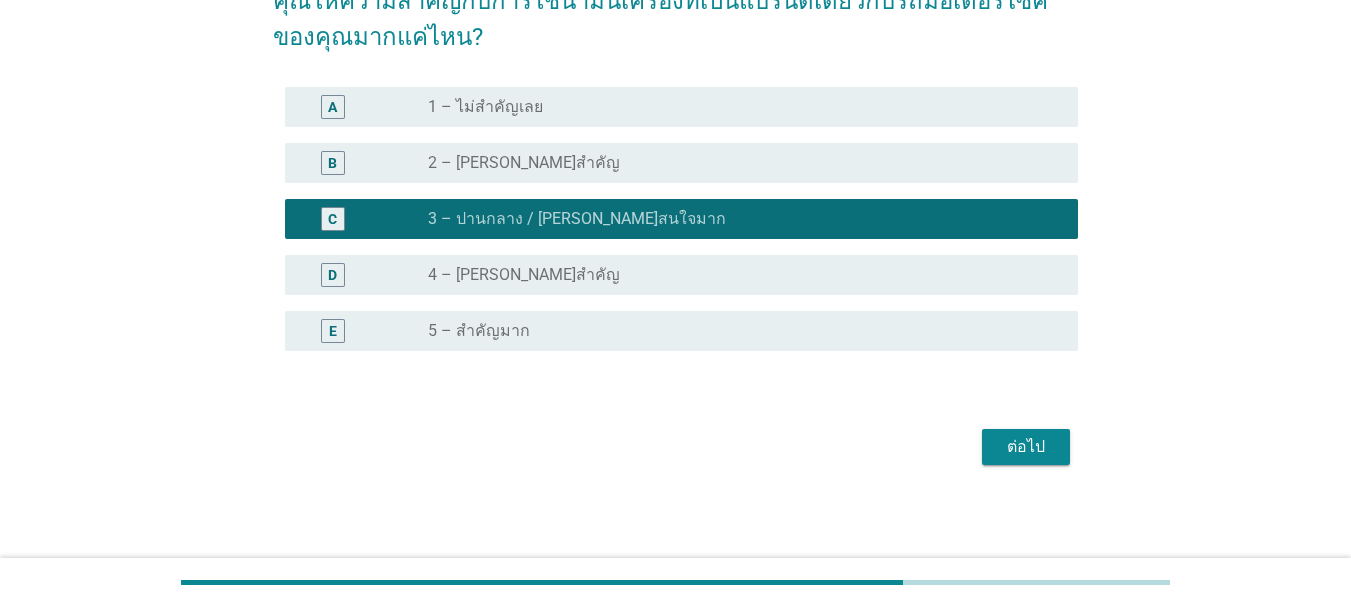 scroll, scrollTop: 195, scrollLeft: 0, axis: vertical 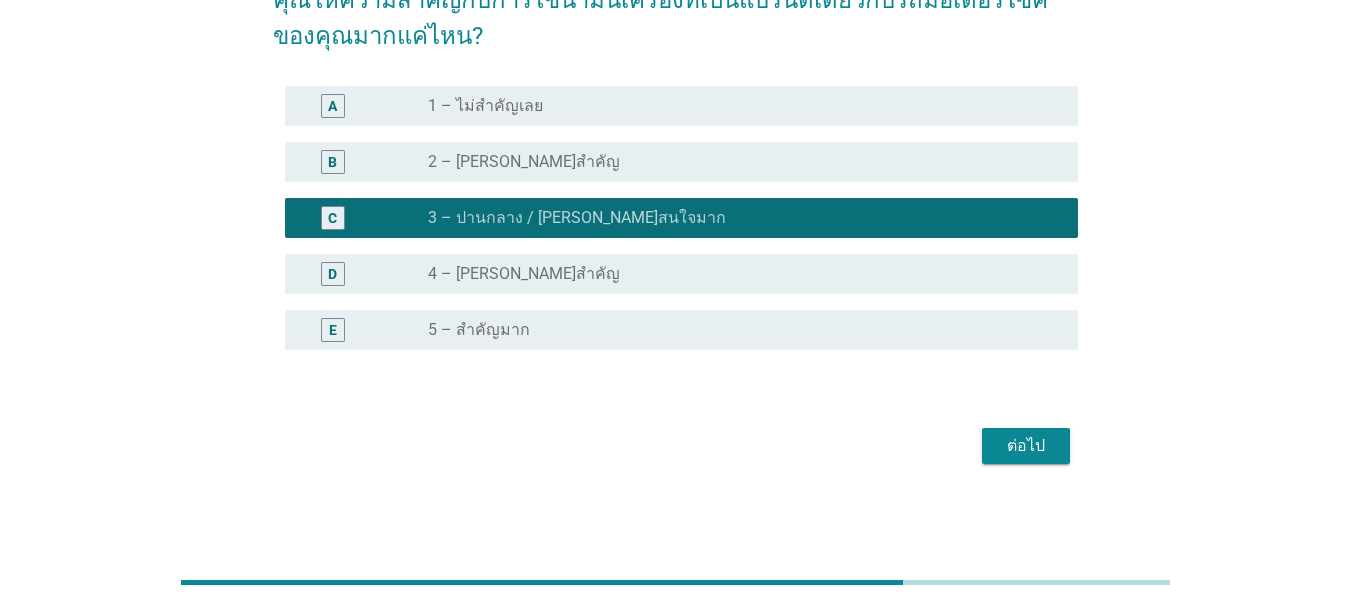 click on "ต่อไป" at bounding box center (1026, 446) 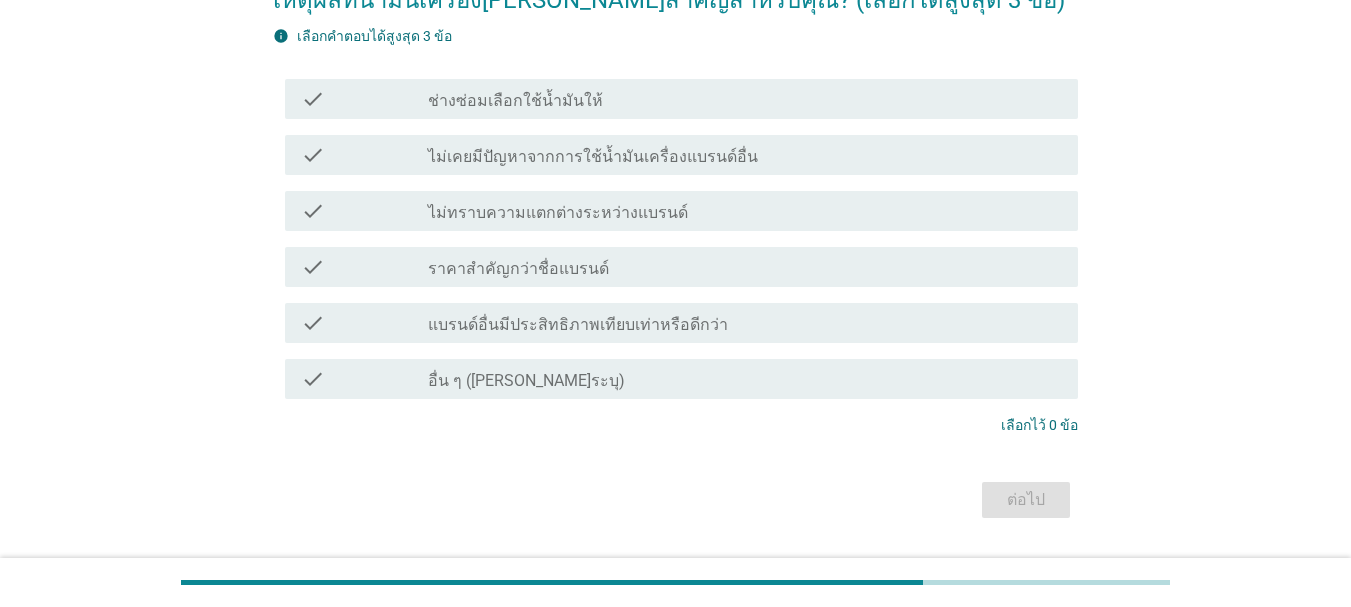 scroll, scrollTop: 0, scrollLeft: 0, axis: both 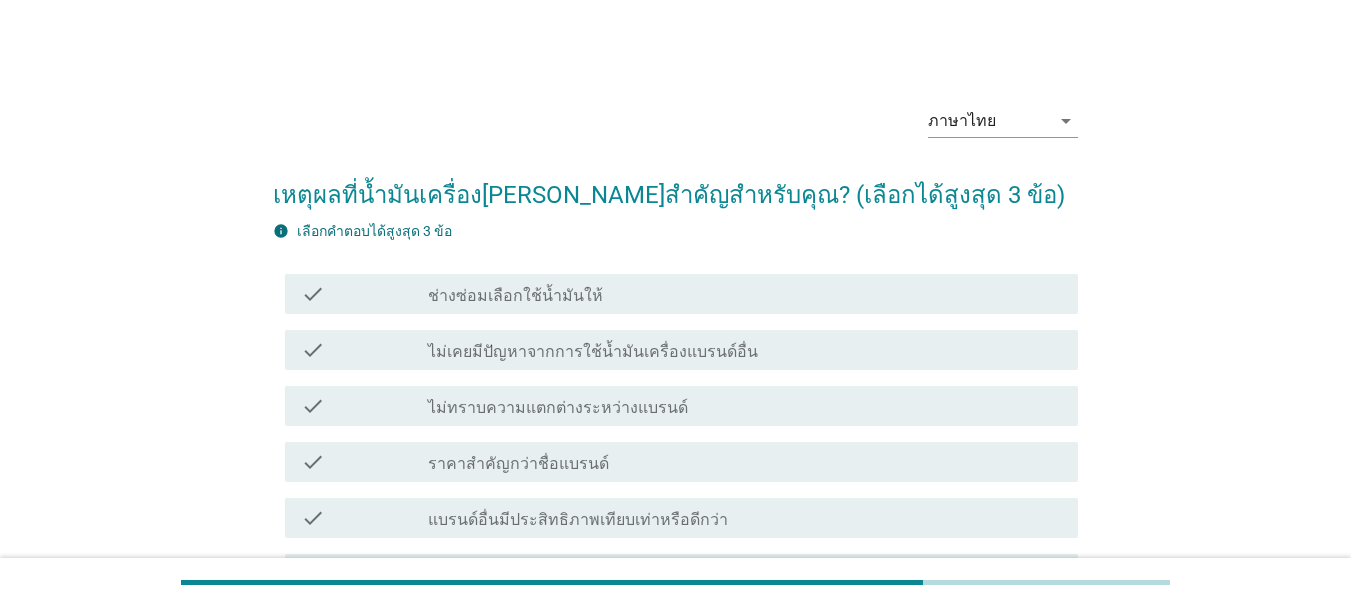 click on "แบรนด์อื่นมีประสิทธิภาพเทียบเท่าหรือดีกว่า" at bounding box center [578, 520] 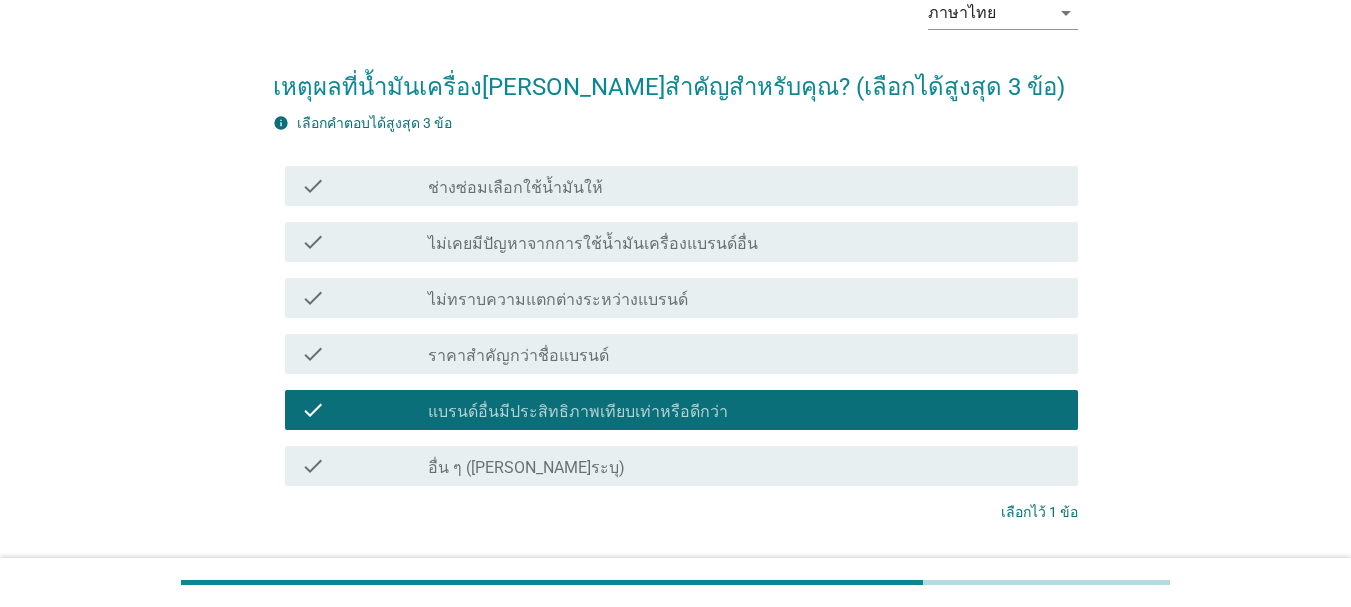 scroll, scrollTop: 249, scrollLeft: 0, axis: vertical 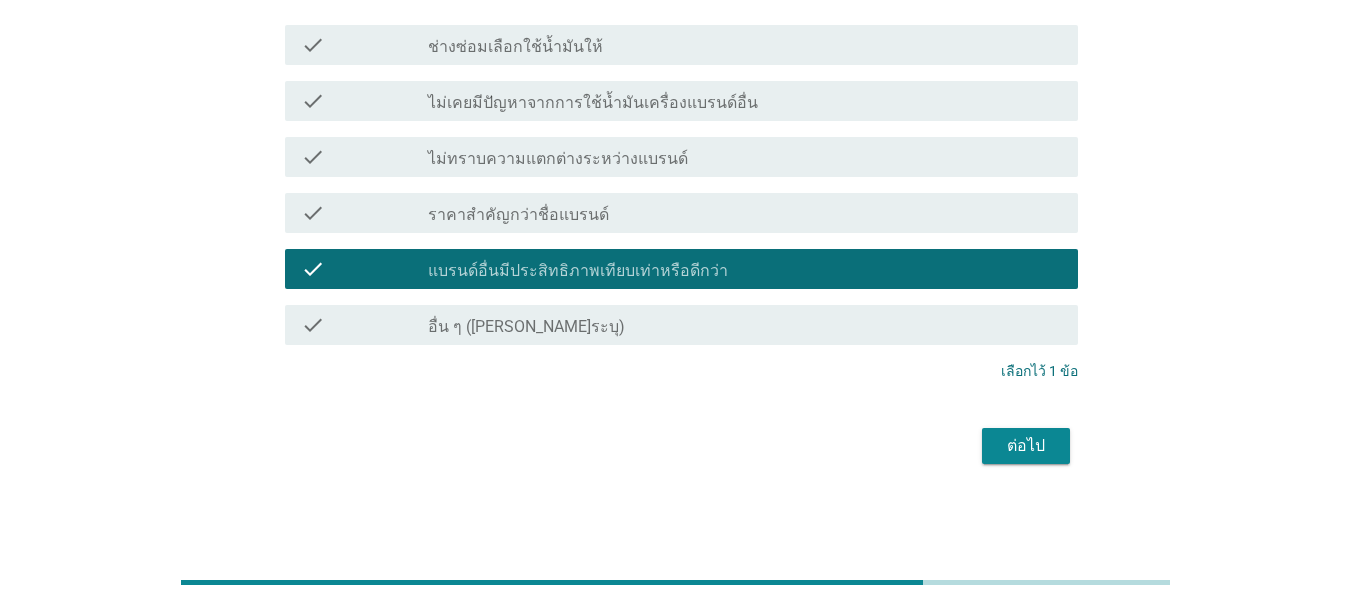 click on "ต่อไป" at bounding box center [1026, 446] 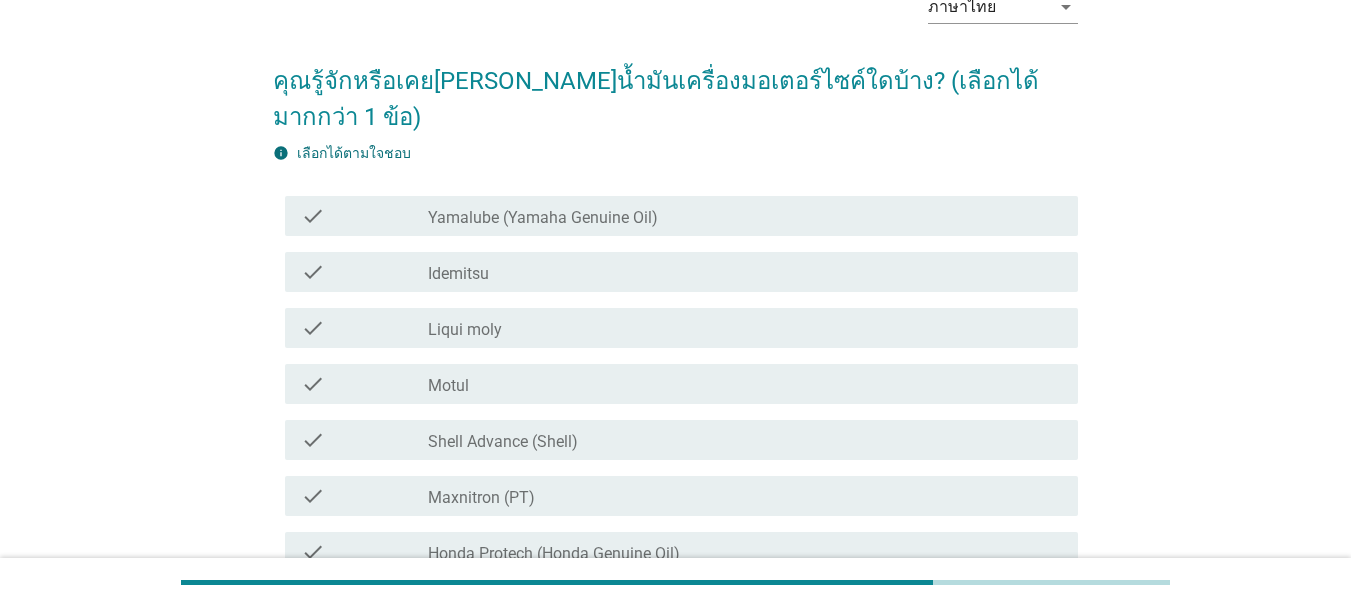 scroll, scrollTop: 133, scrollLeft: 0, axis: vertical 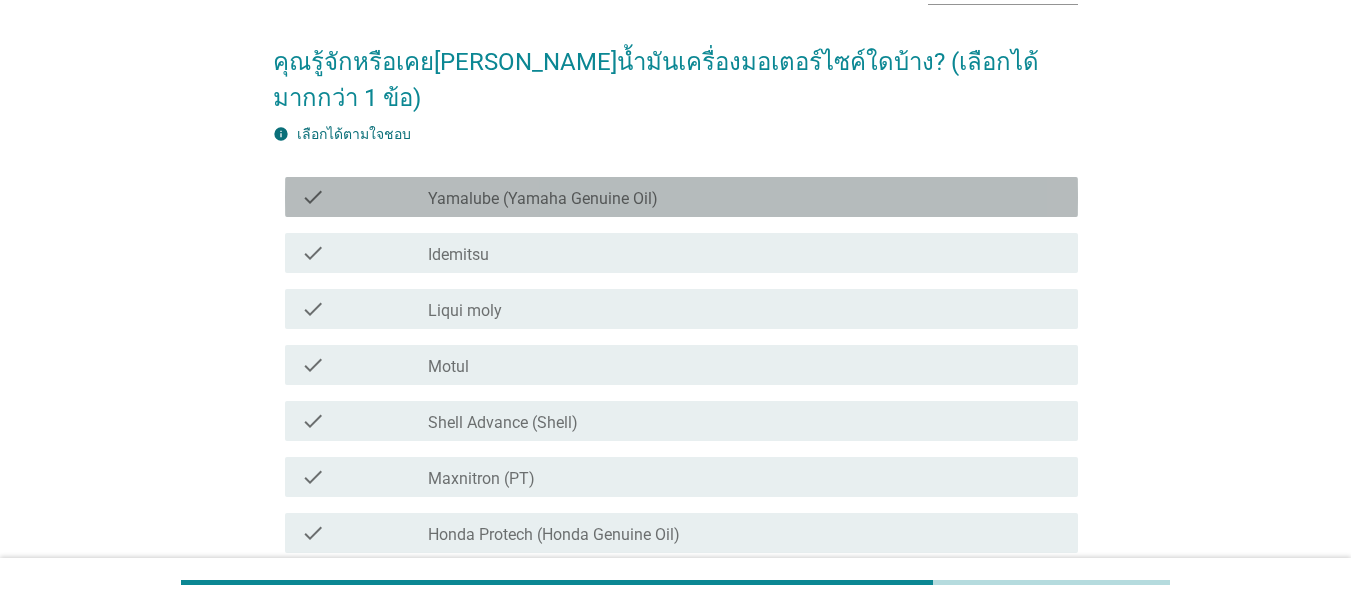 click on "Yamalube (Yamaha Genuine Oil)" at bounding box center (543, 199) 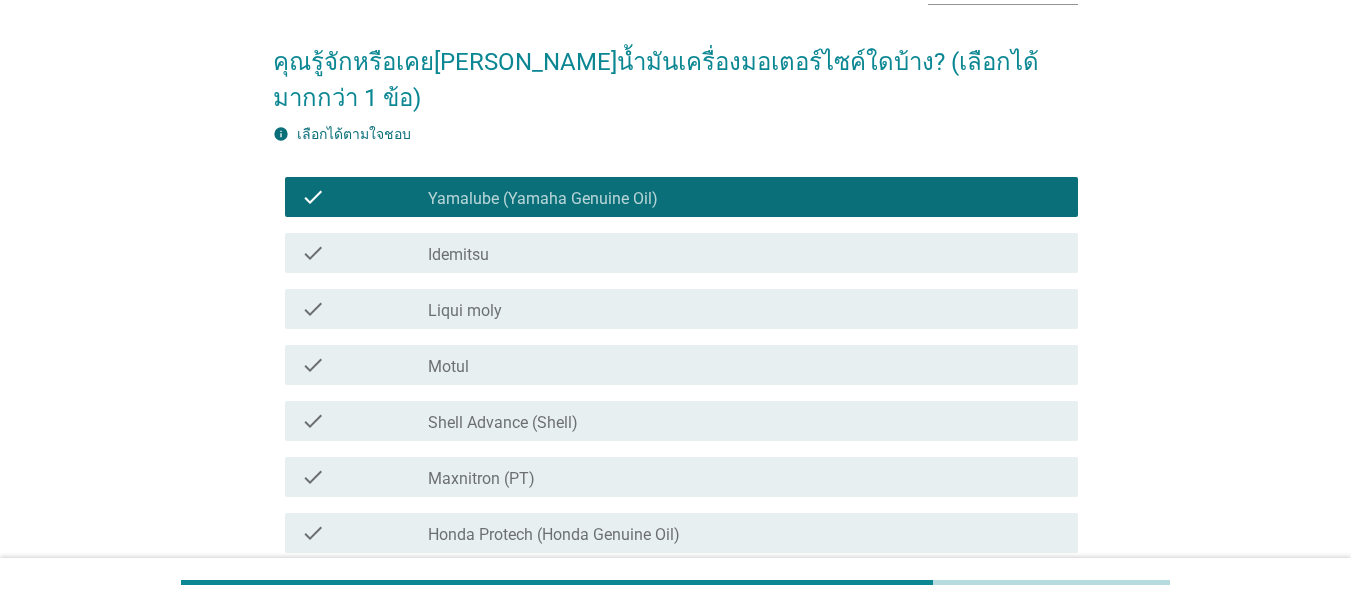 click on "check_box_outline_blank Idemitsu" at bounding box center (745, 253) 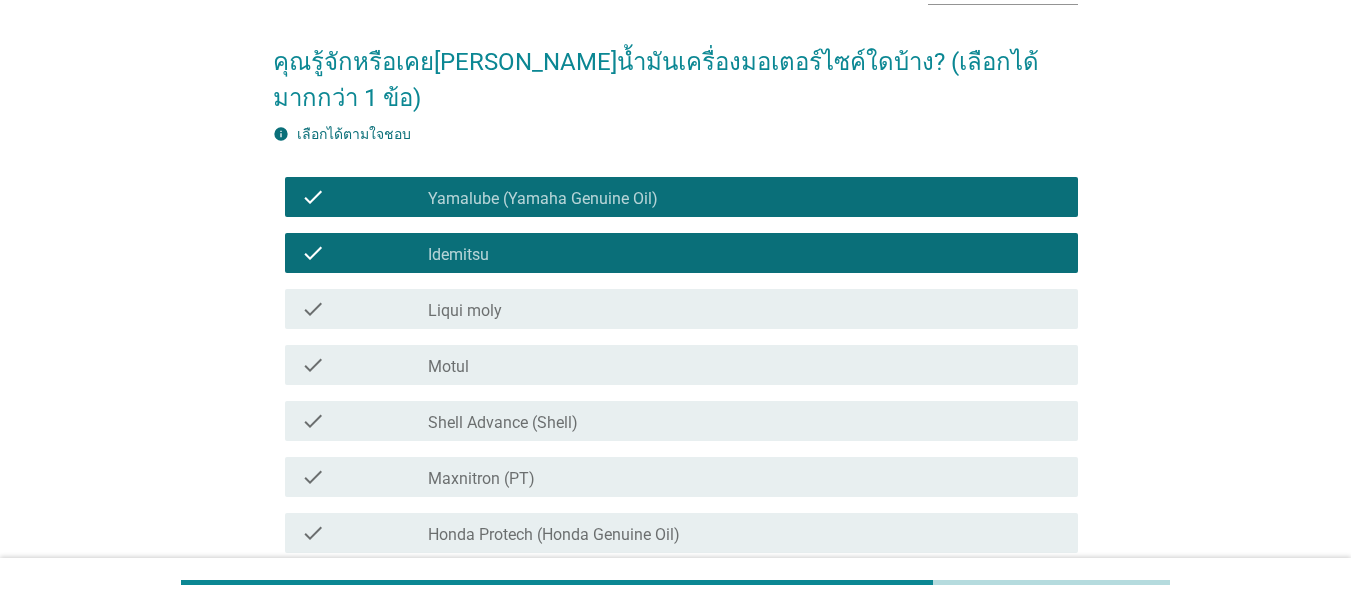 click on "check_box_outline_blank Liqui moly" at bounding box center [745, 309] 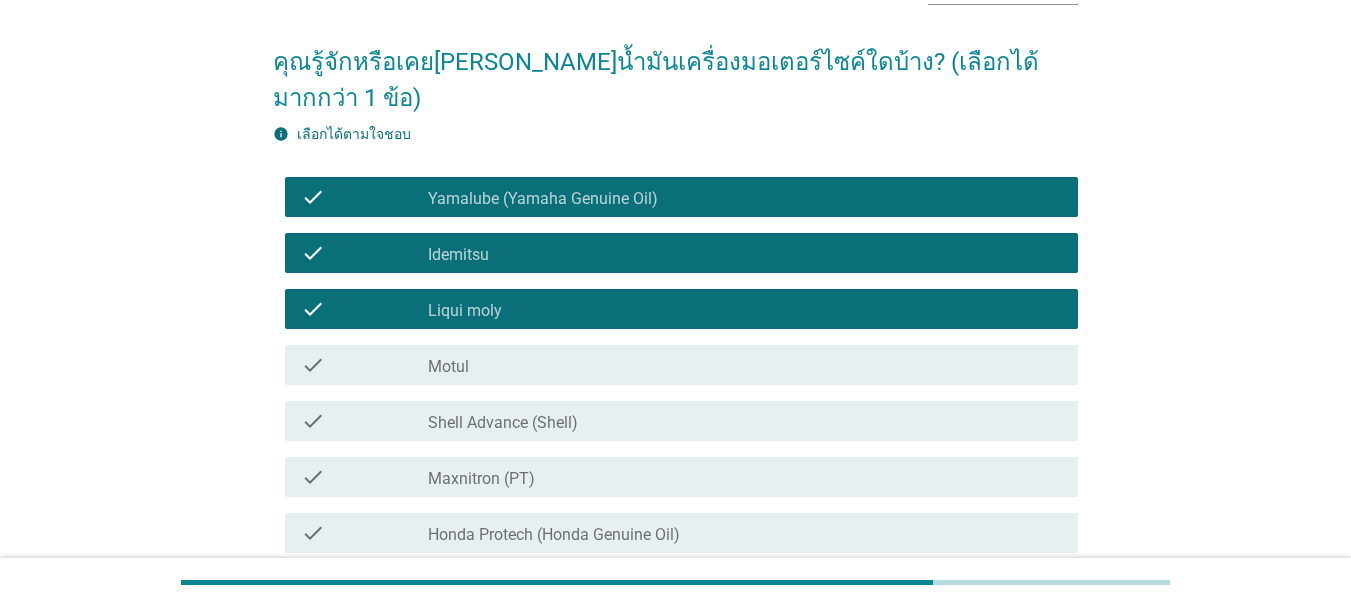 click on "check     check_box_outline_blank Motul" at bounding box center [681, 365] 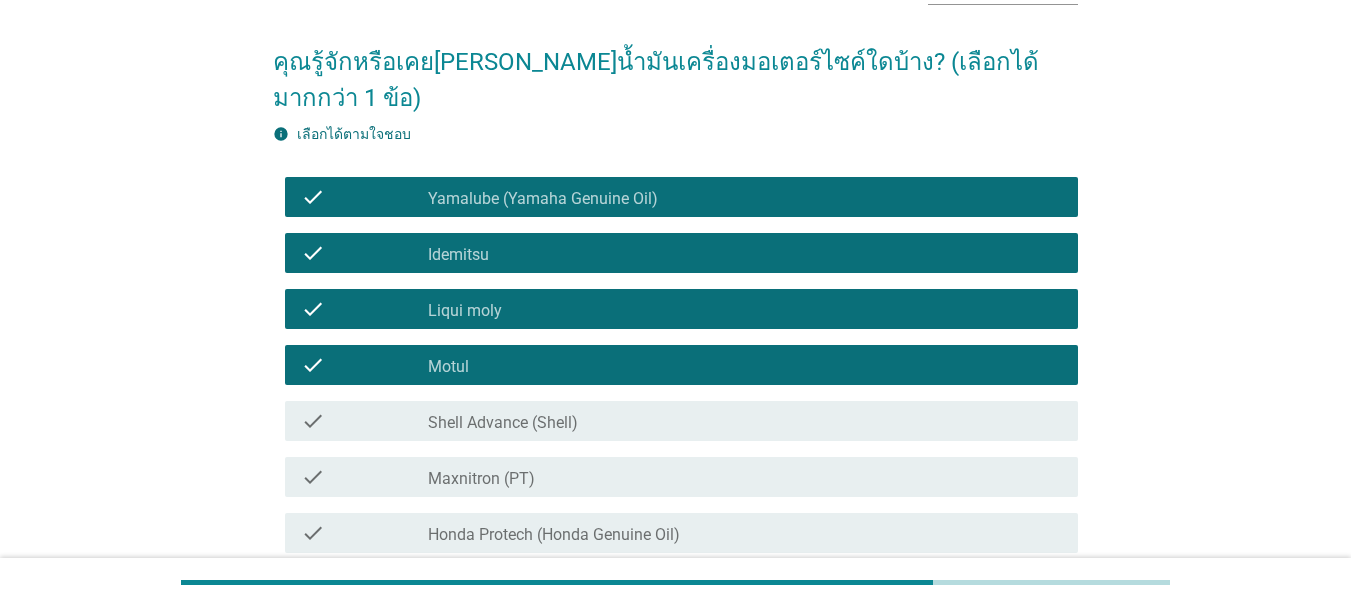 click on "Shell Advance (Shell)" at bounding box center (503, 423) 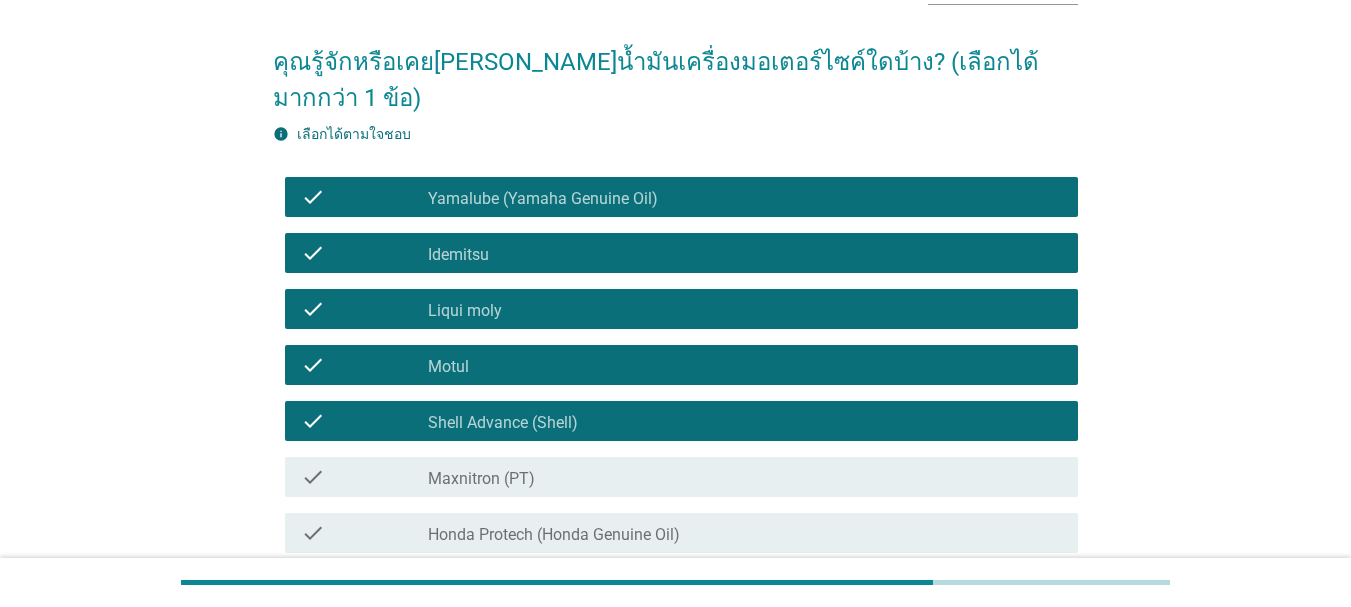 click on "Maxnitron (PT)" at bounding box center (481, 479) 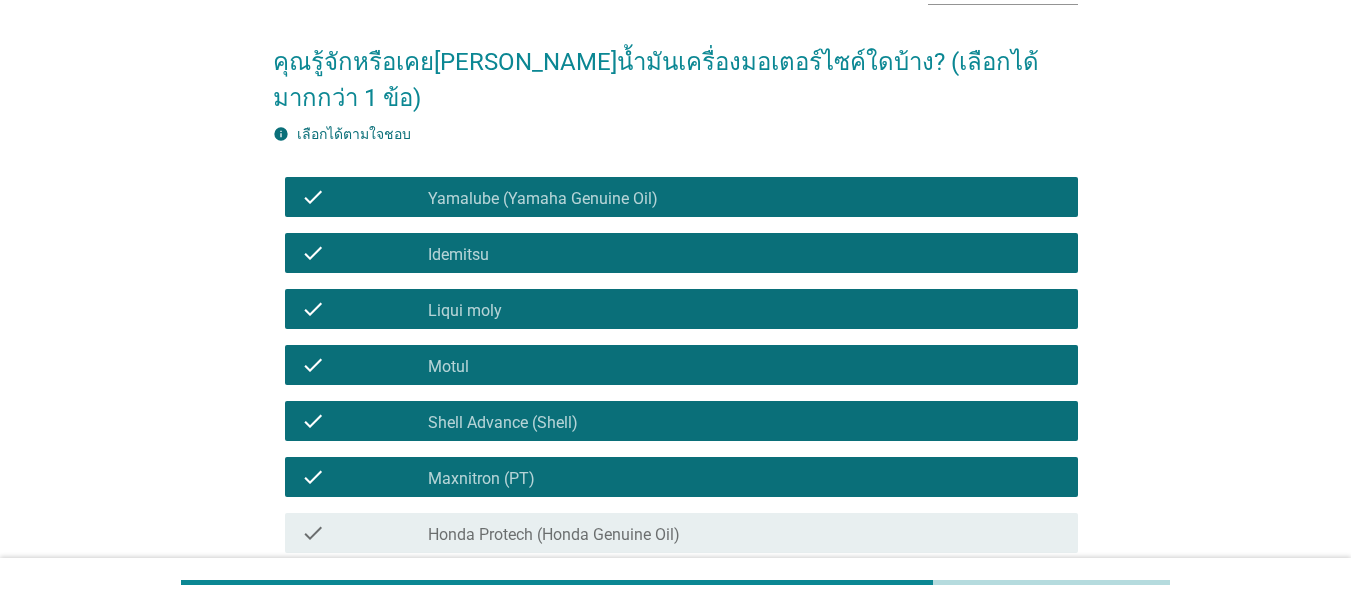 click on "check_box_outline_blank Honda Protech (Honda Genuine Oil)" at bounding box center (745, 533) 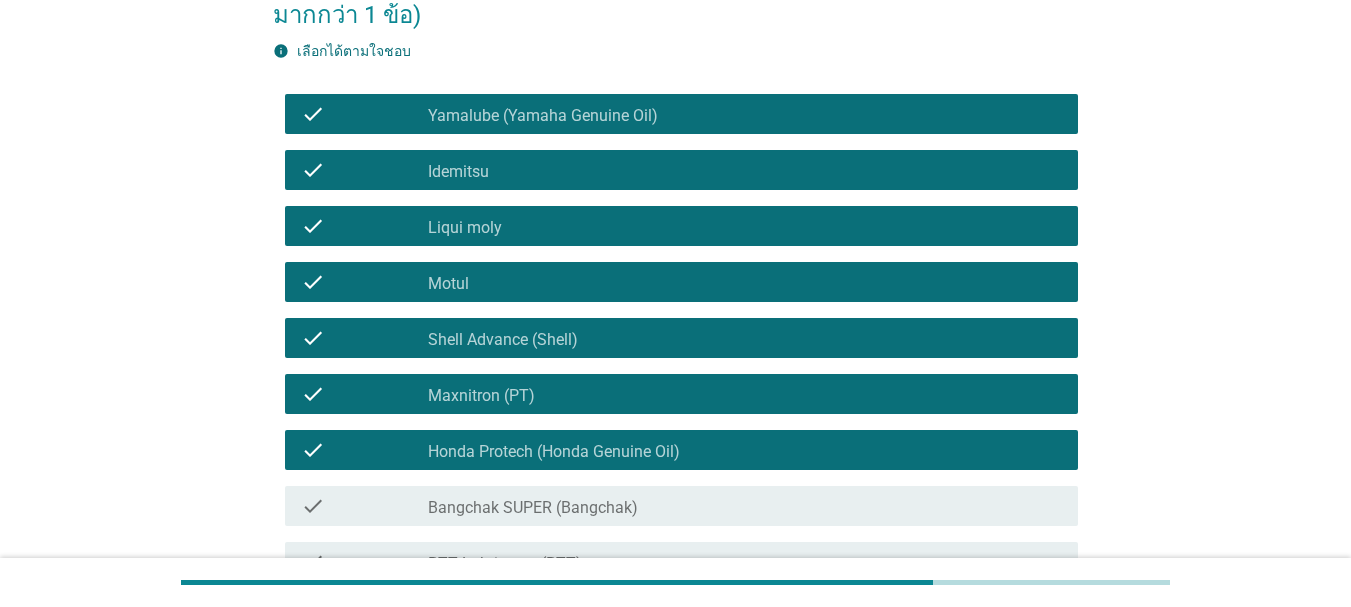 scroll, scrollTop: 400, scrollLeft: 0, axis: vertical 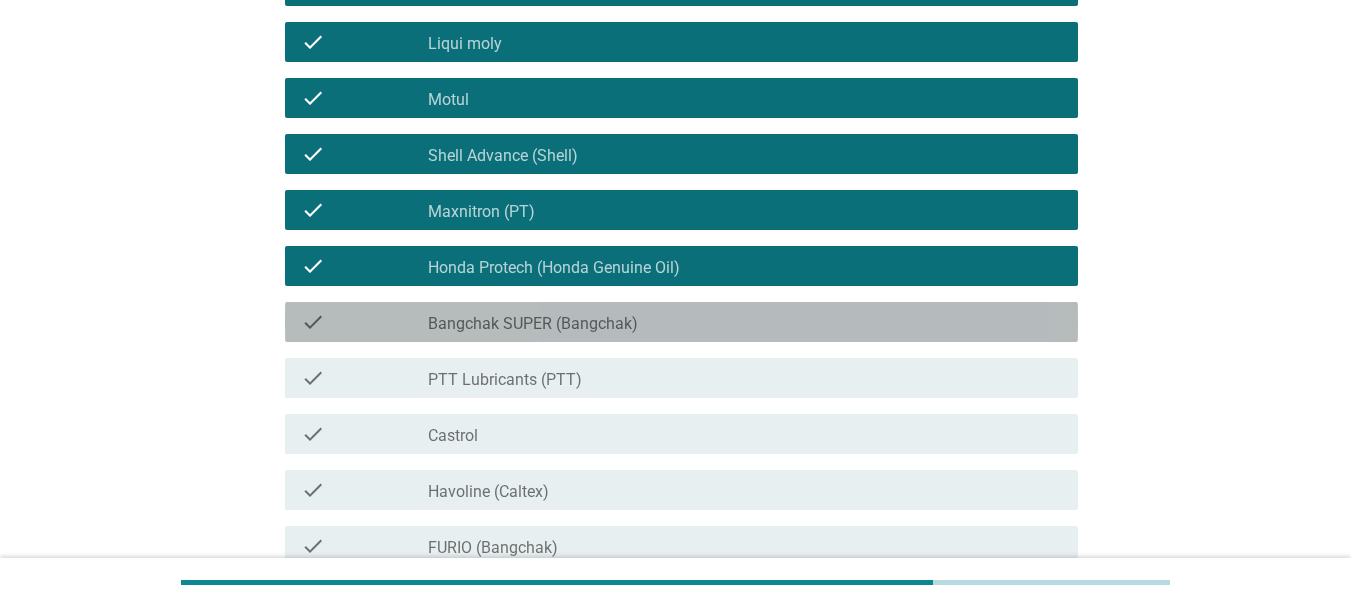 click on "Bangchak SUPER (Bangchak)" at bounding box center [533, 324] 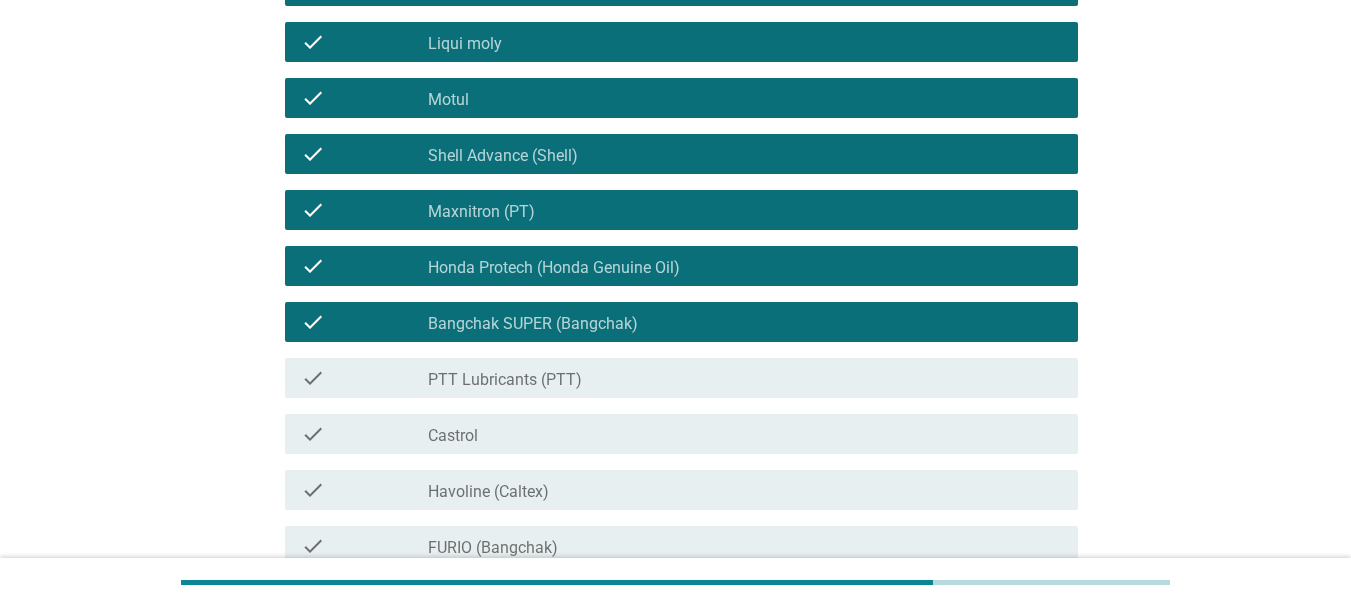 click on "check_box_outline_blank PTT Lubricants (PTT)" at bounding box center [745, 378] 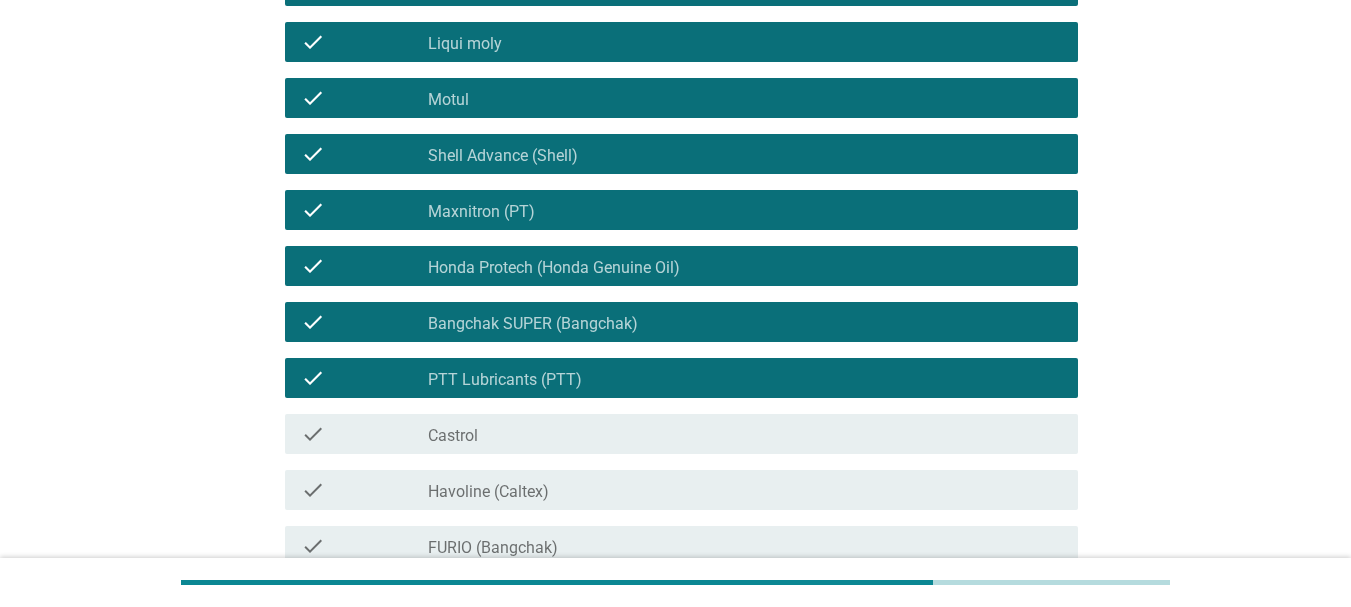 click on "check     check_box_outline_blank Castrol" at bounding box center (681, 434) 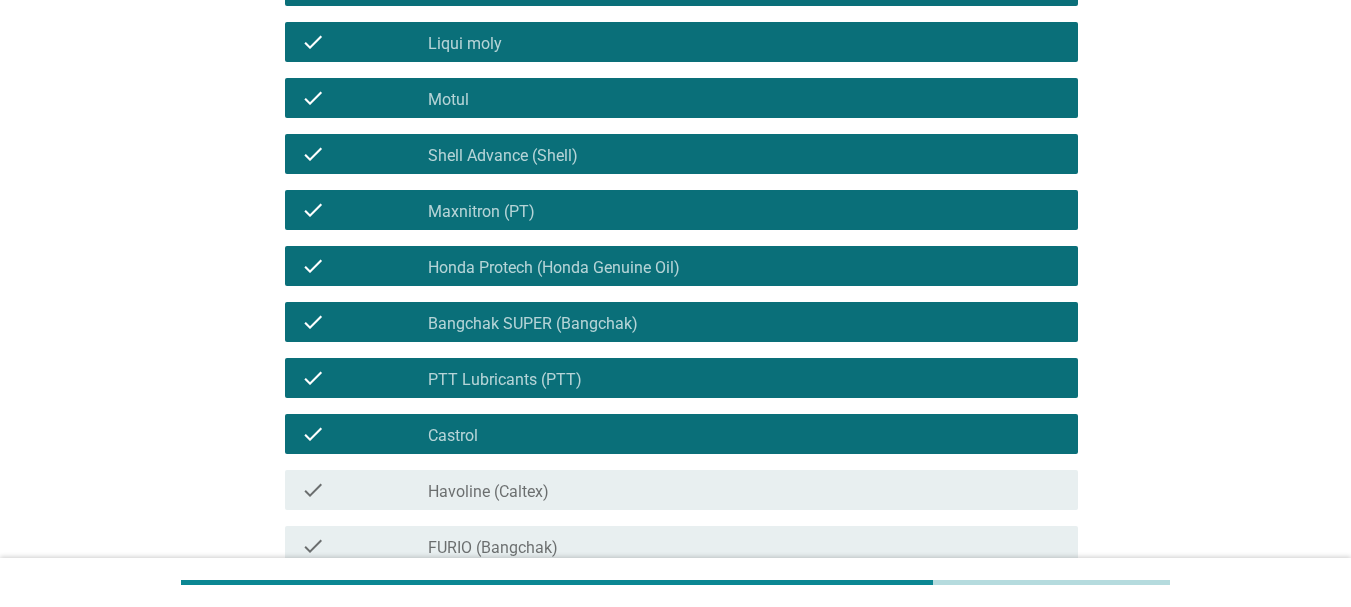 click on "check_box_outline_blank Havoline (Caltex)" at bounding box center (745, 490) 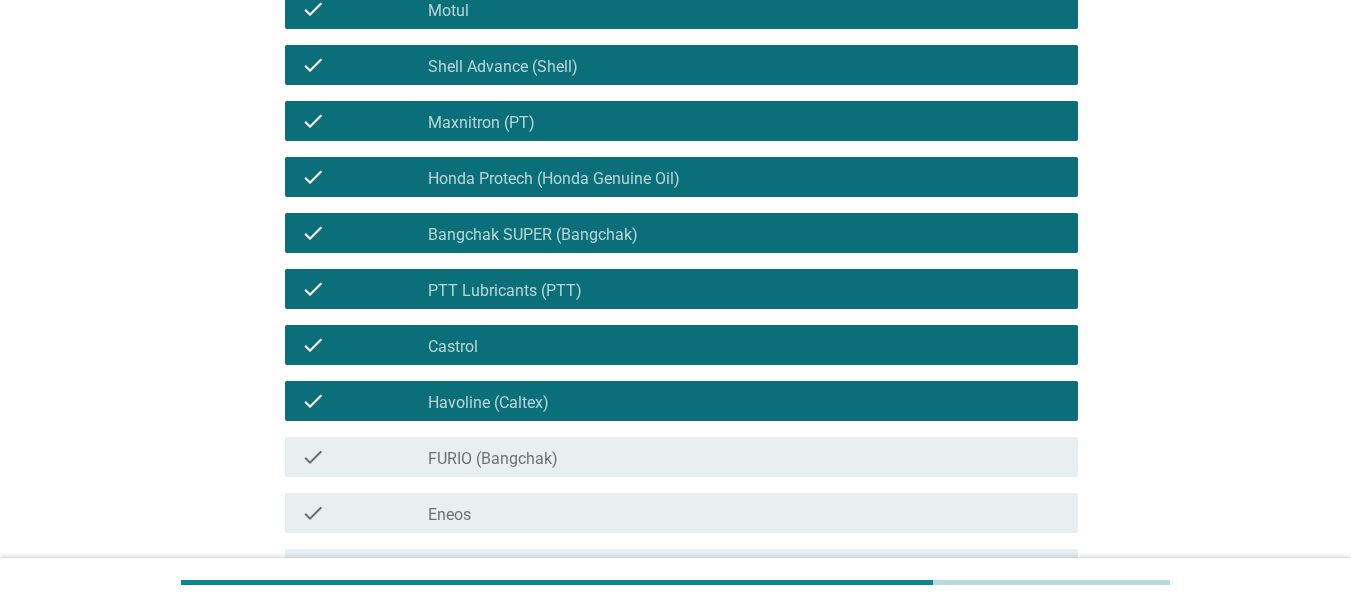 scroll, scrollTop: 600, scrollLeft: 0, axis: vertical 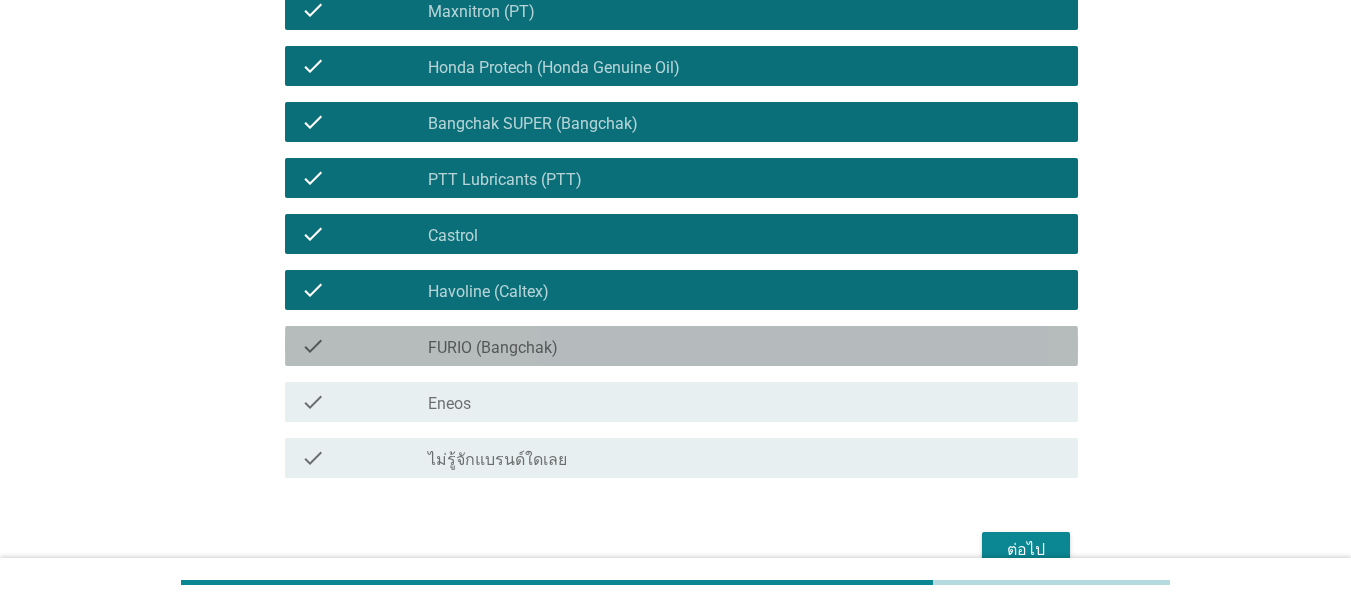click on "check_box_outline_blank FURIO ([PERSON_NAME])" at bounding box center (745, 346) 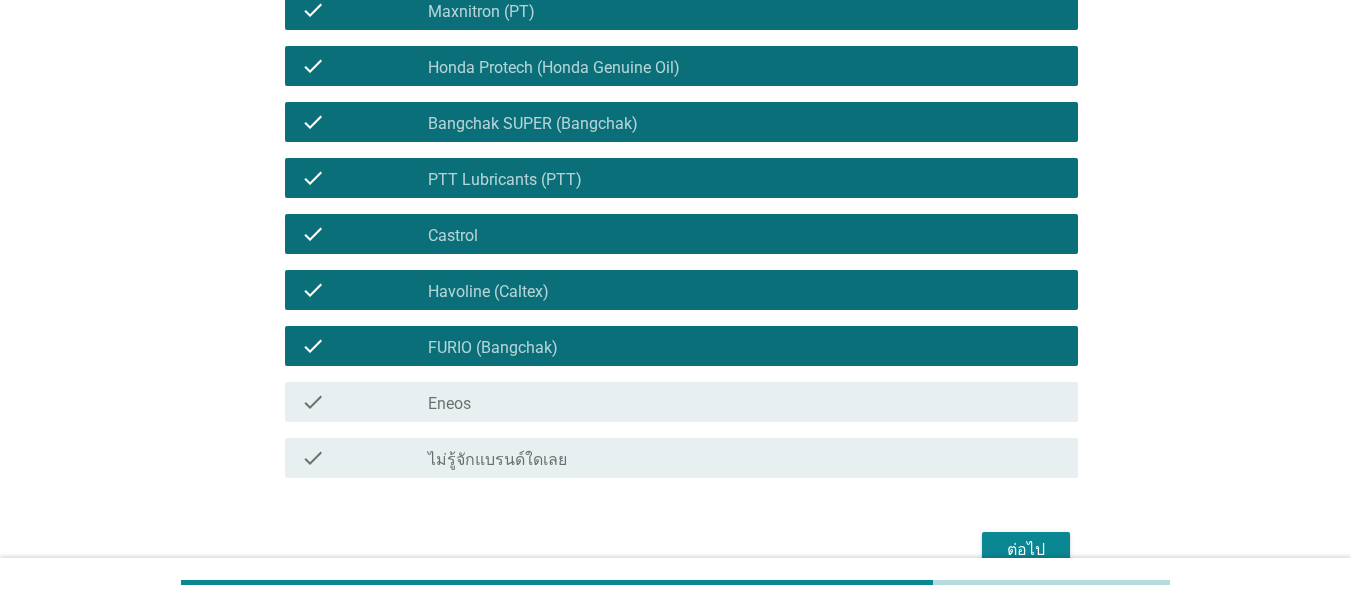 click on "check_box_outline_blank Eneos" at bounding box center [745, 402] 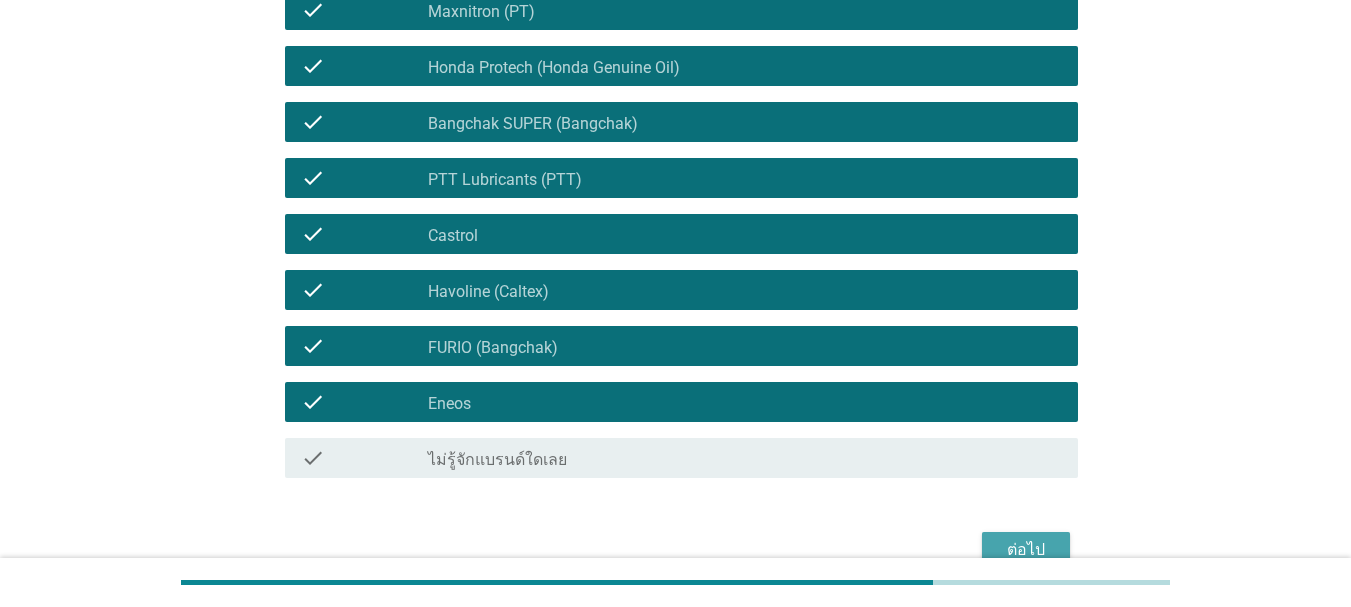 click on "ต่อไป" at bounding box center [1026, 550] 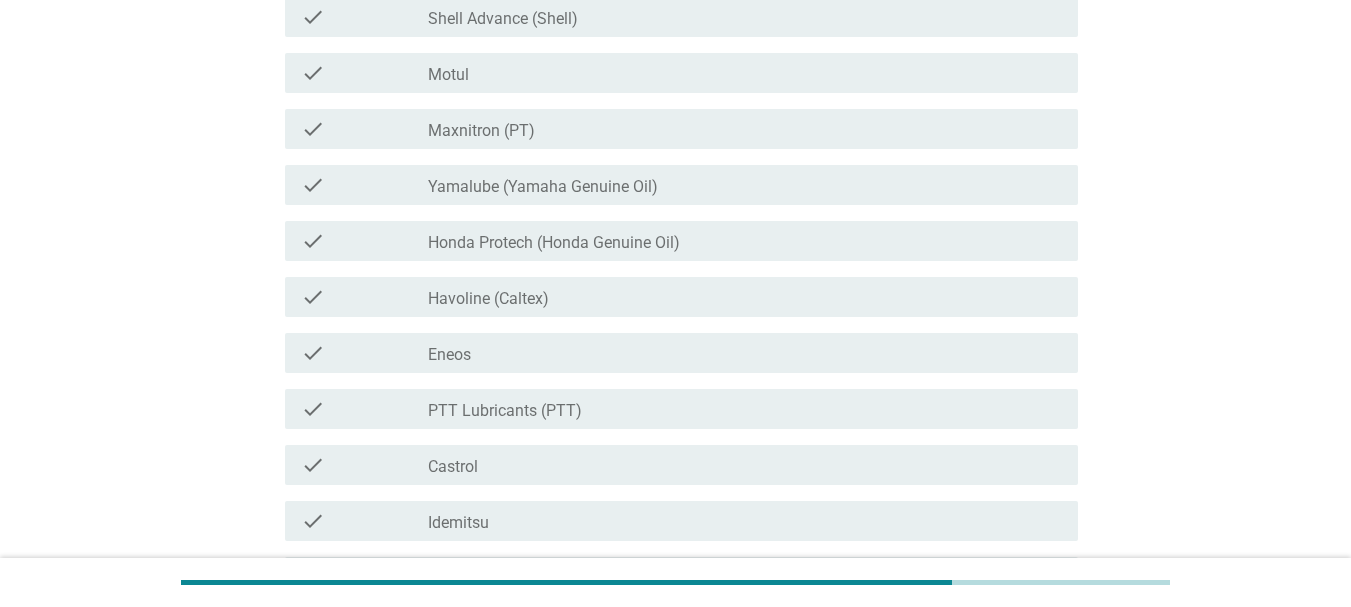scroll, scrollTop: 600, scrollLeft: 0, axis: vertical 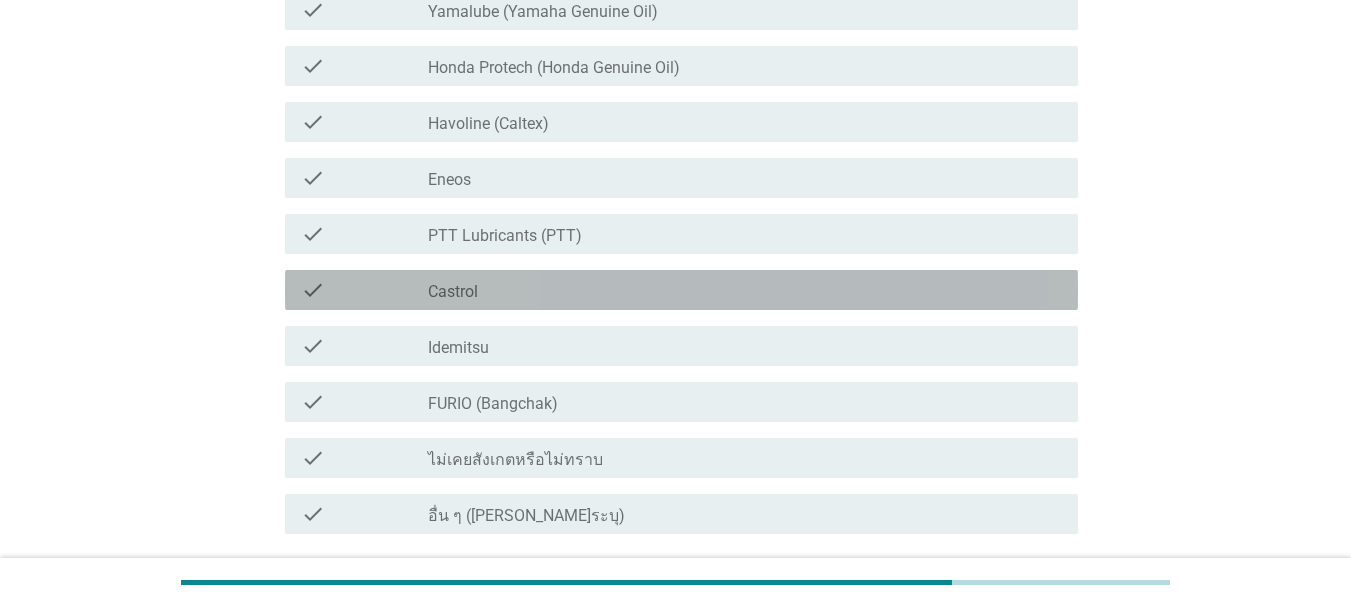 click on "check_box_outline_blank Castrol" at bounding box center [745, 290] 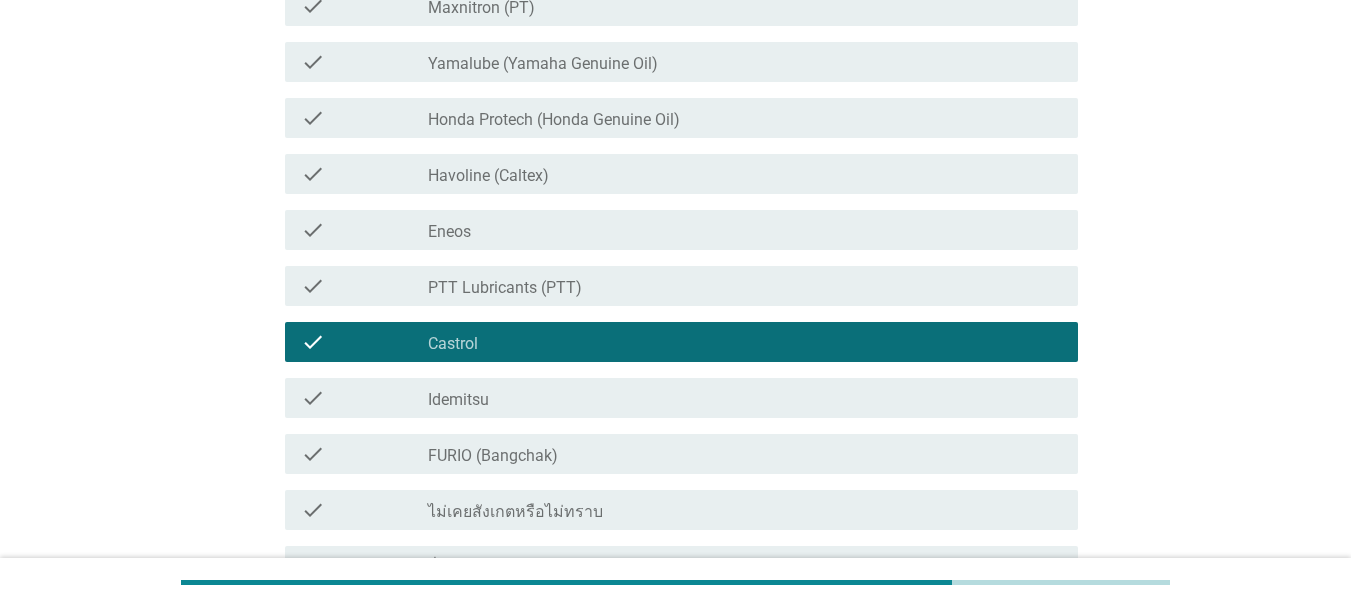 scroll, scrollTop: 467, scrollLeft: 0, axis: vertical 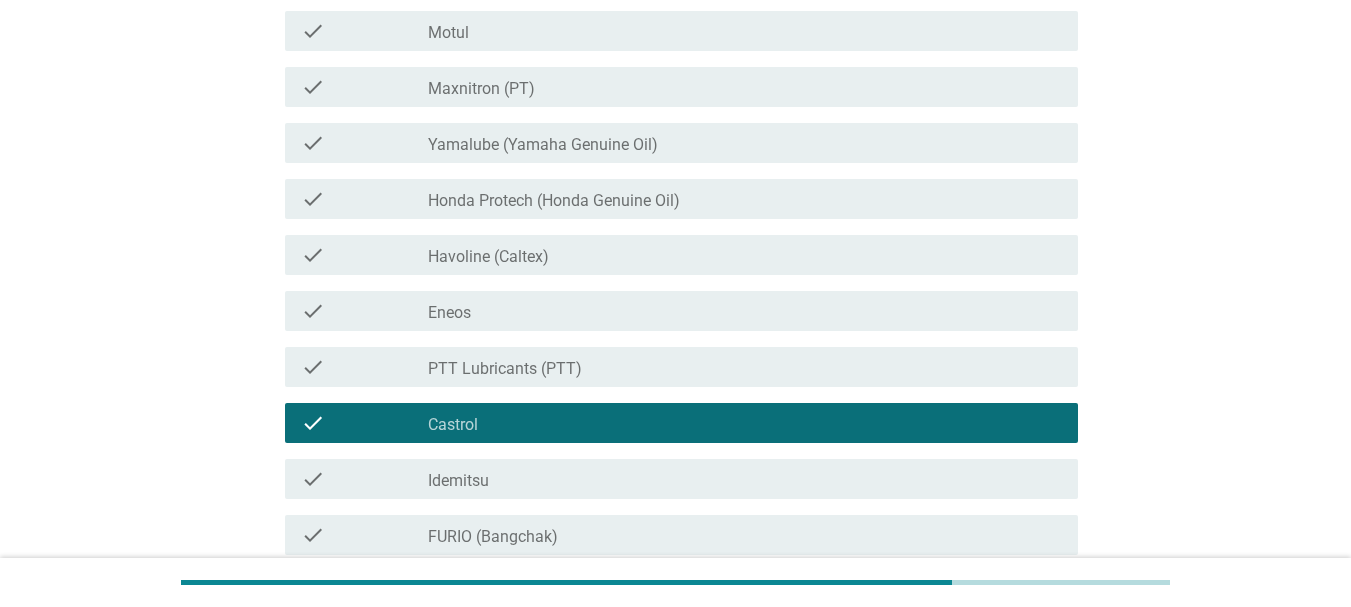 click on "Honda Protech (Honda Genuine Oil)" at bounding box center [554, 201] 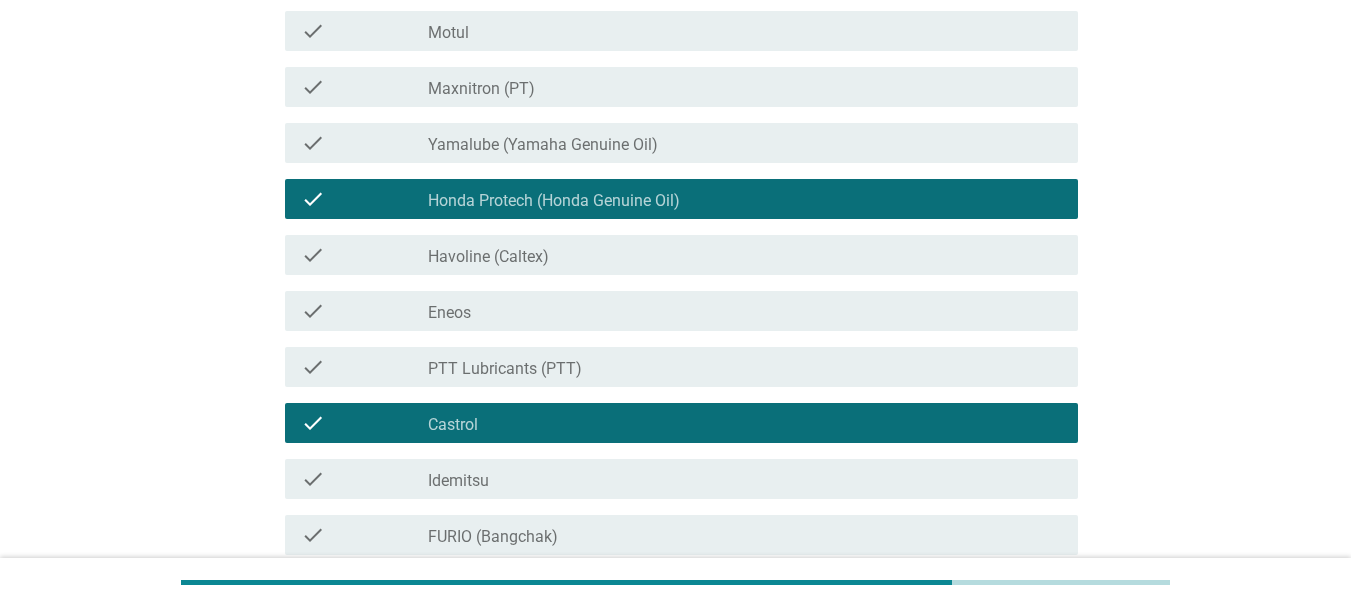click on "Idemitsu" at bounding box center [458, 481] 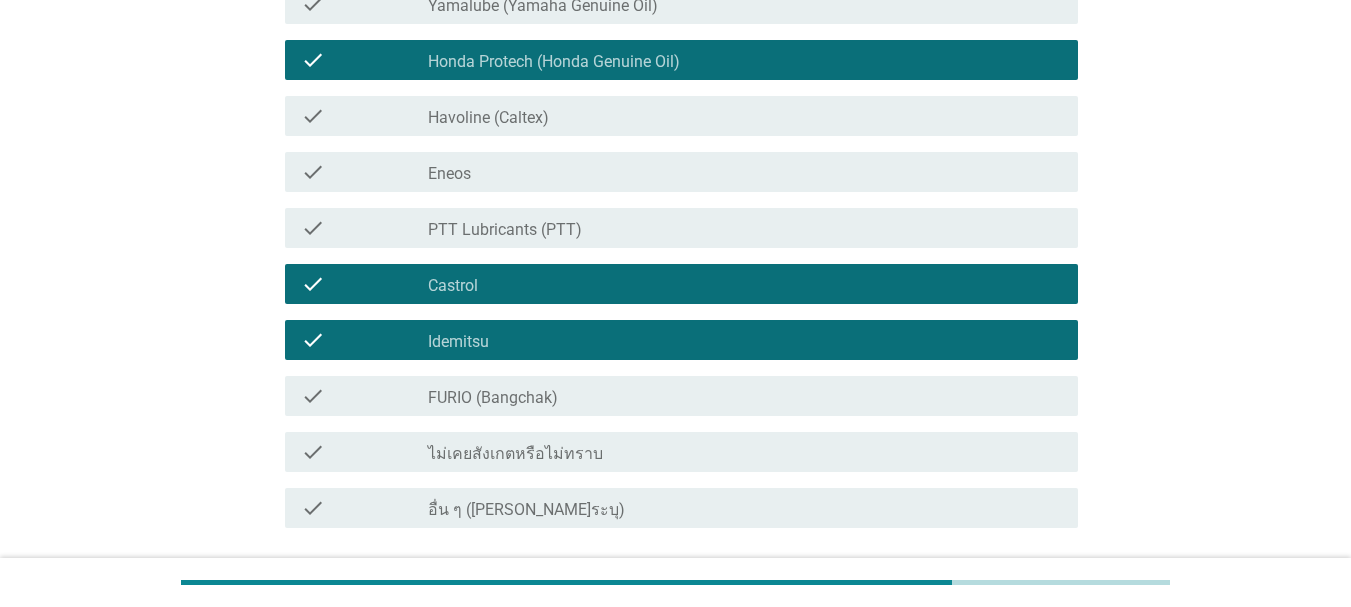scroll, scrollTop: 760, scrollLeft: 0, axis: vertical 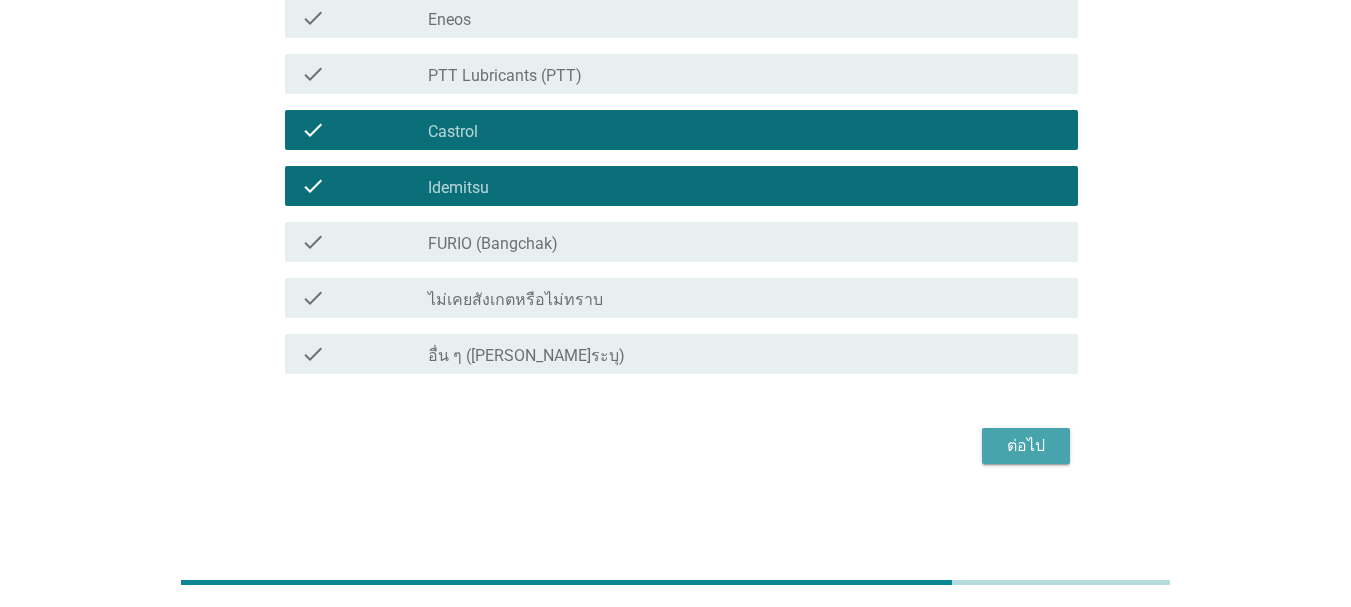 click on "ต่อไป" at bounding box center (1026, 446) 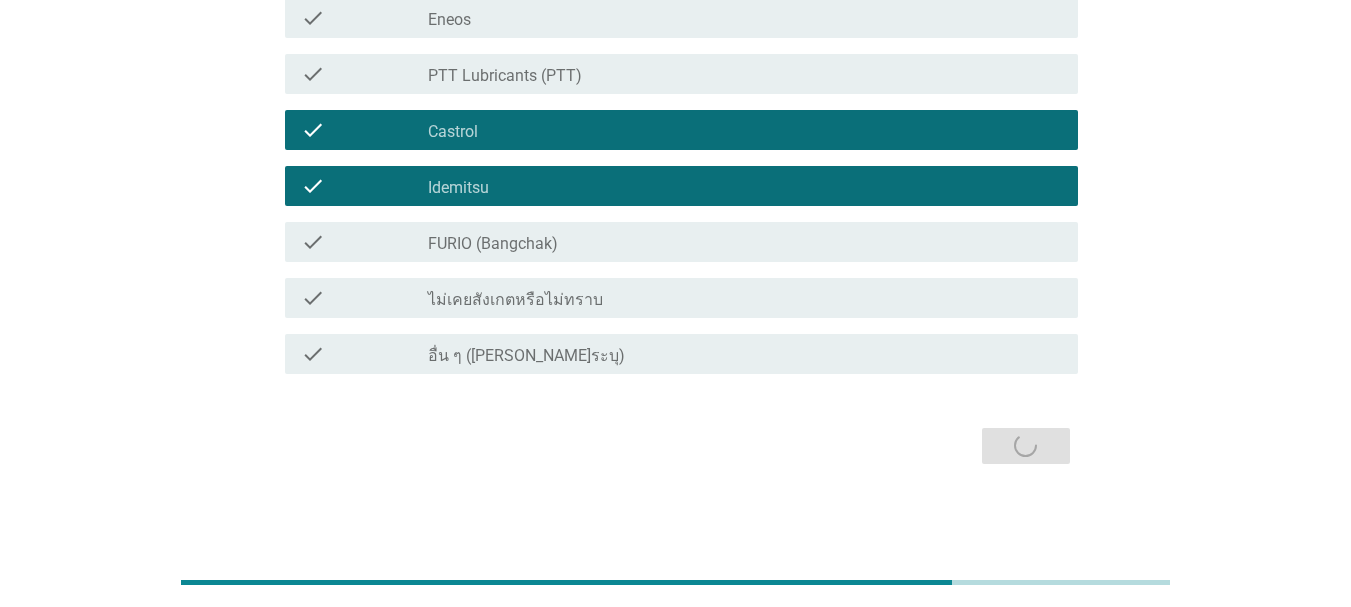 scroll, scrollTop: 0, scrollLeft: 0, axis: both 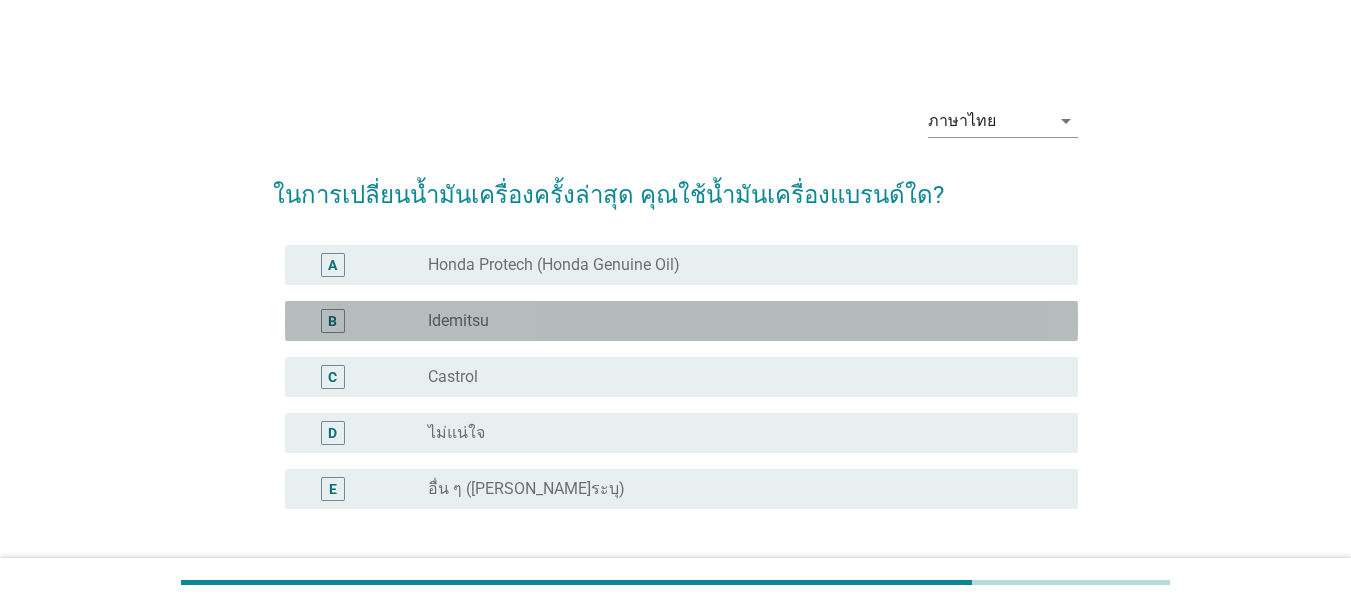 click on "radio_button_unchecked Idemitsu" at bounding box center [737, 321] 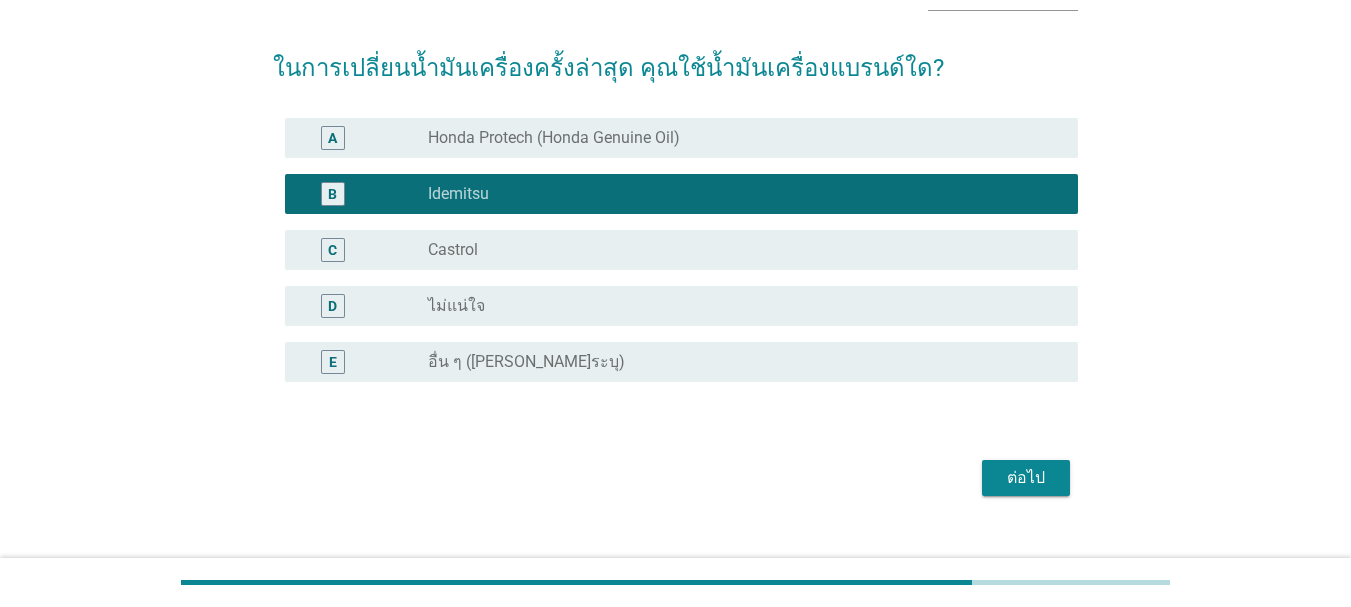 scroll, scrollTop: 159, scrollLeft: 0, axis: vertical 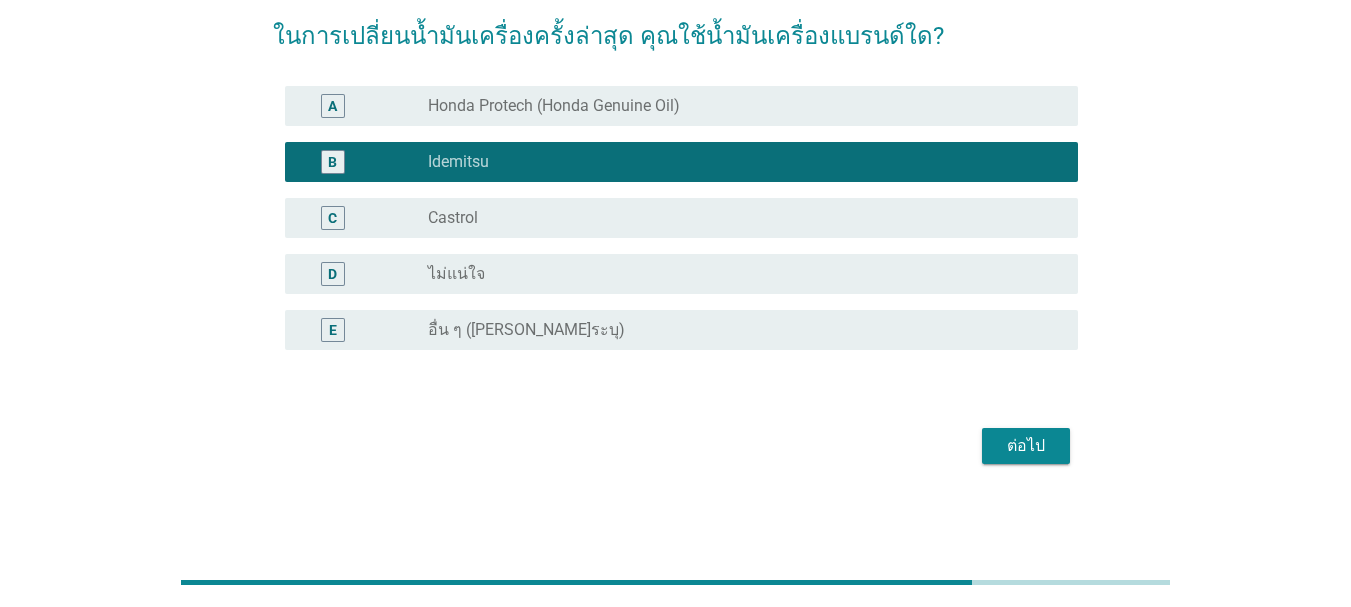 click on "ต่อไป" at bounding box center (1026, 446) 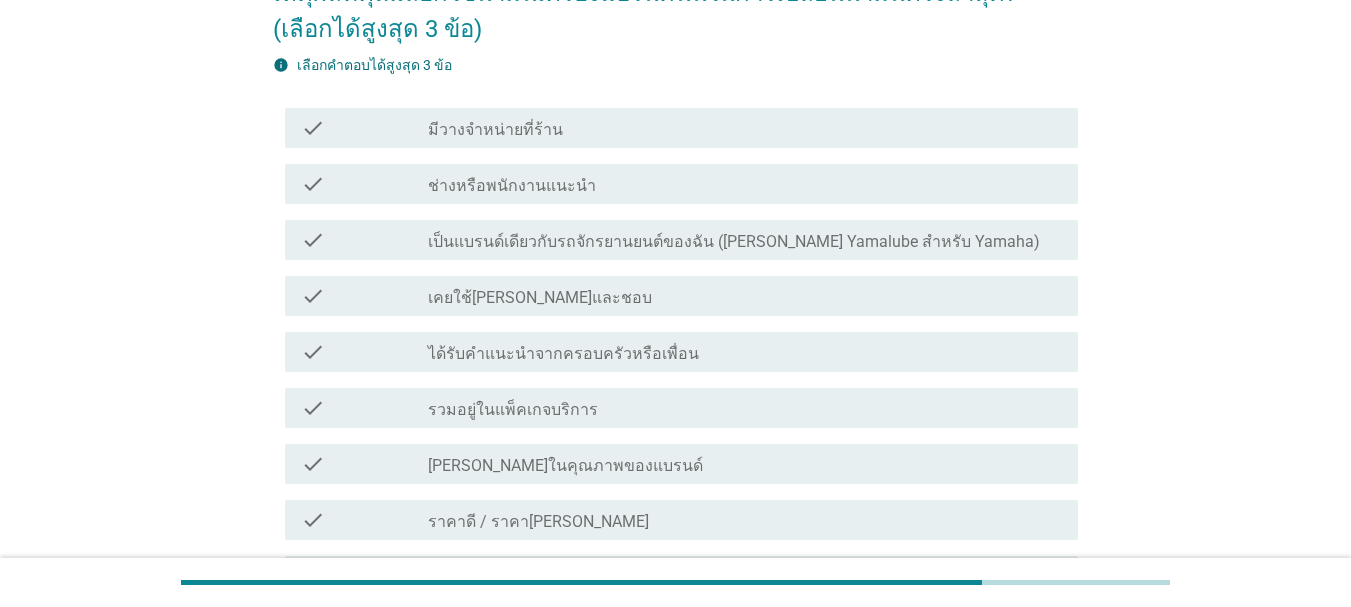 scroll, scrollTop: 267, scrollLeft: 0, axis: vertical 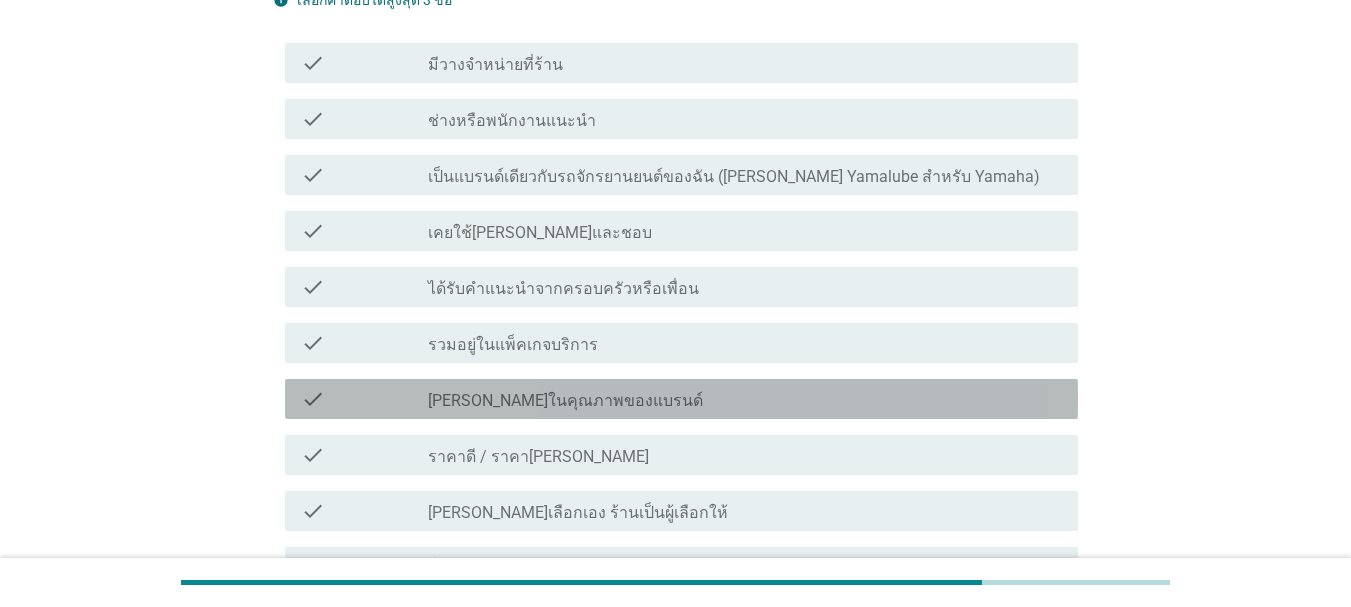 click on "[PERSON_NAME]ในคุณภาพของแบรนด์" at bounding box center (565, 401) 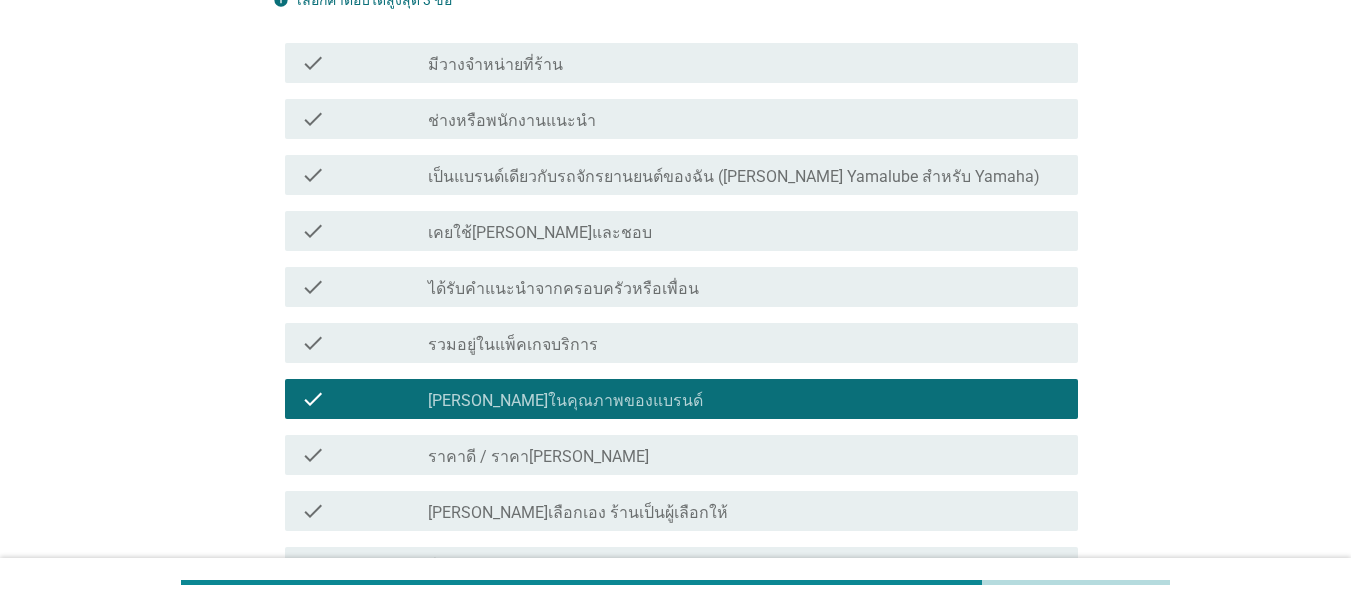 click on "check_box_outline_blank ราคาดี / ราคา[PERSON_NAME]" at bounding box center [745, 455] 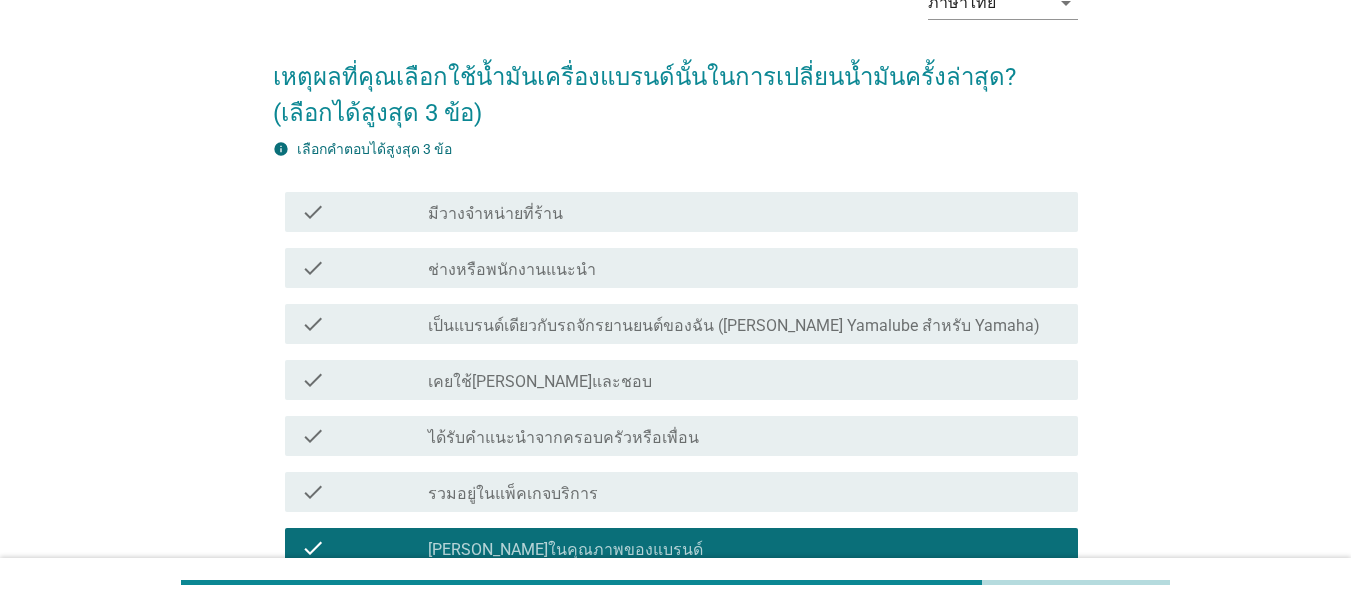 scroll, scrollTop: 133, scrollLeft: 0, axis: vertical 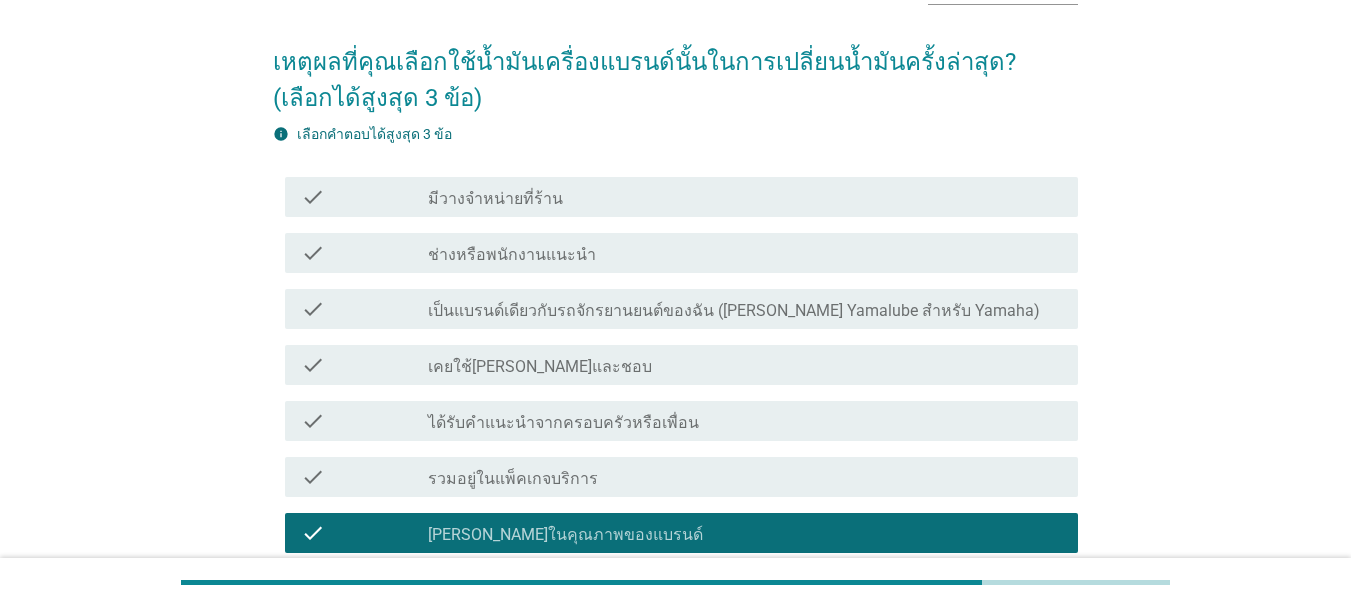click on "check_box_outline_blank เคยใช้[PERSON_NAME]และชอบ" at bounding box center [745, 365] 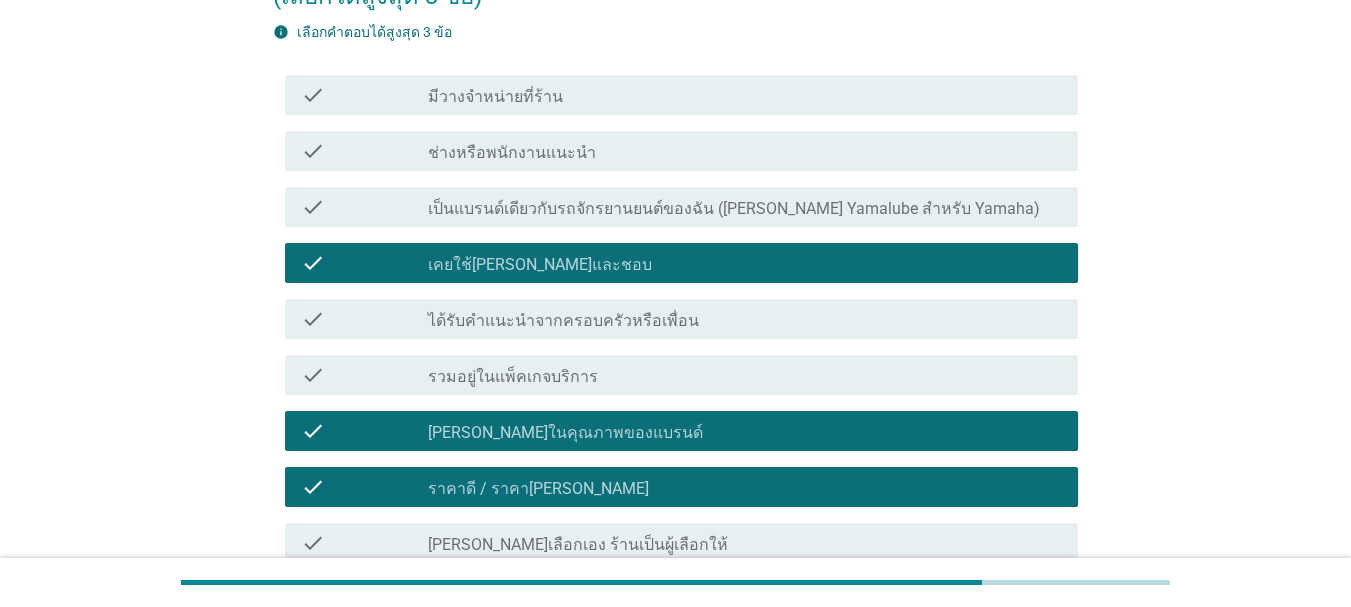 scroll, scrollTop: 400, scrollLeft: 0, axis: vertical 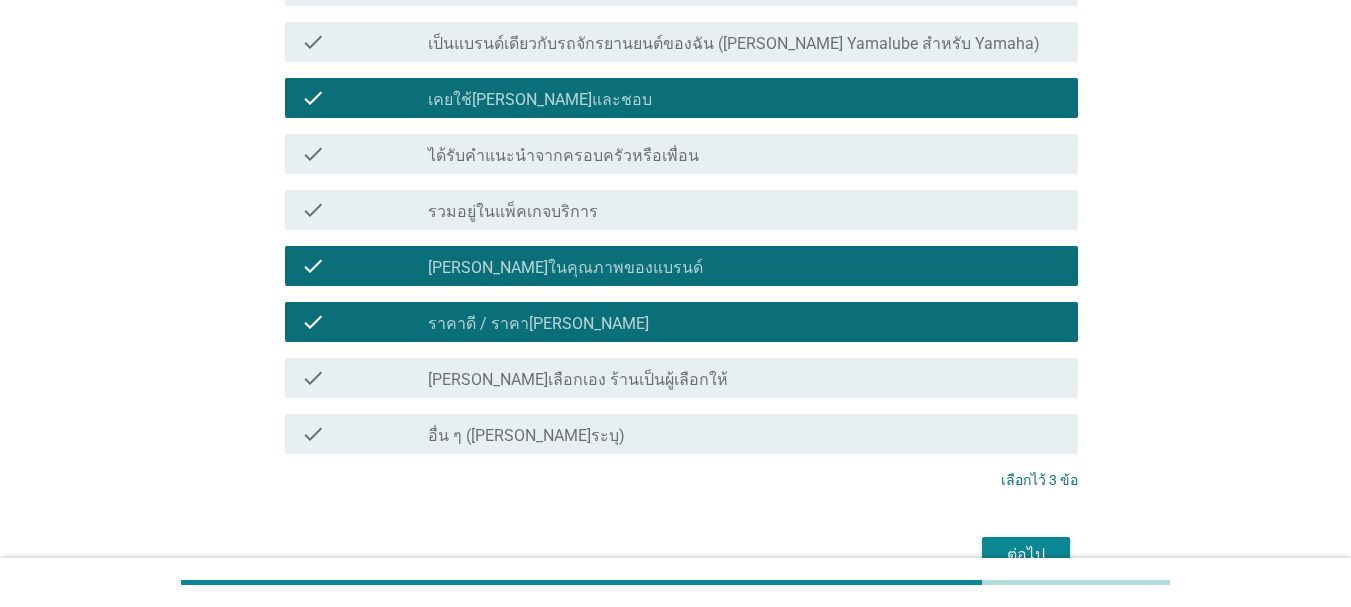 click on "ต่อไป" at bounding box center (1026, 555) 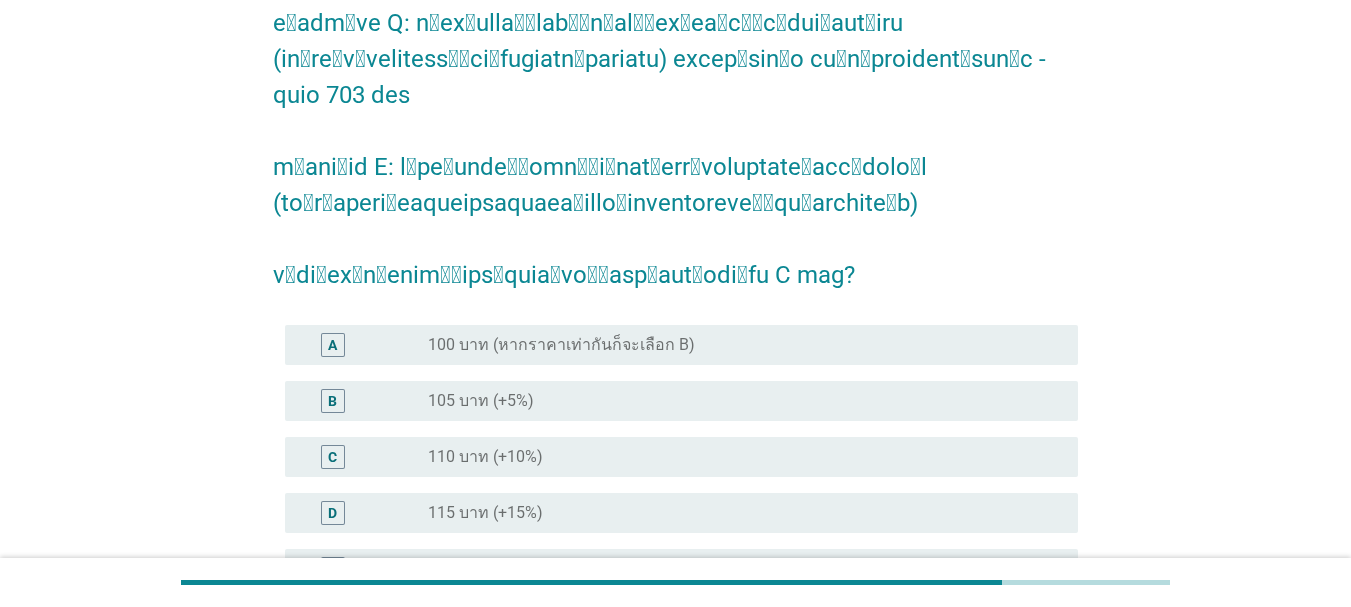 scroll, scrollTop: 267, scrollLeft: 0, axis: vertical 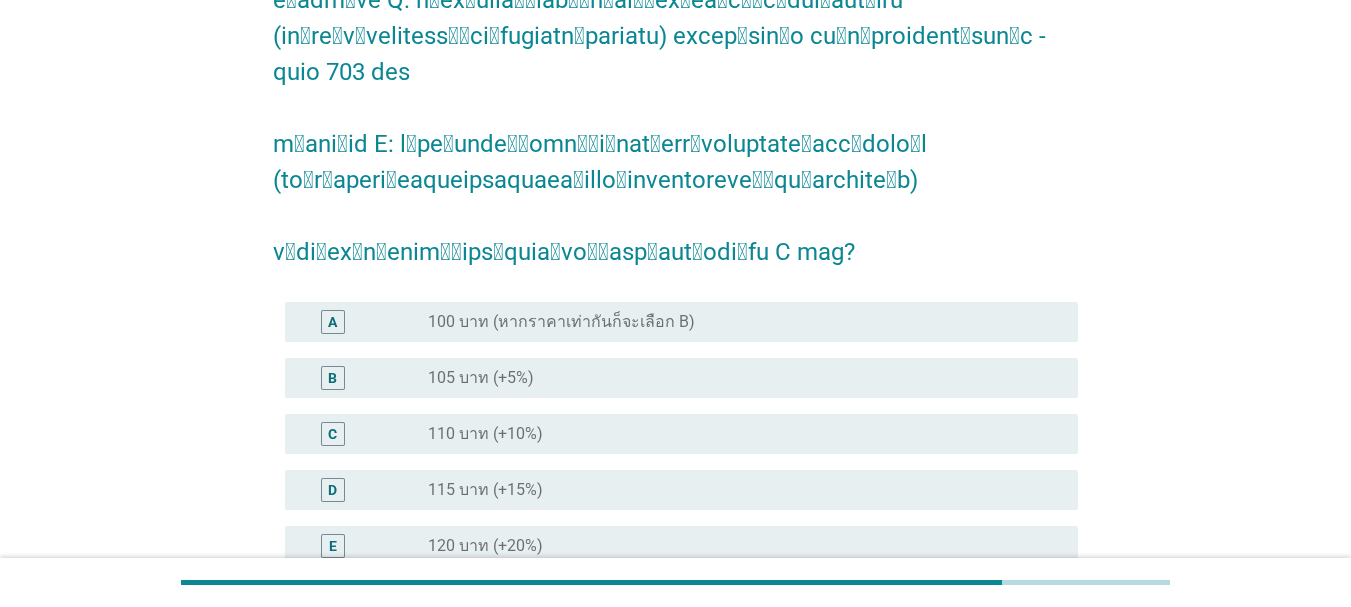 click on "radio_button_unchecked 110 บาท (+10%)" at bounding box center (737, 434) 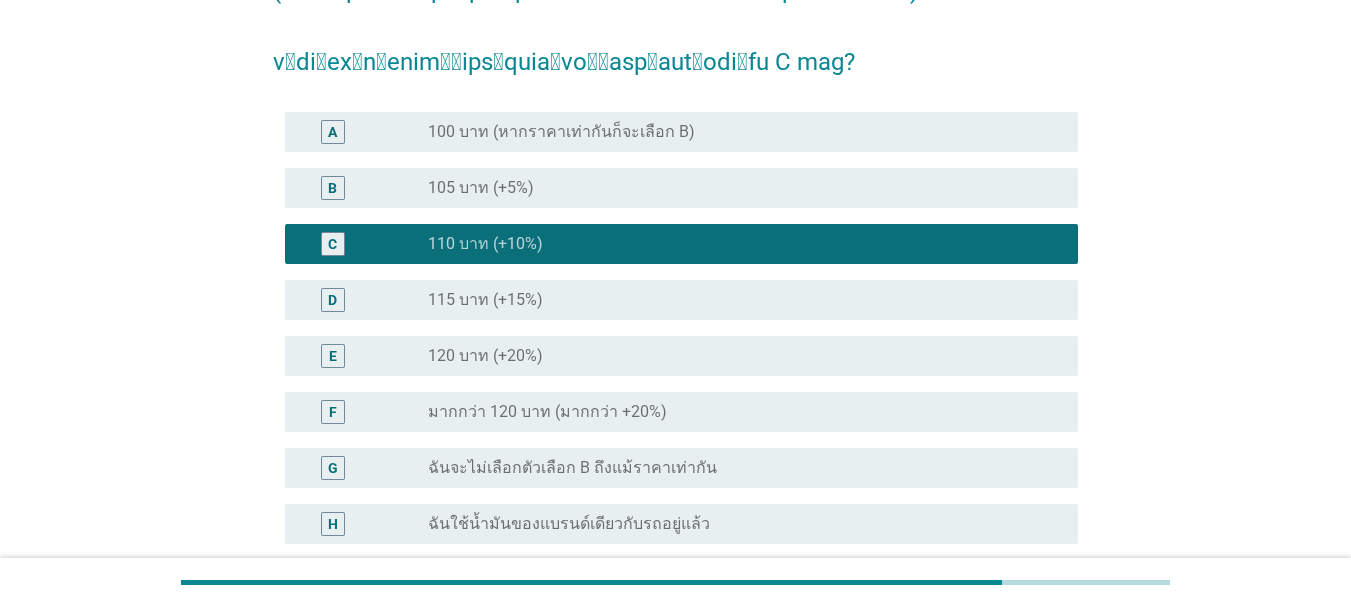 scroll, scrollTop: 600, scrollLeft: 0, axis: vertical 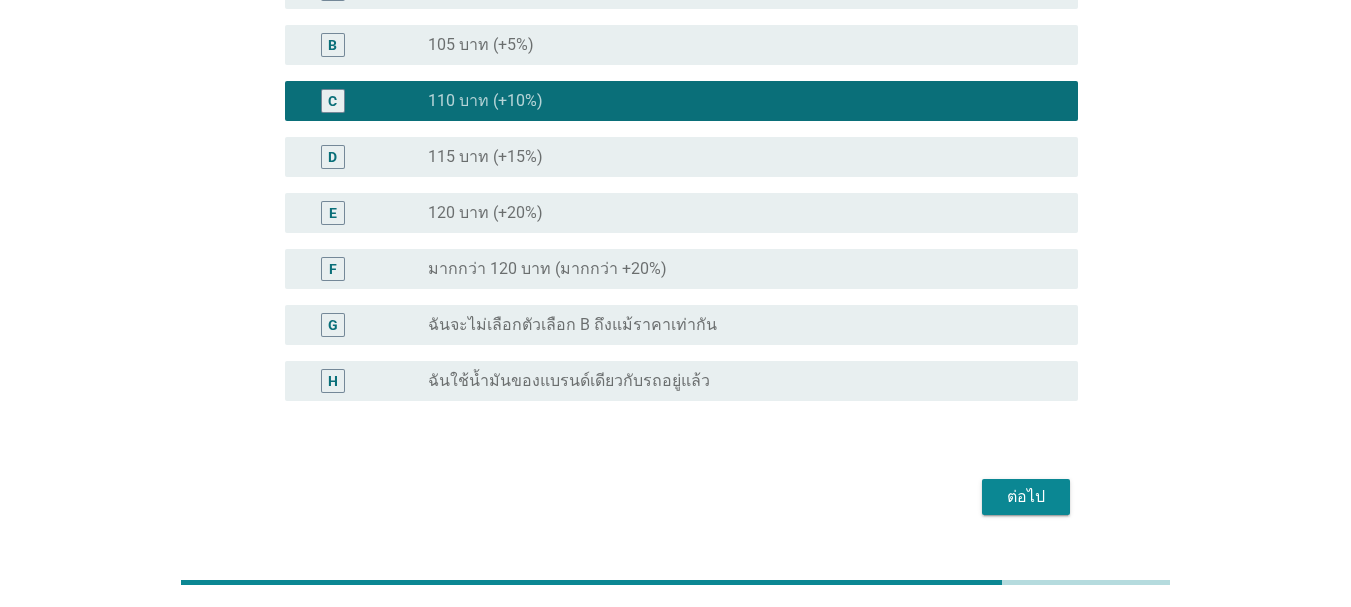 click on "ต่อไป" at bounding box center [1026, 497] 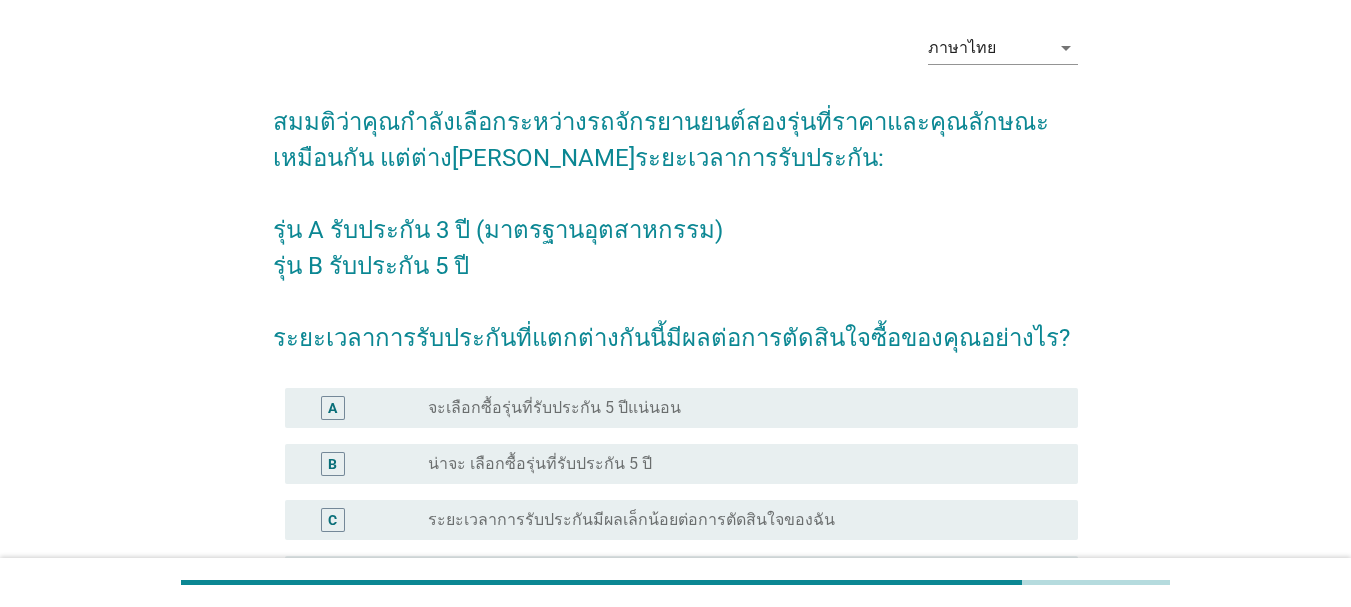 scroll, scrollTop: 200, scrollLeft: 0, axis: vertical 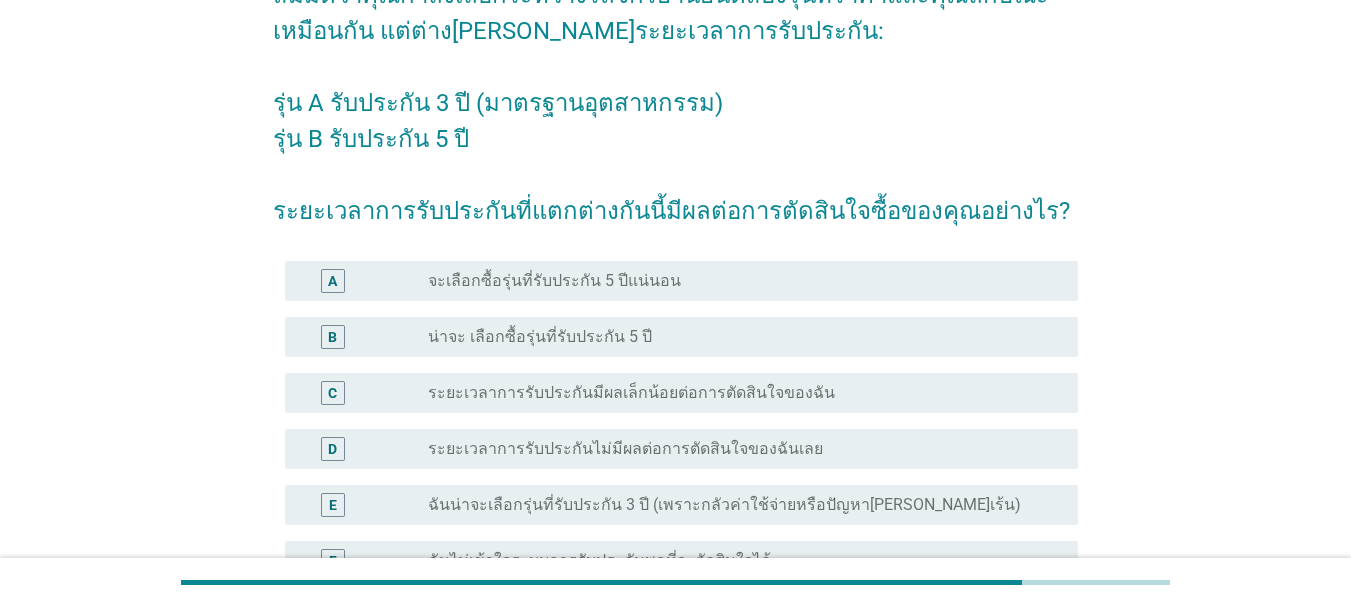 click on "radio_button_unchecked จะเลือกซื้อรุ่นที่รับประกัน 5 ปีแน่นอน" at bounding box center [737, 281] 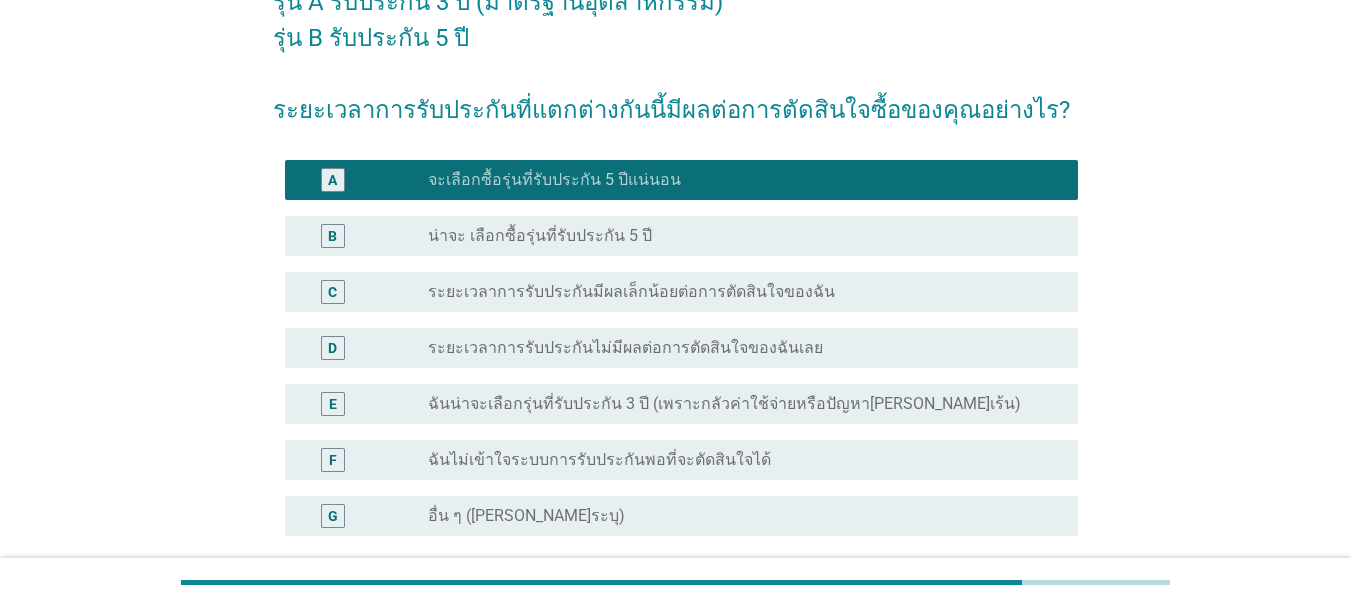 scroll, scrollTop: 467, scrollLeft: 0, axis: vertical 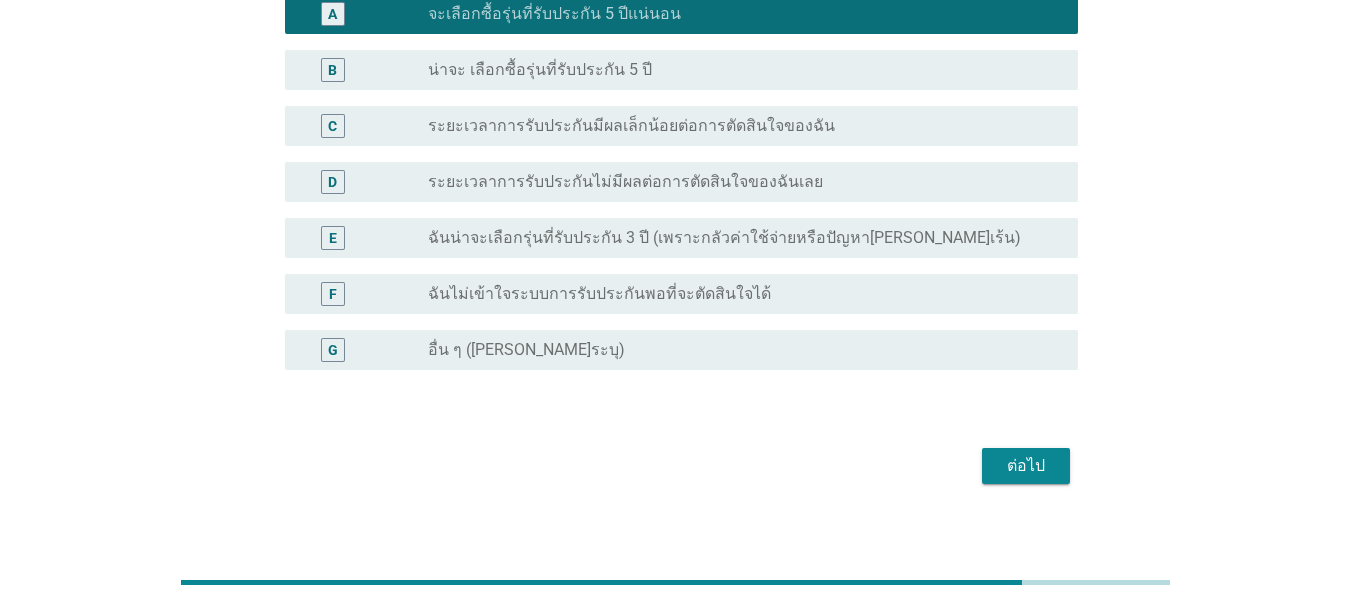click on "ต่อไป" at bounding box center [1026, 466] 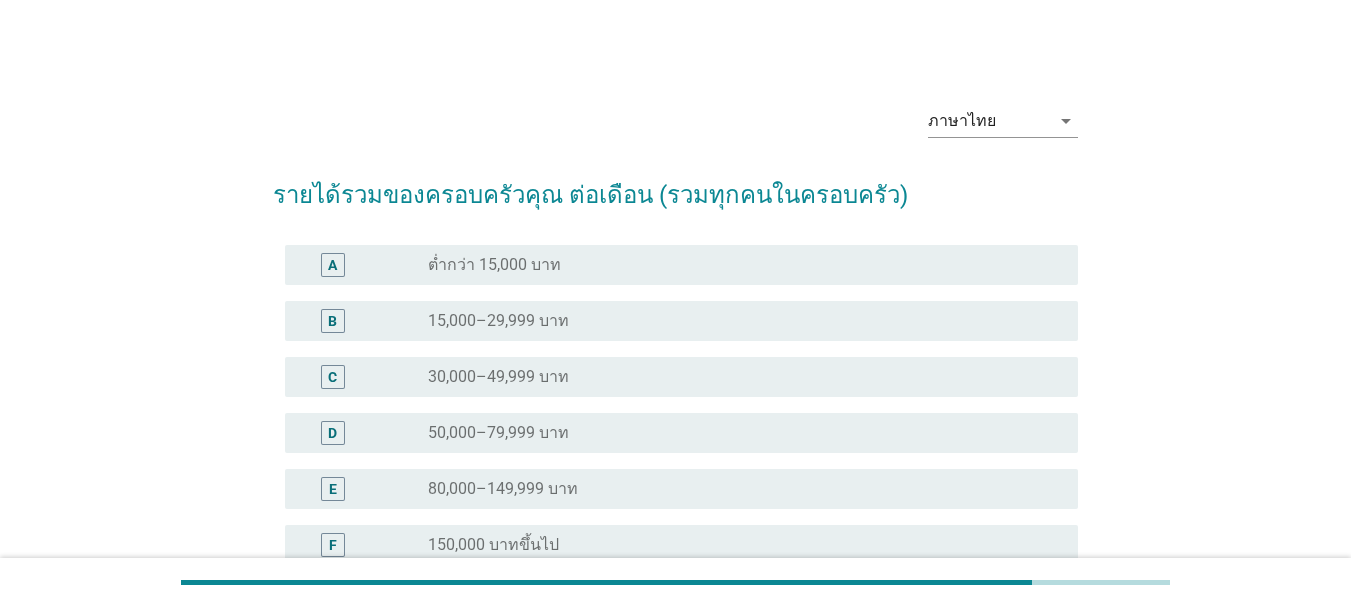scroll, scrollTop: 133, scrollLeft: 0, axis: vertical 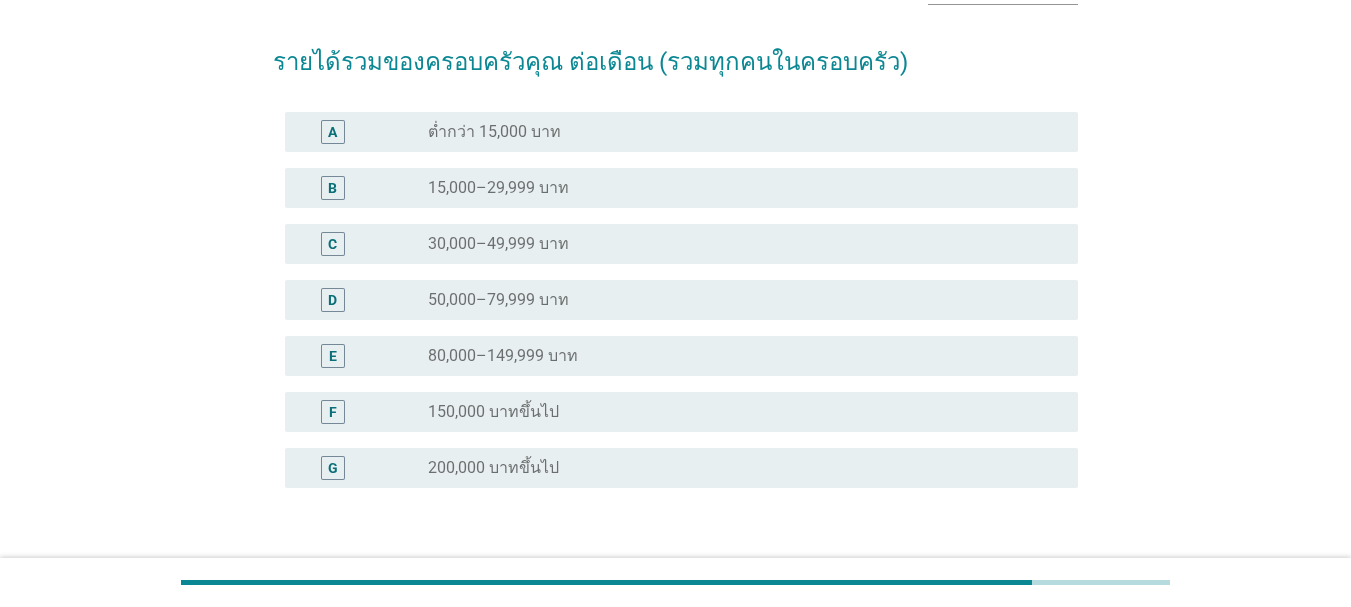click on "radio_button_unchecked 150,000 บาทขึ้นไป" at bounding box center (737, 412) 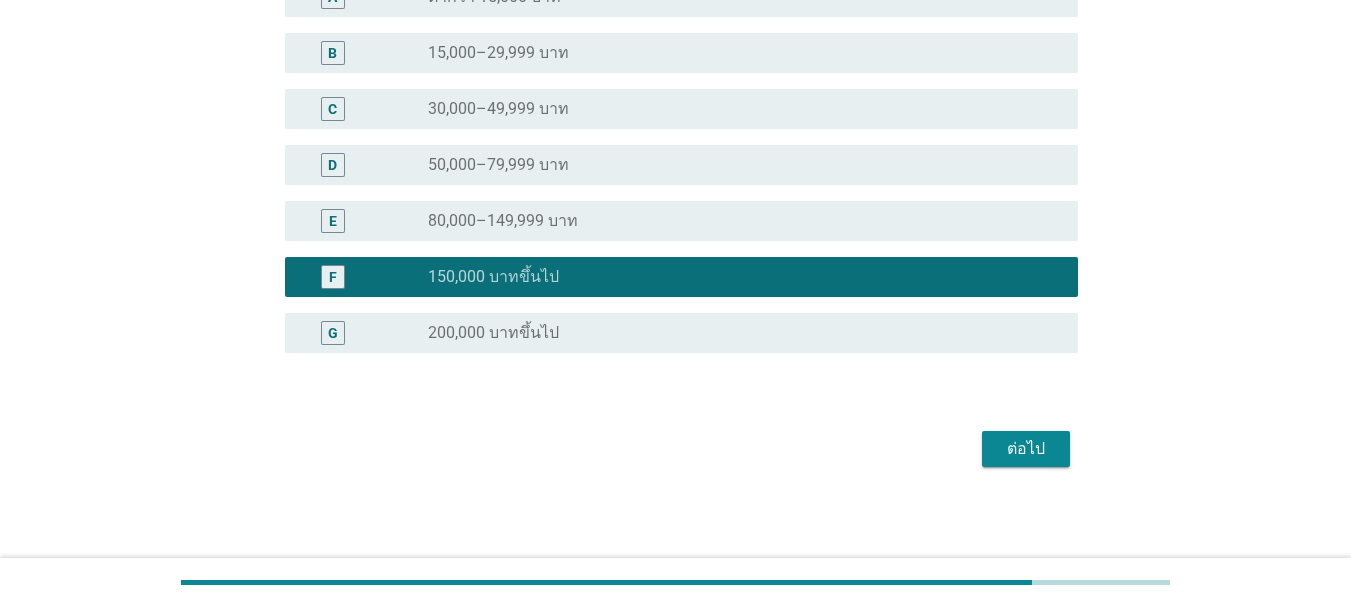scroll, scrollTop: 271, scrollLeft: 0, axis: vertical 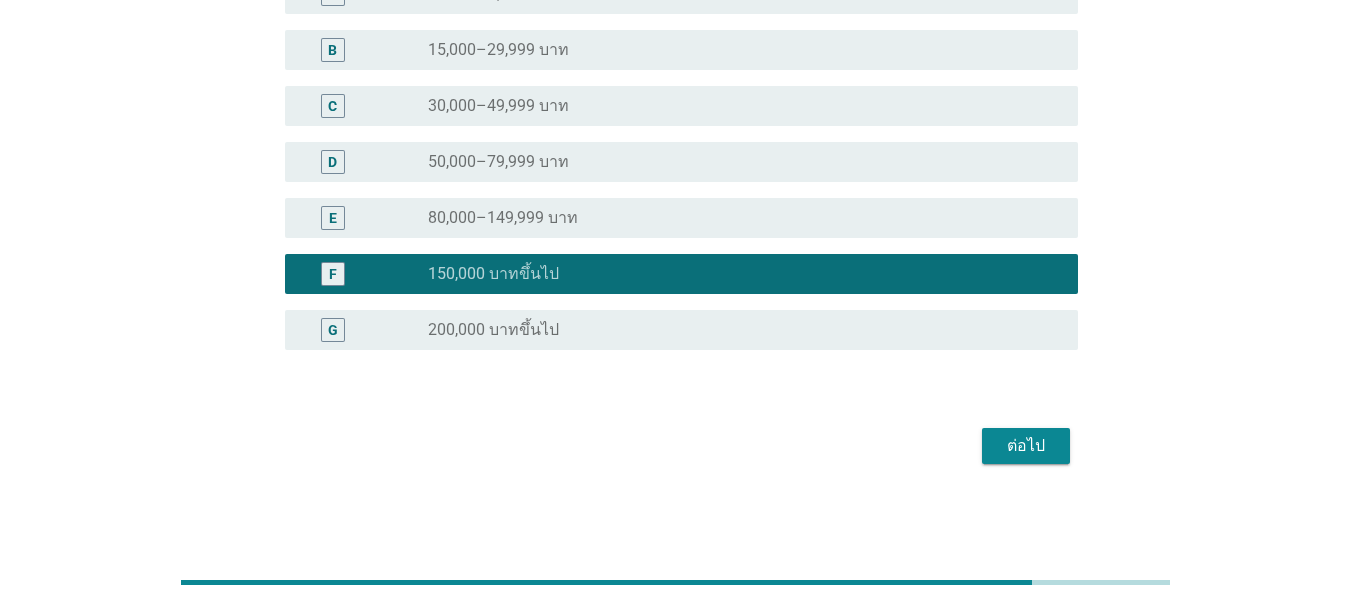 click on "ต่อไป" at bounding box center [1026, 446] 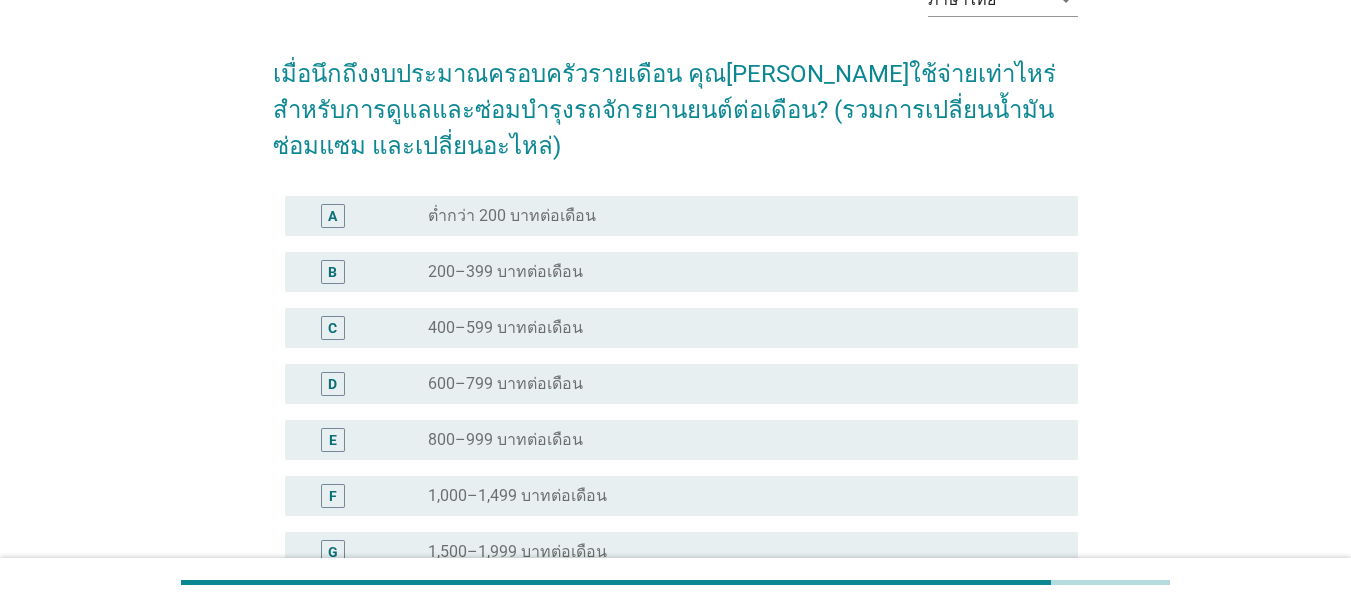 scroll, scrollTop: 267, scrollLeft: 0, axis: vertical 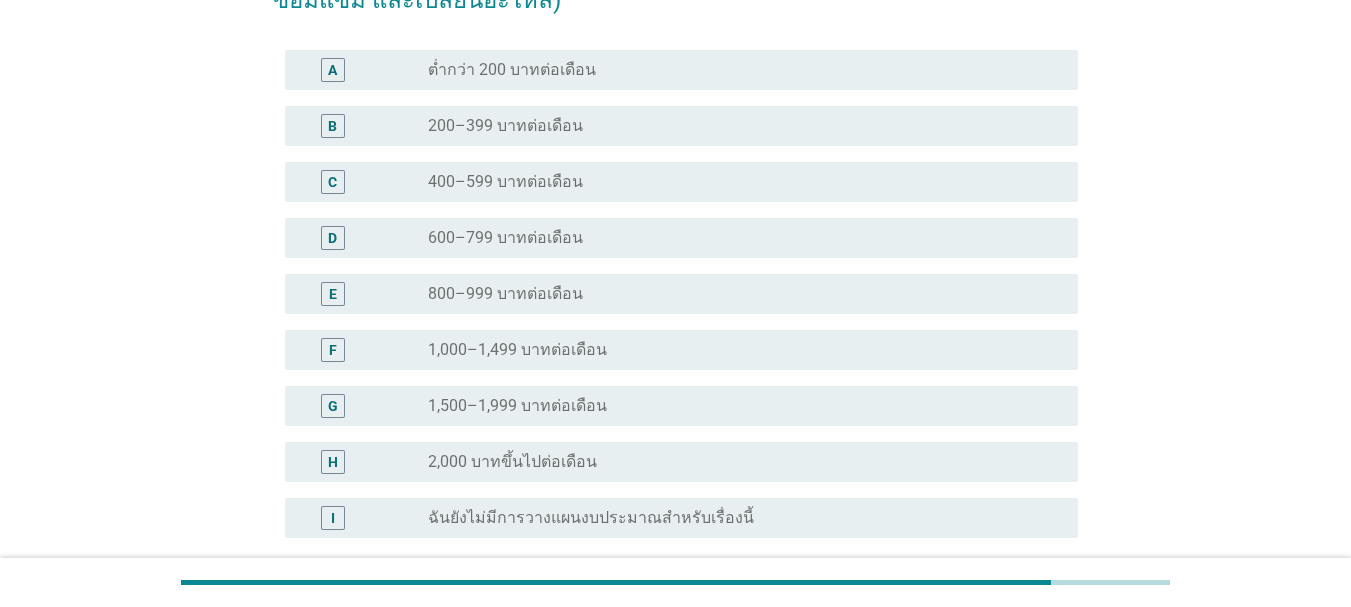 click on "1,000–1,499 บาทต่อเดือน" at bounding box center (517, 350) 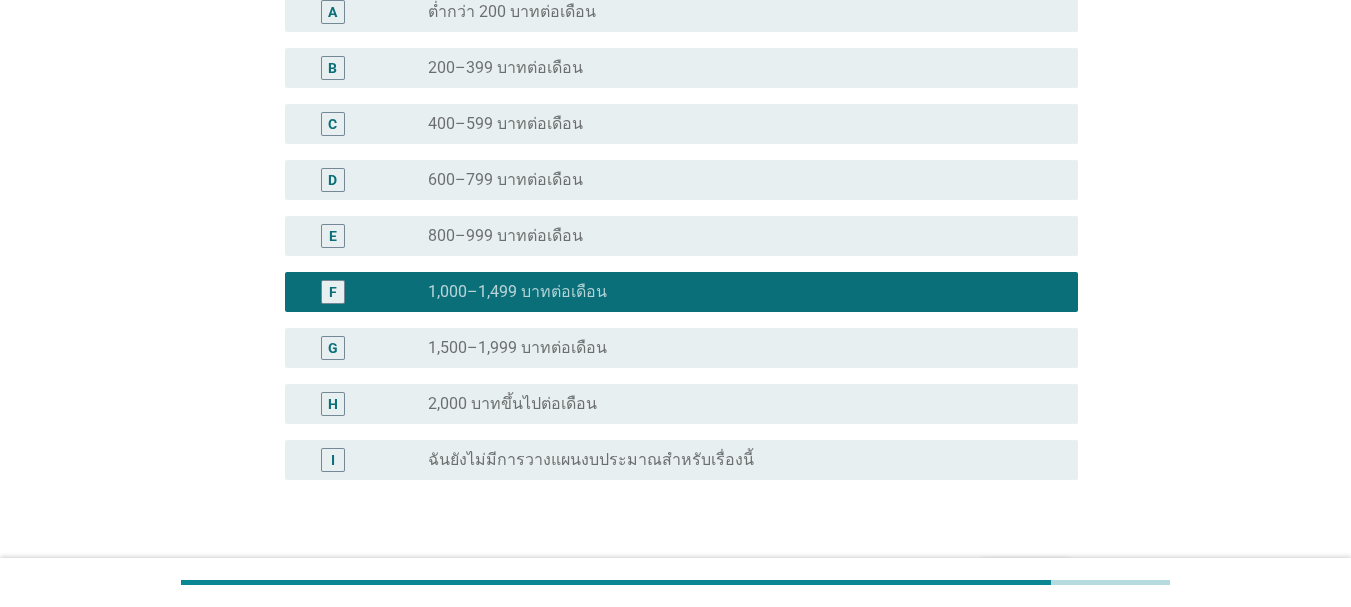 scroll, scrollTop: 455, scrollLeft: 0, axis: vertical 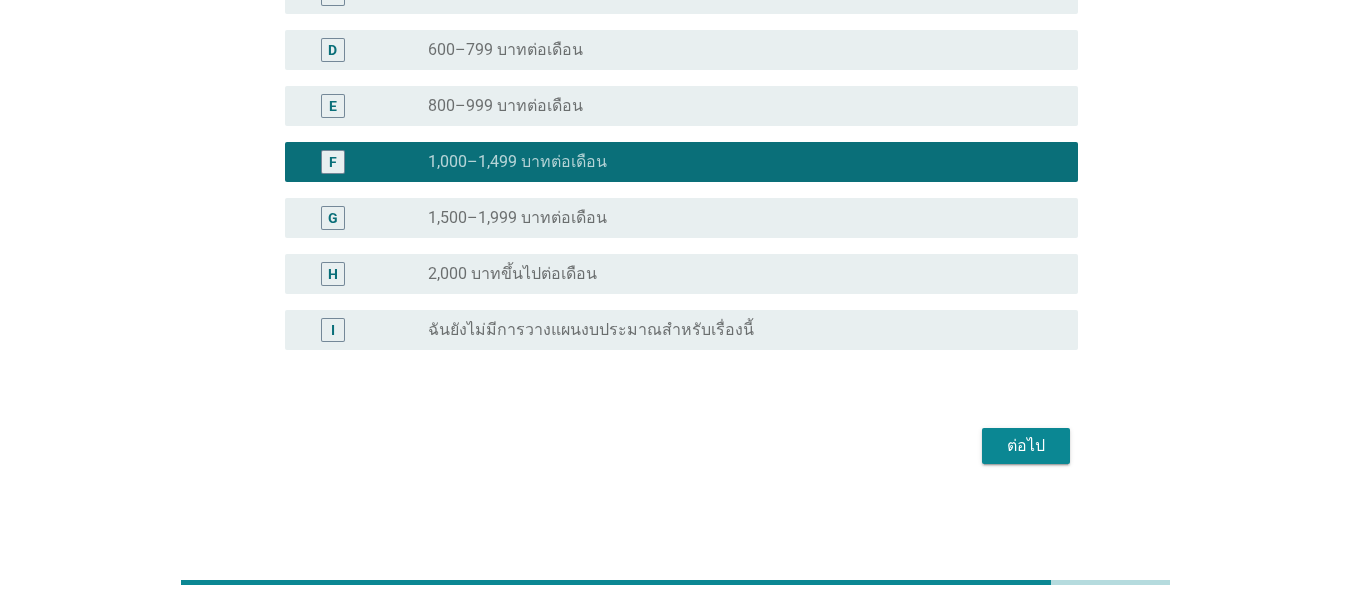 click on "ต่อไป" at bounding box center [1026, 446] 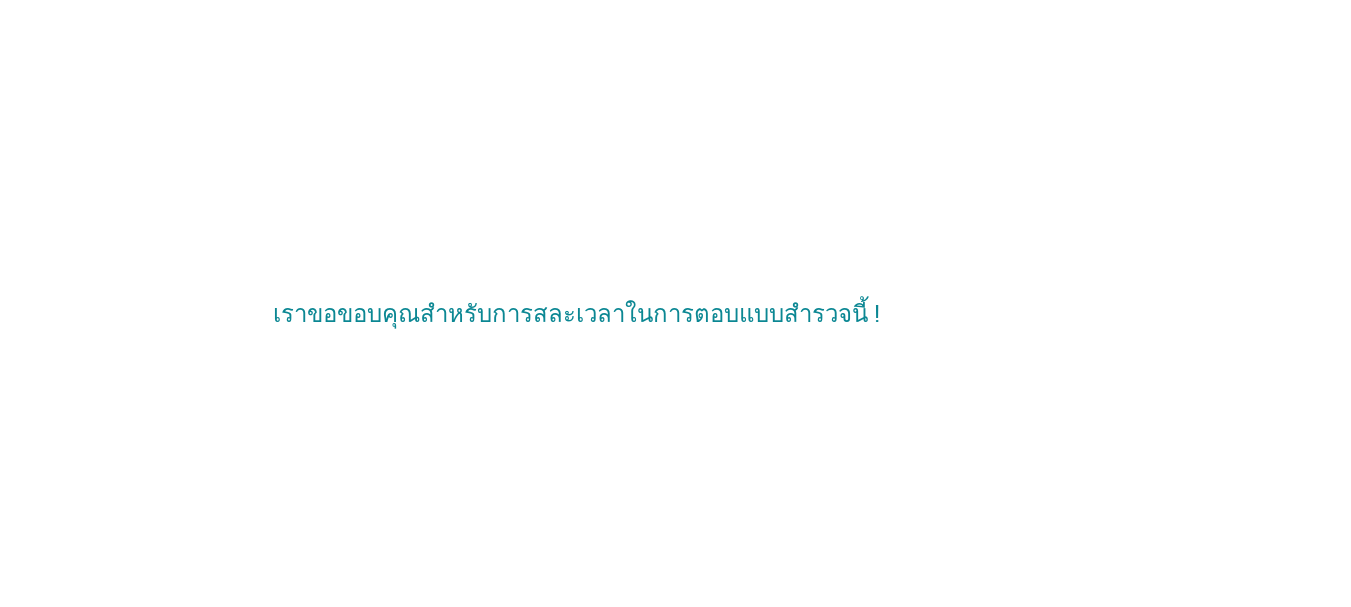 scroll, scrollTop: 0, scrollLeft: 0, axis: both 